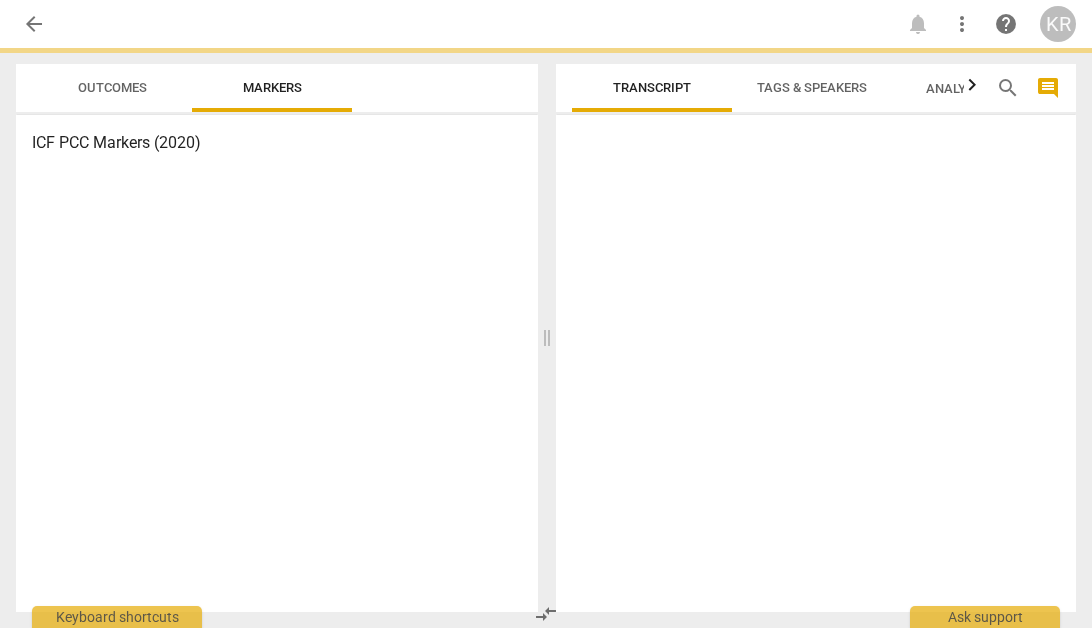 scroll, scrollTop: 0, scrollLeft: 0, axis: both 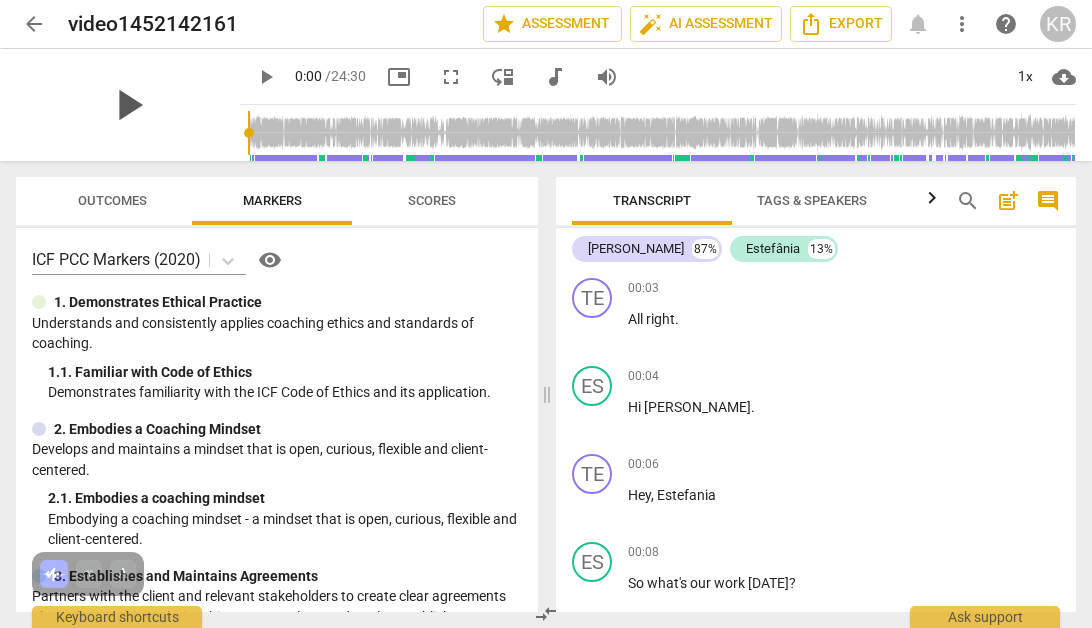 click on "play_arrow" at bounding box center [128, 105] 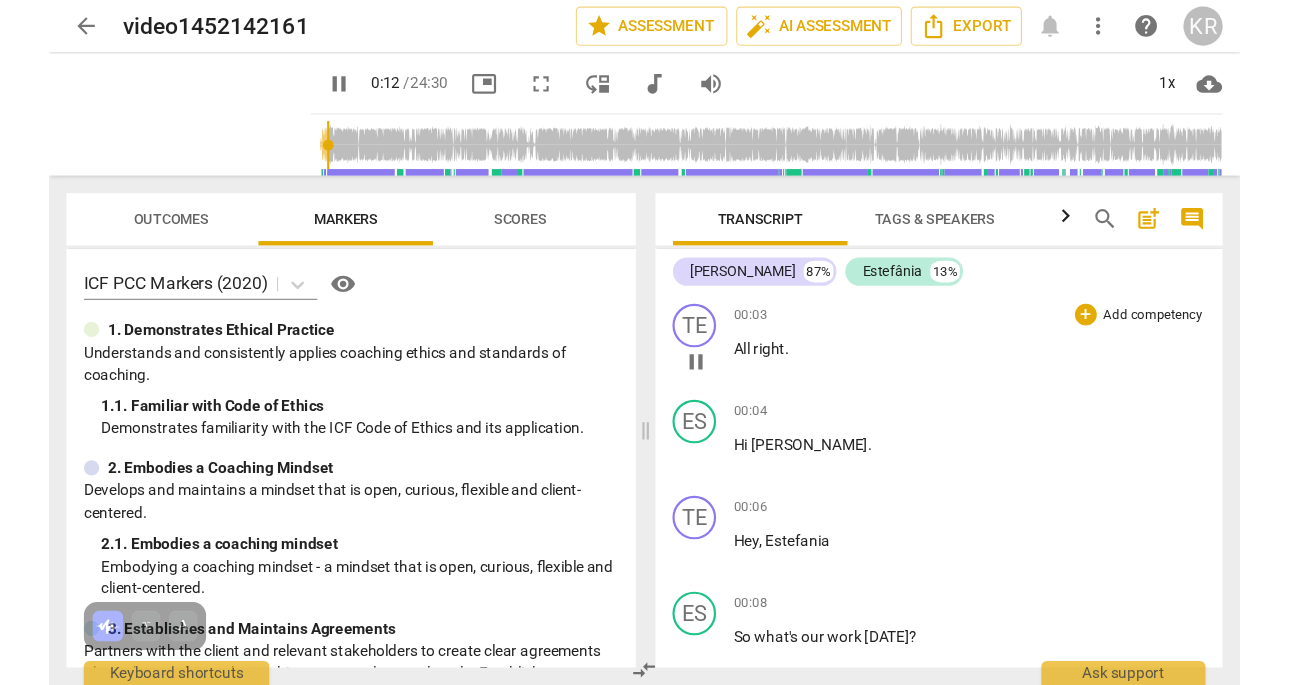 scroll, scrollTop: 393, scrollLeft: 0, axis: vertical 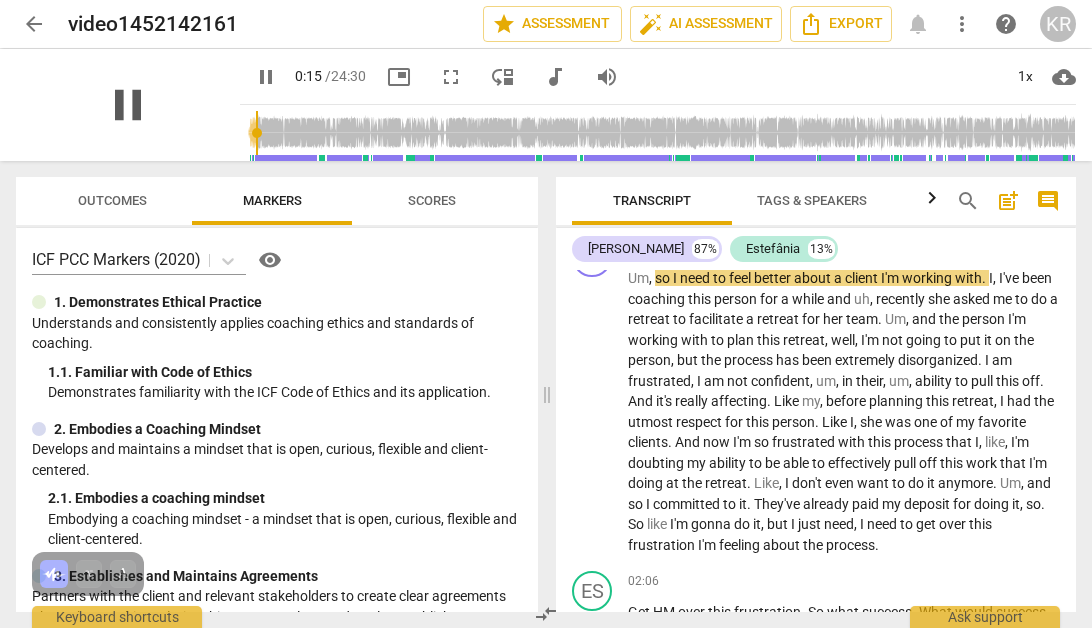 click on "pause" at bounding box center (128, 105) 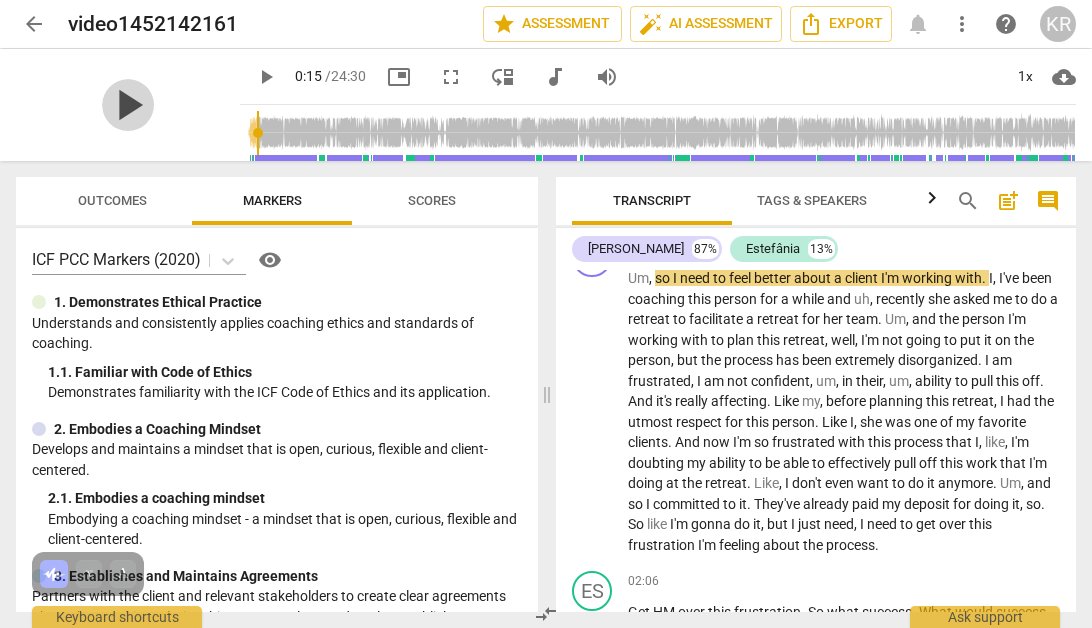 click on "play_arrow" at bounding box center [128, 105] 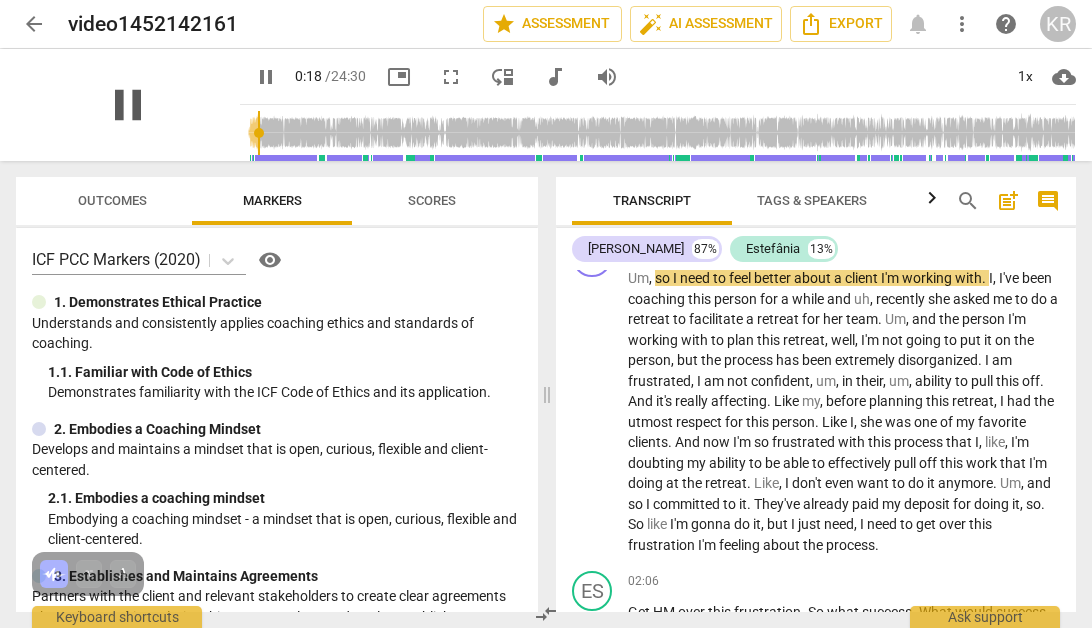 click on "pause" at bounding box center [128, 105] 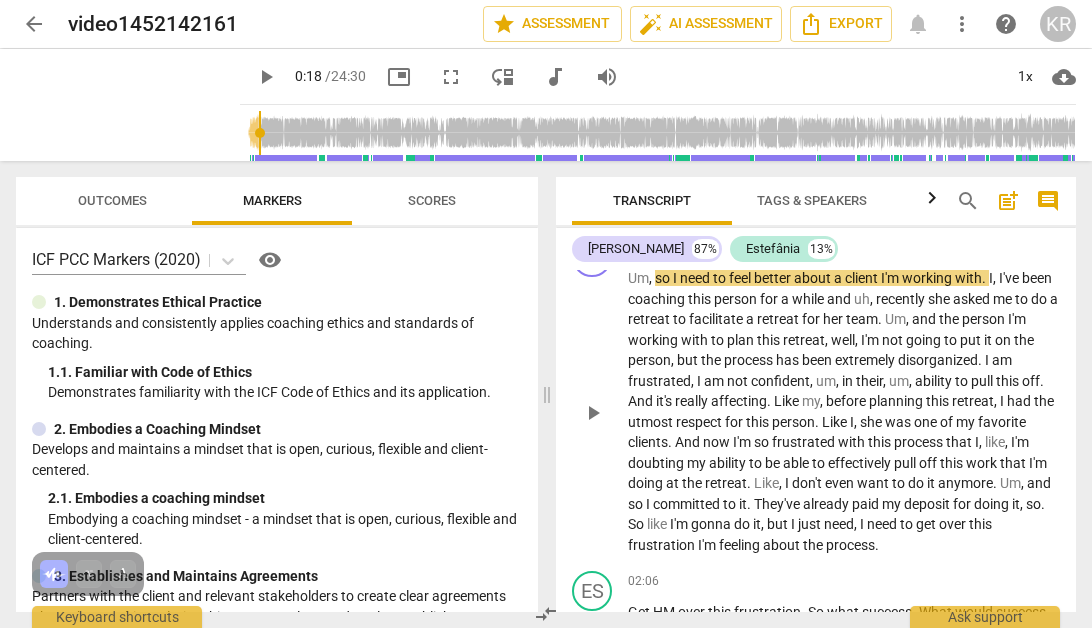 click on "this" at bounding box center [953, 463] 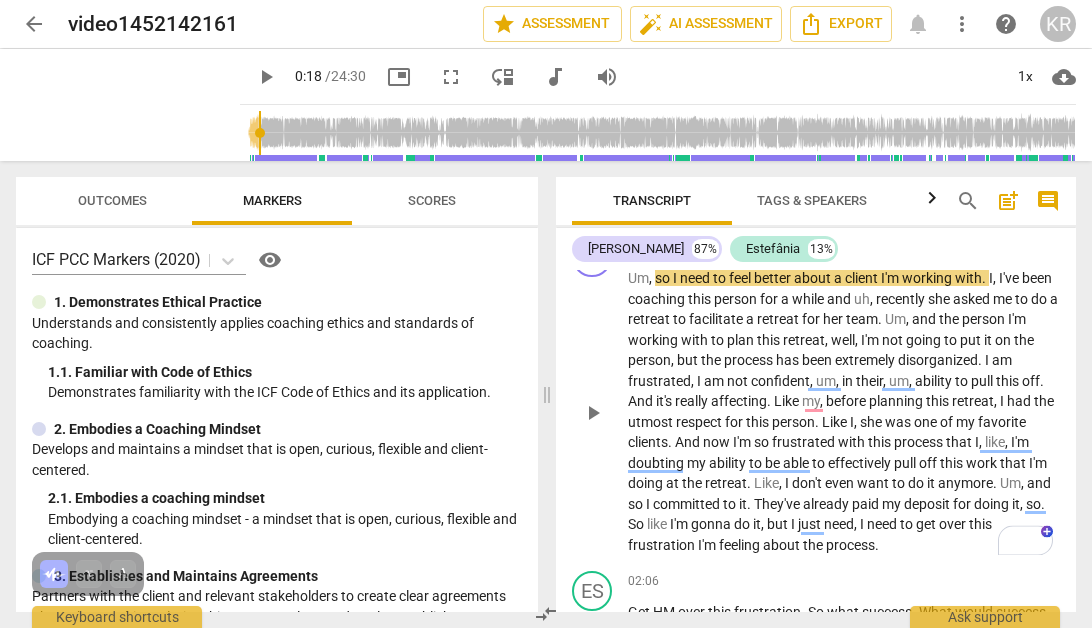 click on "," at bounding box center (997, 401) 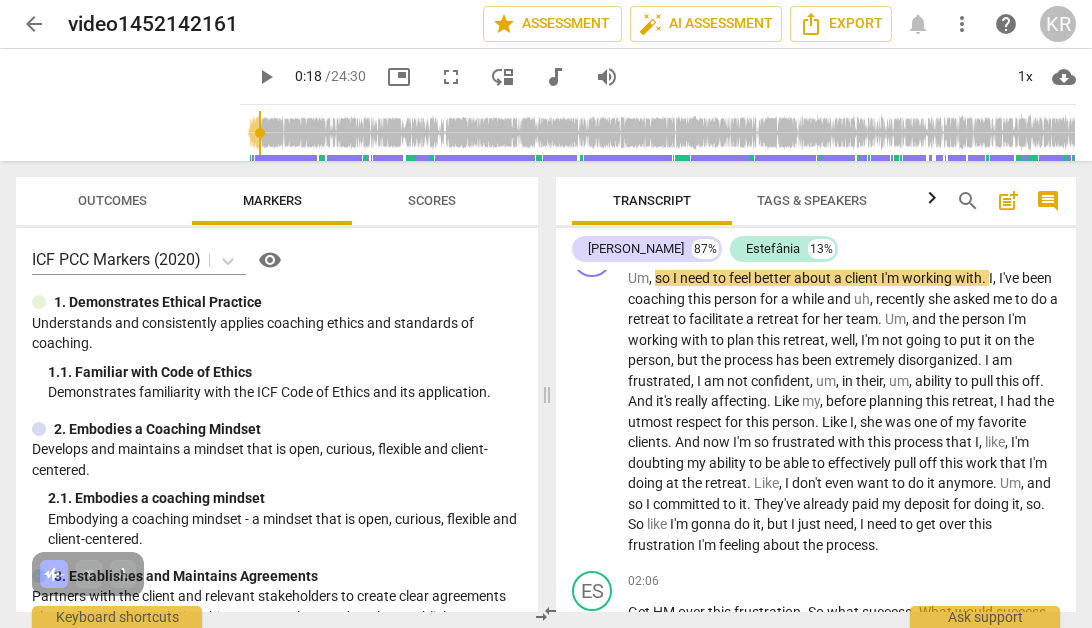click on "Outcomes Markers Scores ICF PCC Markers (2020) visibility 1. Demonstrates Ethical Practice Understands and consistently applies coaching ethics and standards of coaching. 1. 1. Familiar with Code of Ethics Demonstrates familiarity with the ICF Code of Ethics and its application. 2. Embodies a Coaching Mindset Develops and maintains a mindset that is open, curious, flexible and client-centered. 2. 1. Embodies a coaching mindset Embodying a coaching mindset - a mindset that is open, curious, flexible and client-centered. 3. Establishes and Maintains Agreements Partners with the client and relevant stakeholders to create clear agreements about the coaching relationship, process, plans and goals. Establishes agreements for the overall coaching engagement as well as those for each coaching session. 3. 1. Identifies what to accomplish Coach partners with the client to identify or reconfirm what the client wants to accomplish in this session. 3. 2. Reconfirms measures of success 3. 3. Explores what is important 3." at bounding box center [273, 394] 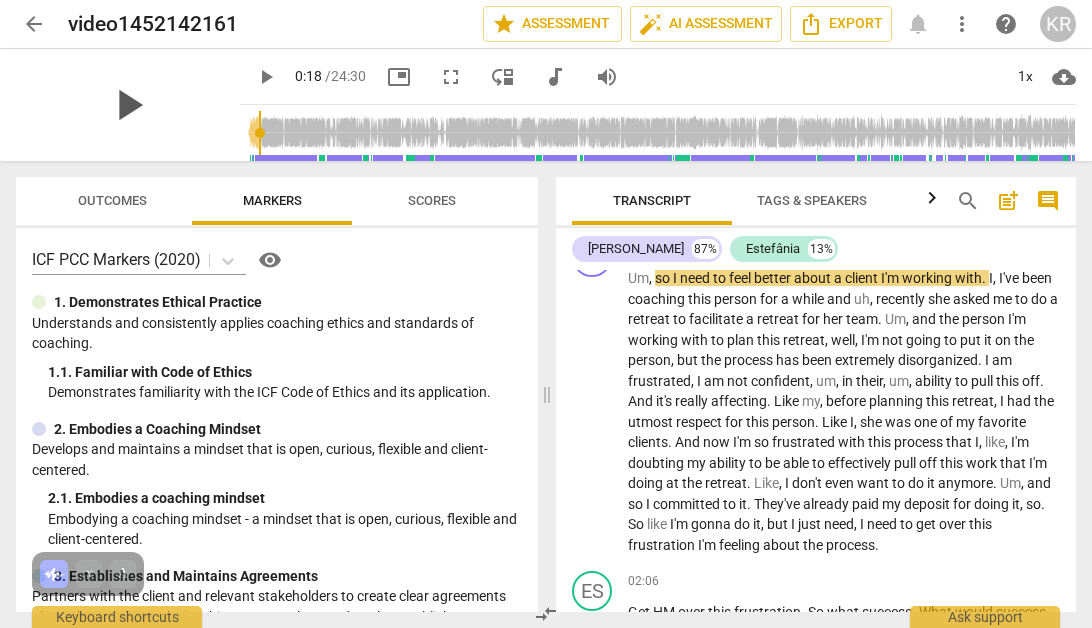 click on "play_arrow" at bounding box center (128, 105) 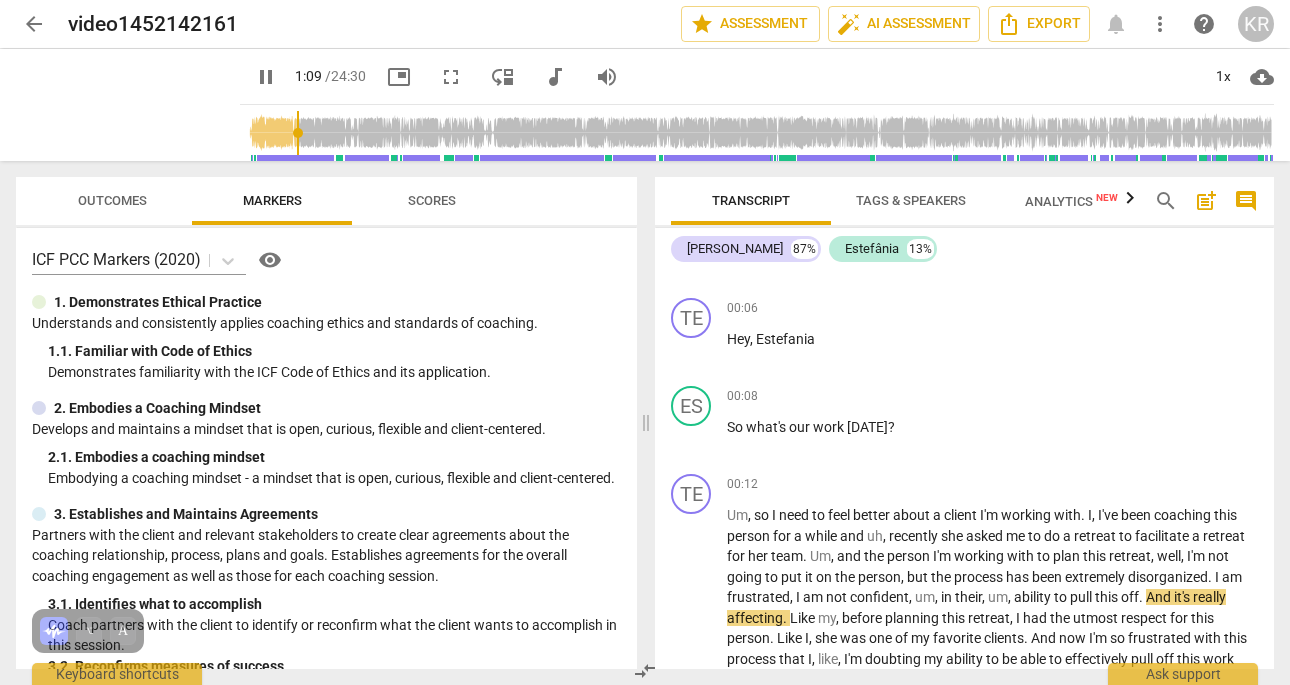 scroll, scrollTop: 146, scrollLeft: 0, axis: vertical 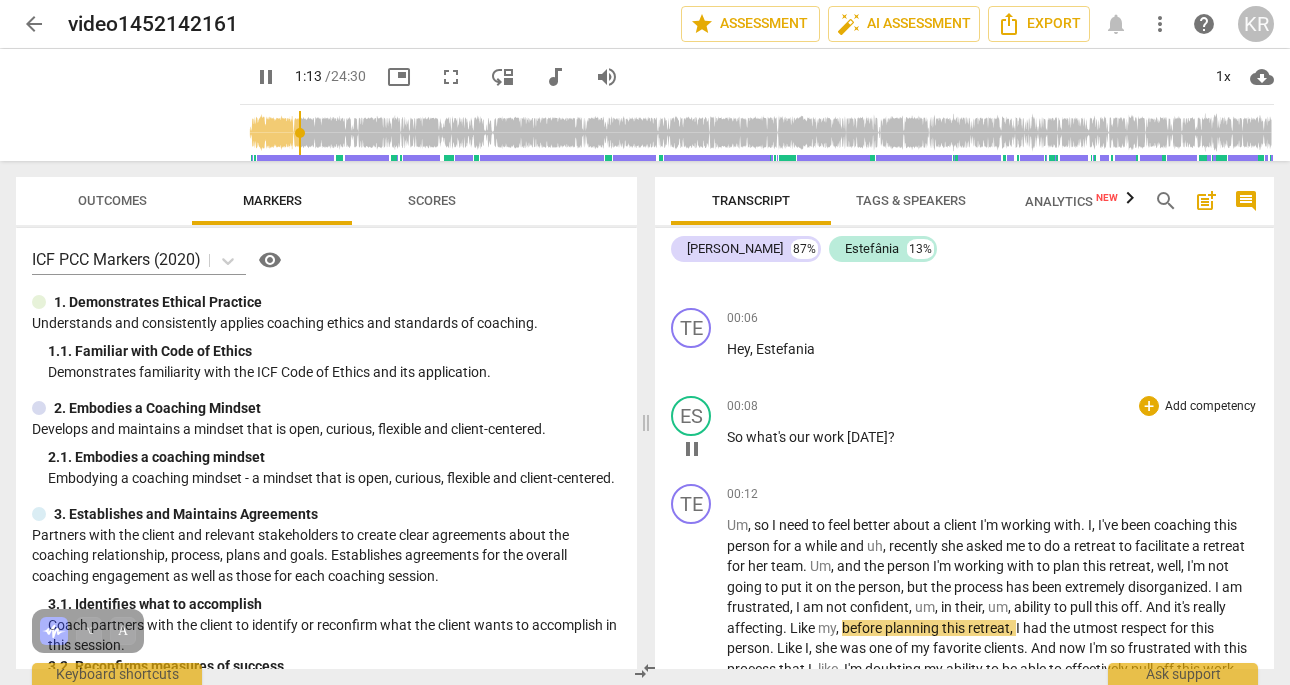 click on "+ Add competency" at bounding box center (1198, 406) 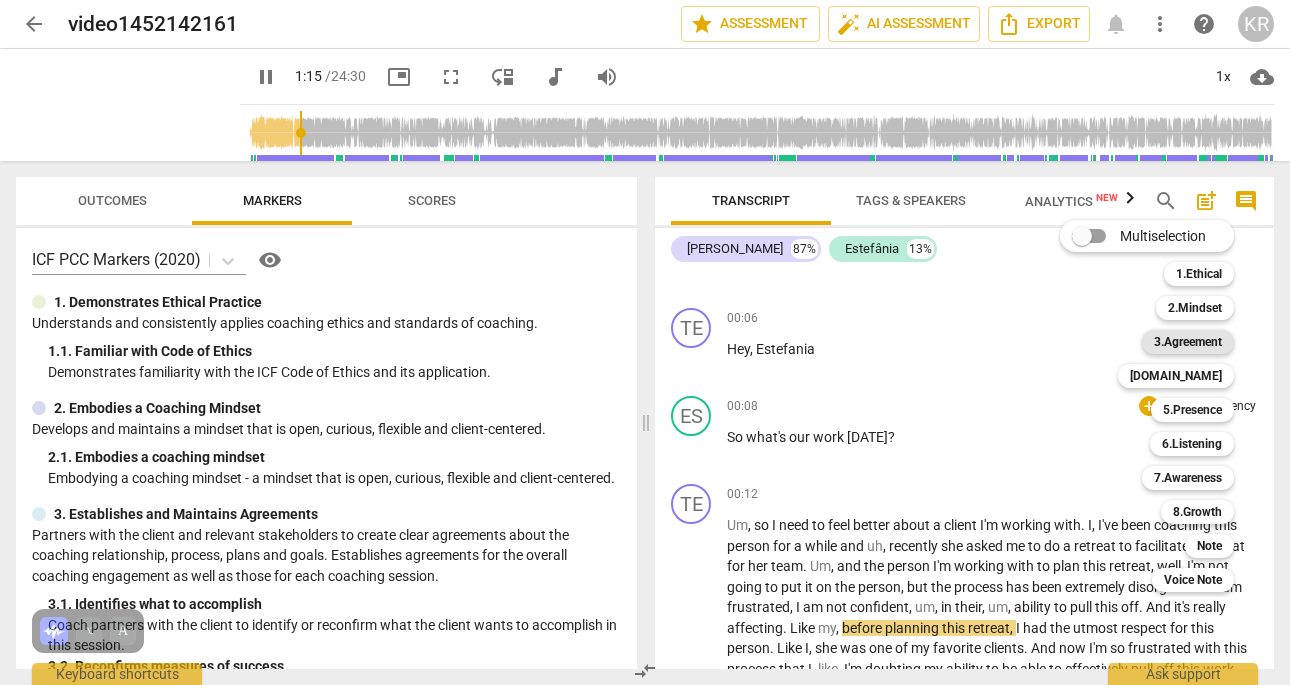 click on "3.Agreement" at bounding box center (1188, 342) 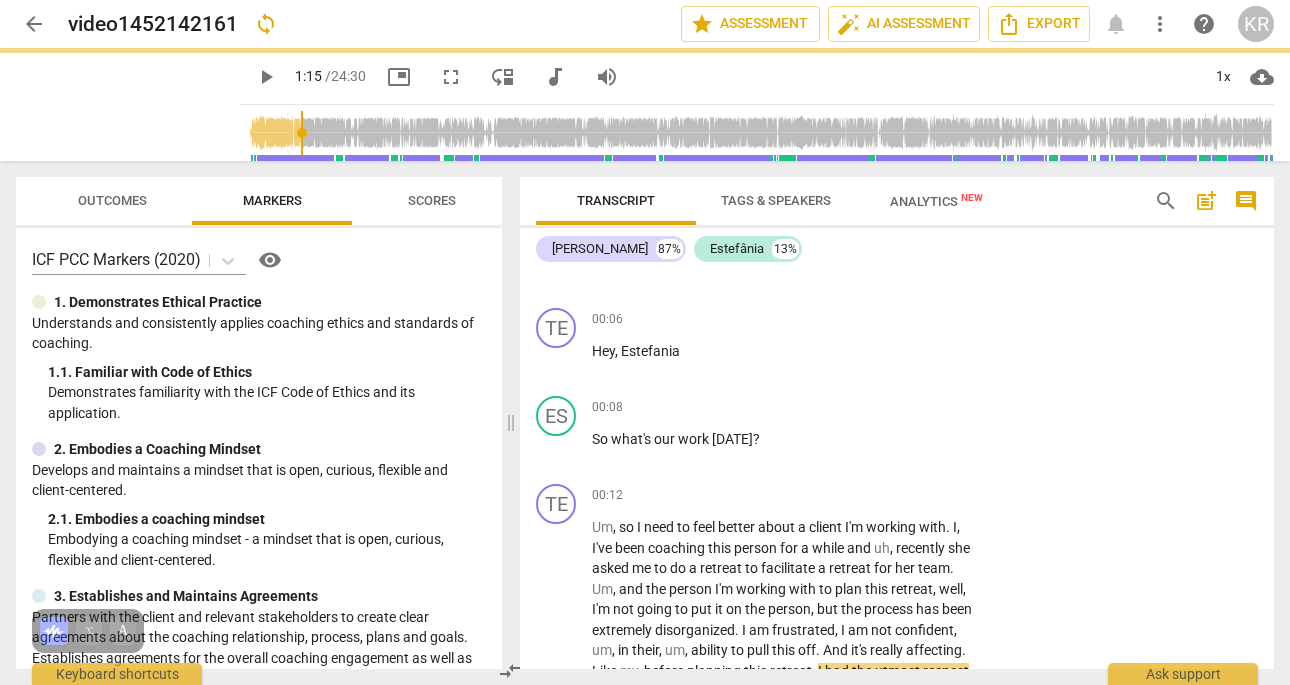 type on "76" 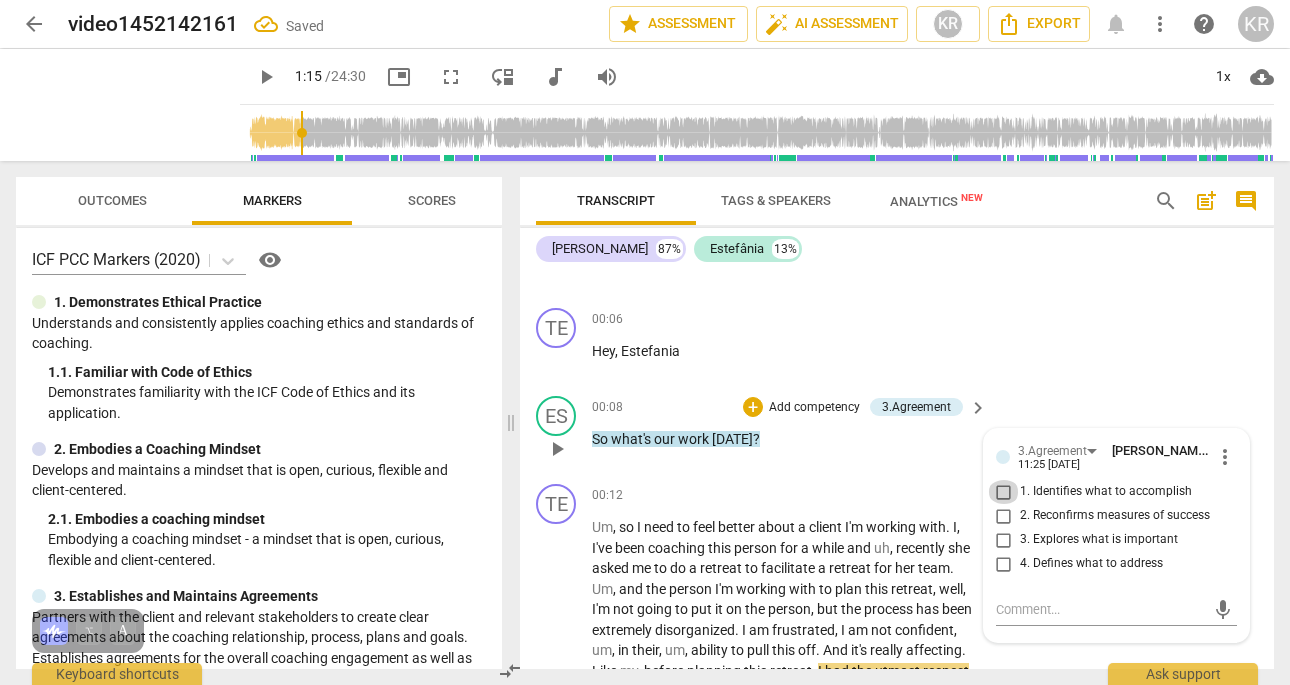 click on "1. Identifies what to accomplish" at bounding box center [1004, 492] 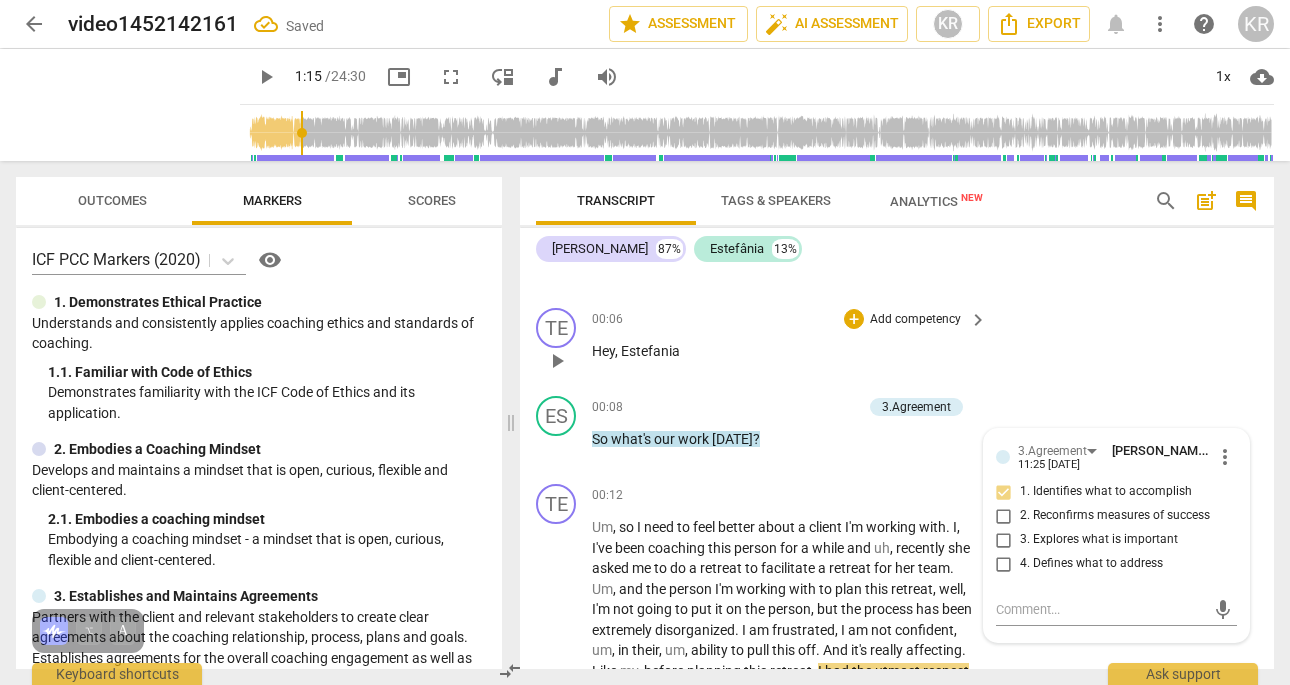click on "TE play_arrow pause 00:06 + Add competency keyboard_arrow_right Hey ,   Estefania" at bounding box center [897, 344] 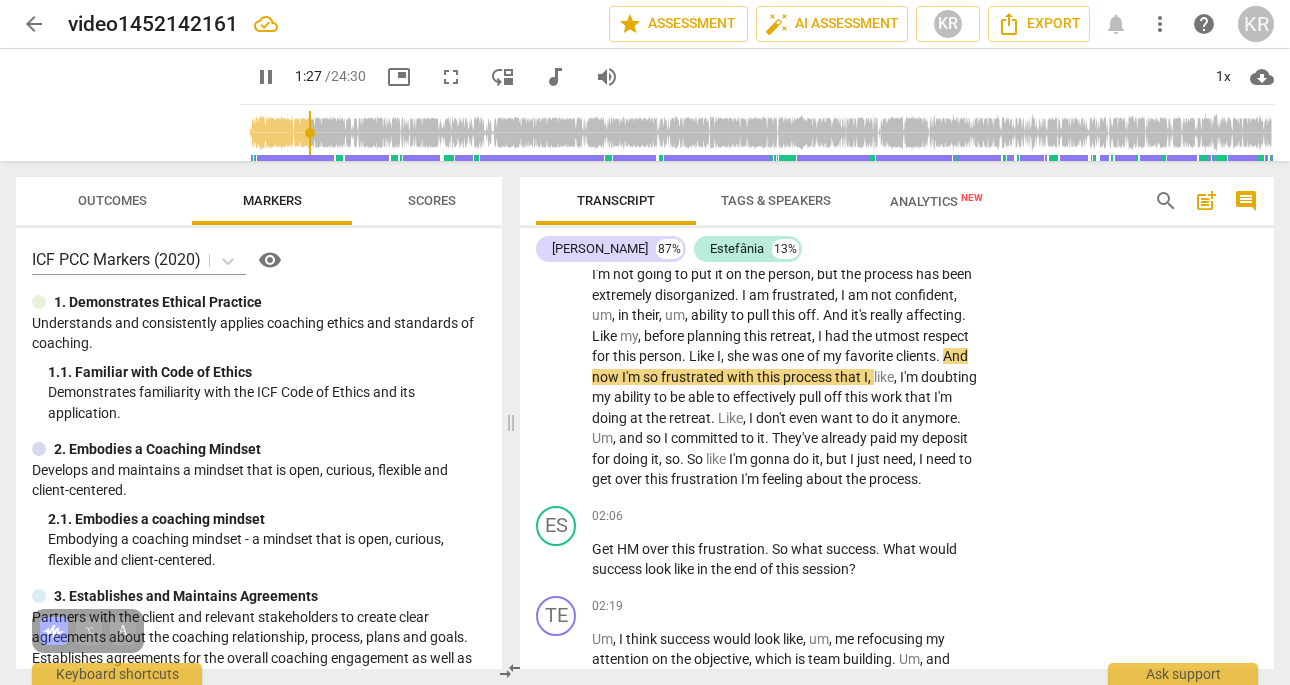 scroll, scrollTop: 521, scrollLeft: 0, axis: vertical 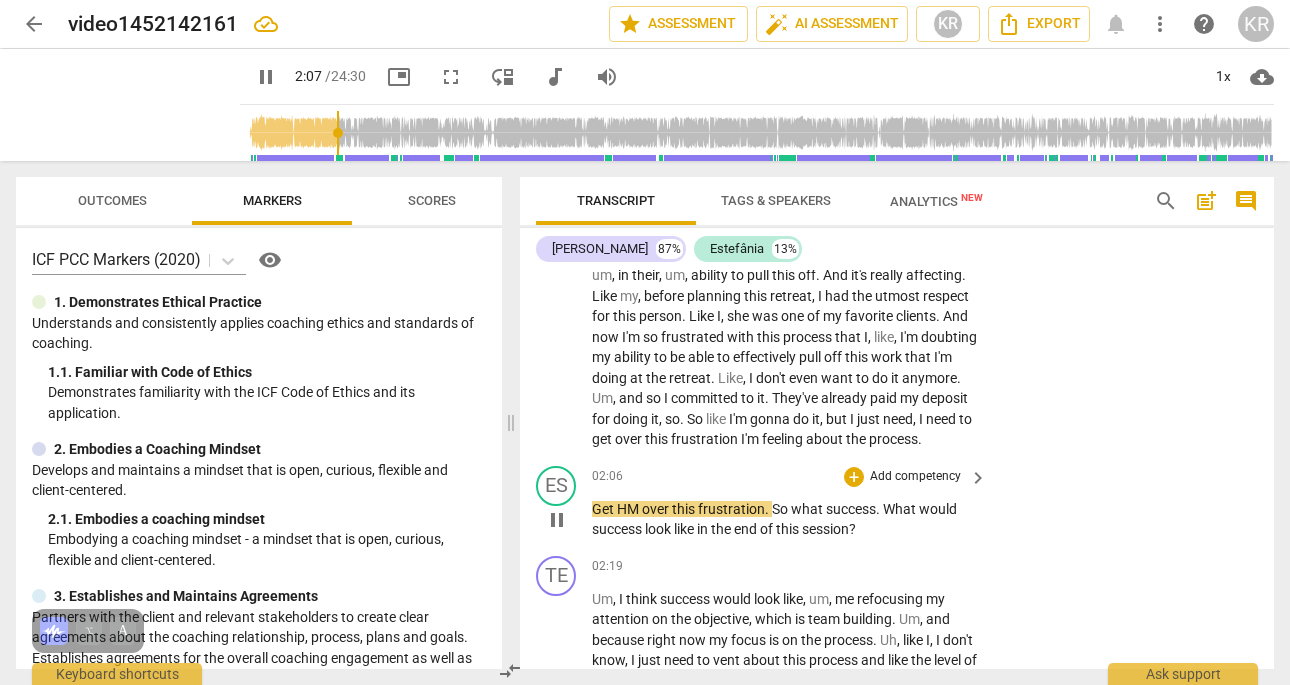 click on "Add competency" at bounding box center [915, 477] 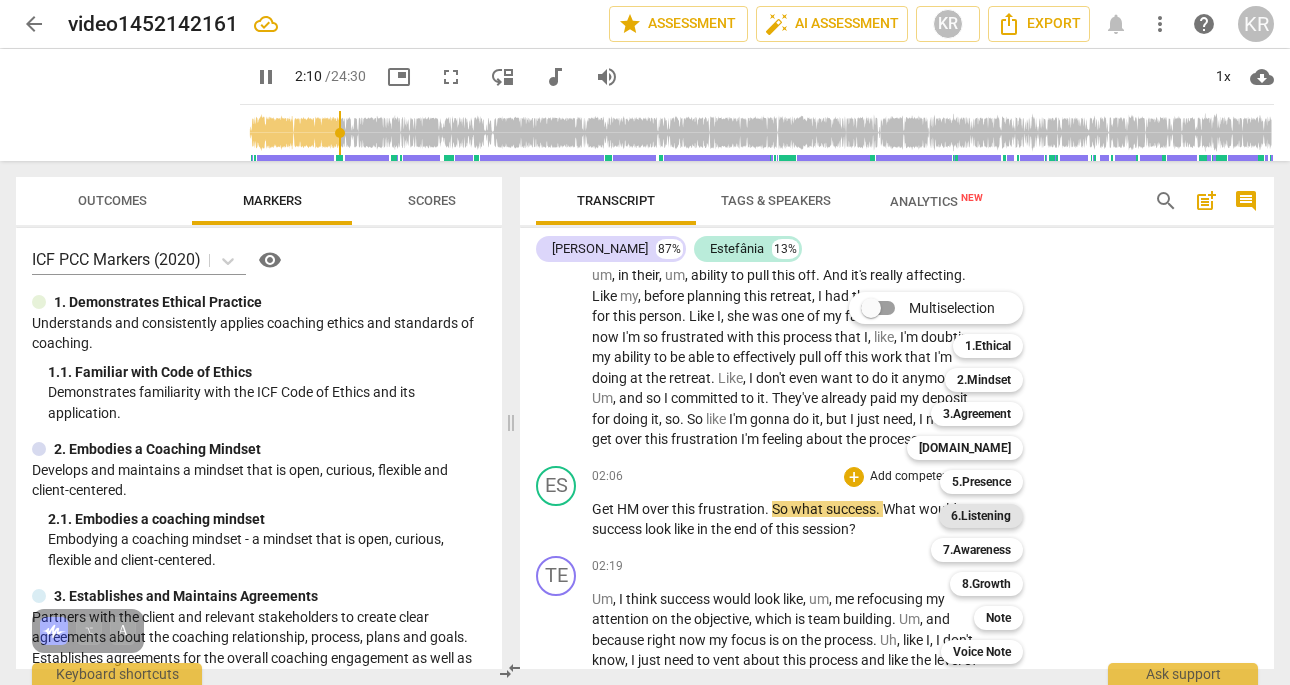 click on "6.Listening" at bounding box center [981, 516] 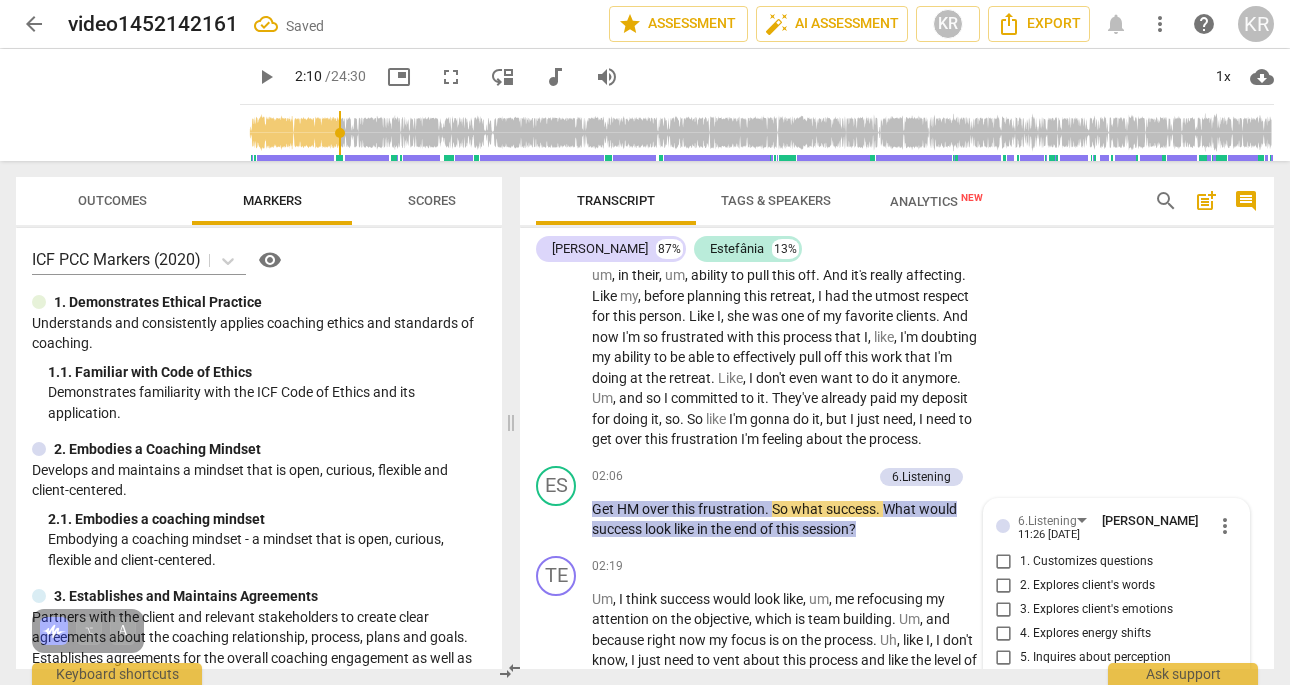 scroll, scrollTop: 823, scrollLeft: 0, axis: vertical 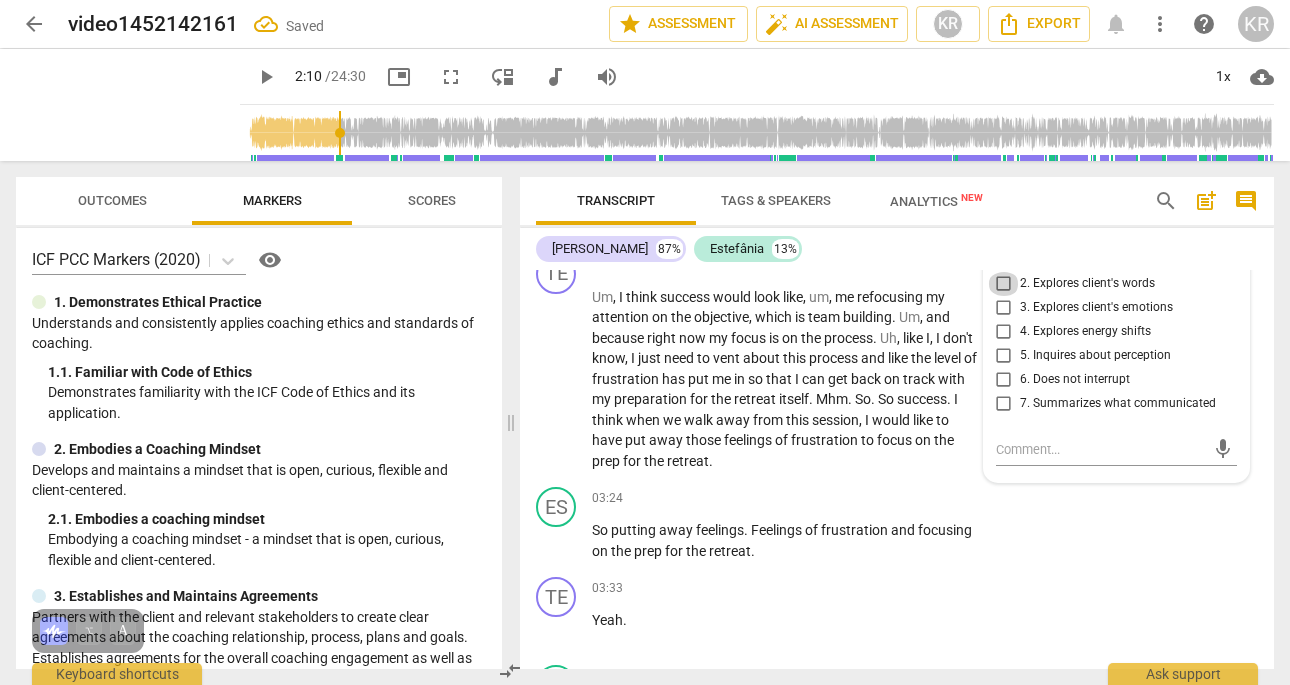 click on "2. Explores client's words" at bounding box center [1004, 284] 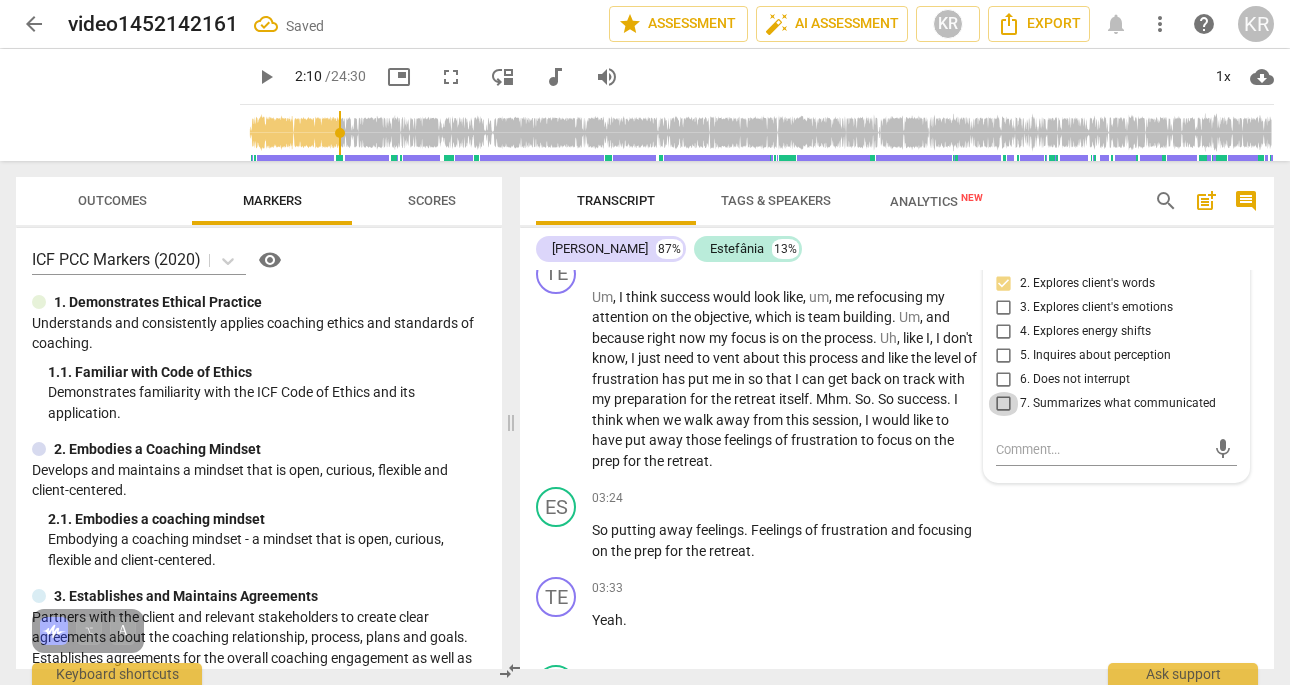 click on "7. Summarizes what communicated" at bounding box center [1004, 404] 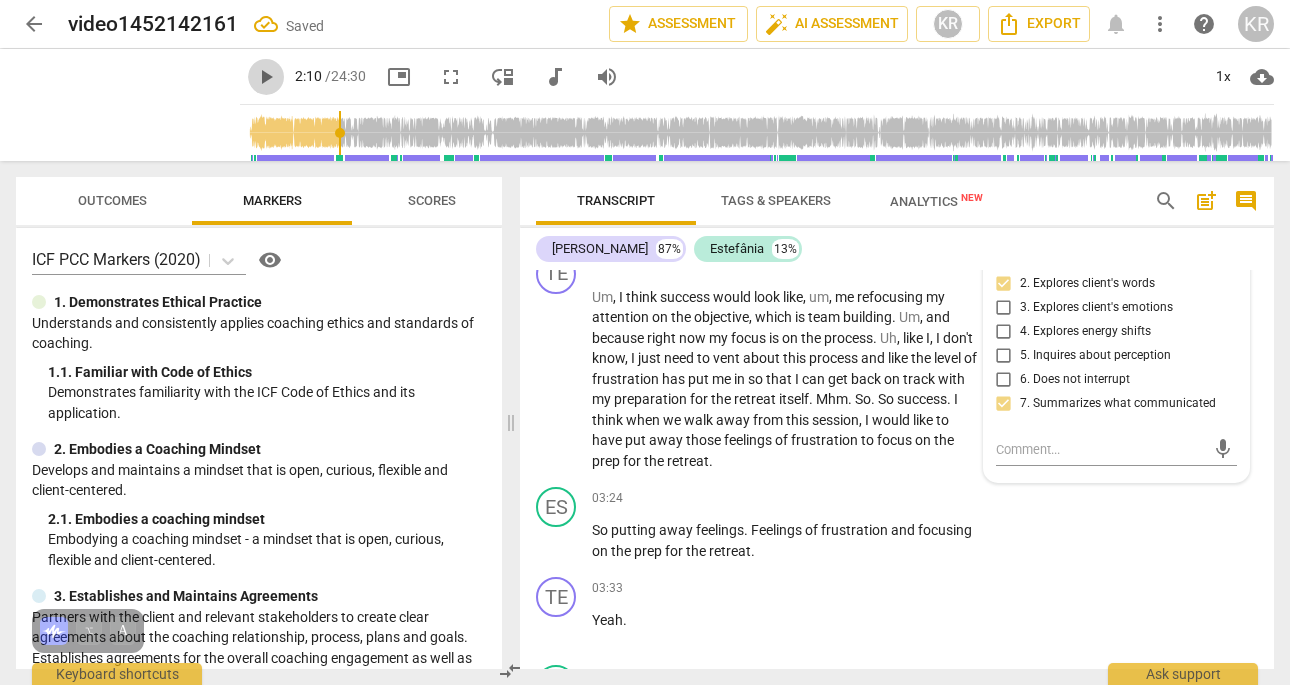 click on "play_arrow" at bounding box center [266, 77] 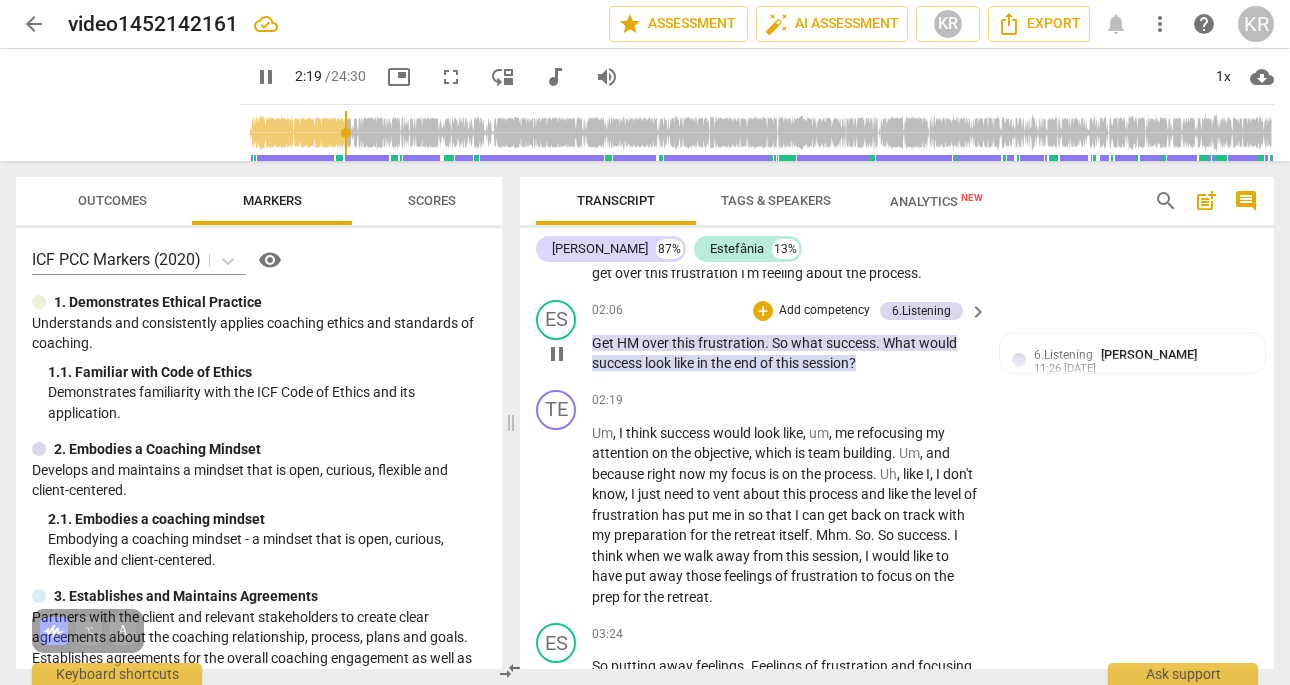 scroll, scrollTop: 690, scrollLeft: 0, axis: vertical 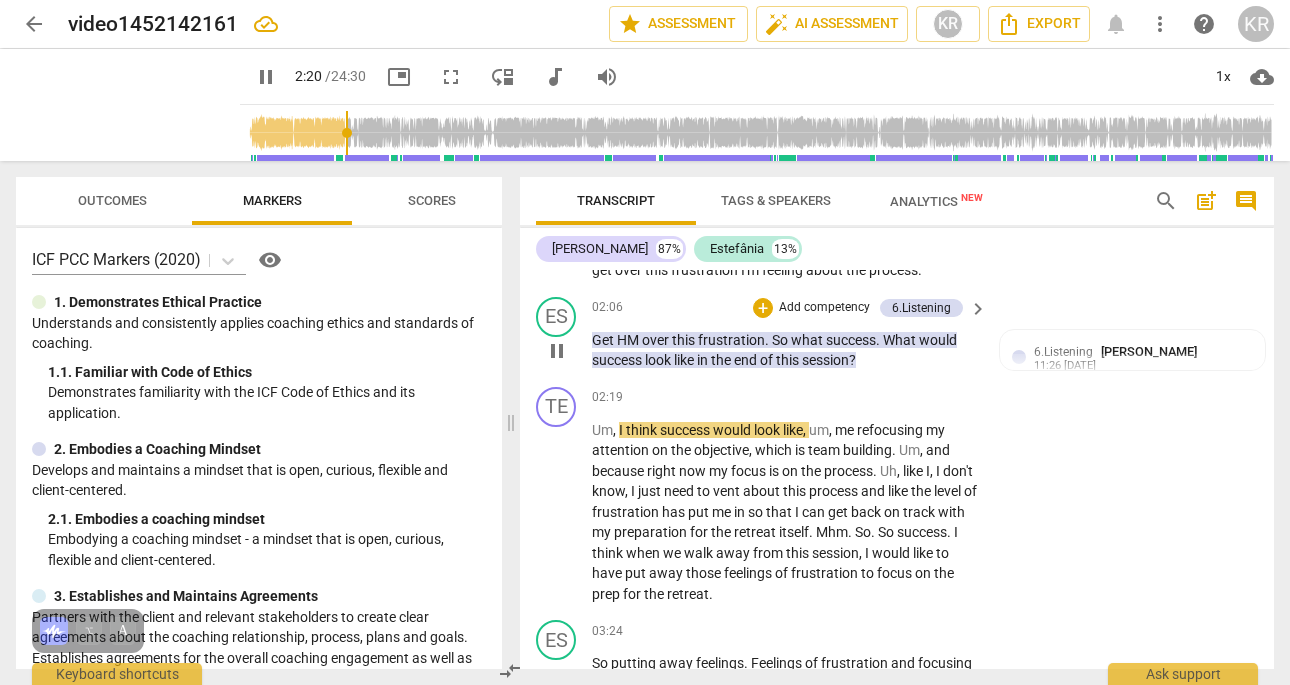 click on "Add competency" at bounding box center (824, 308) 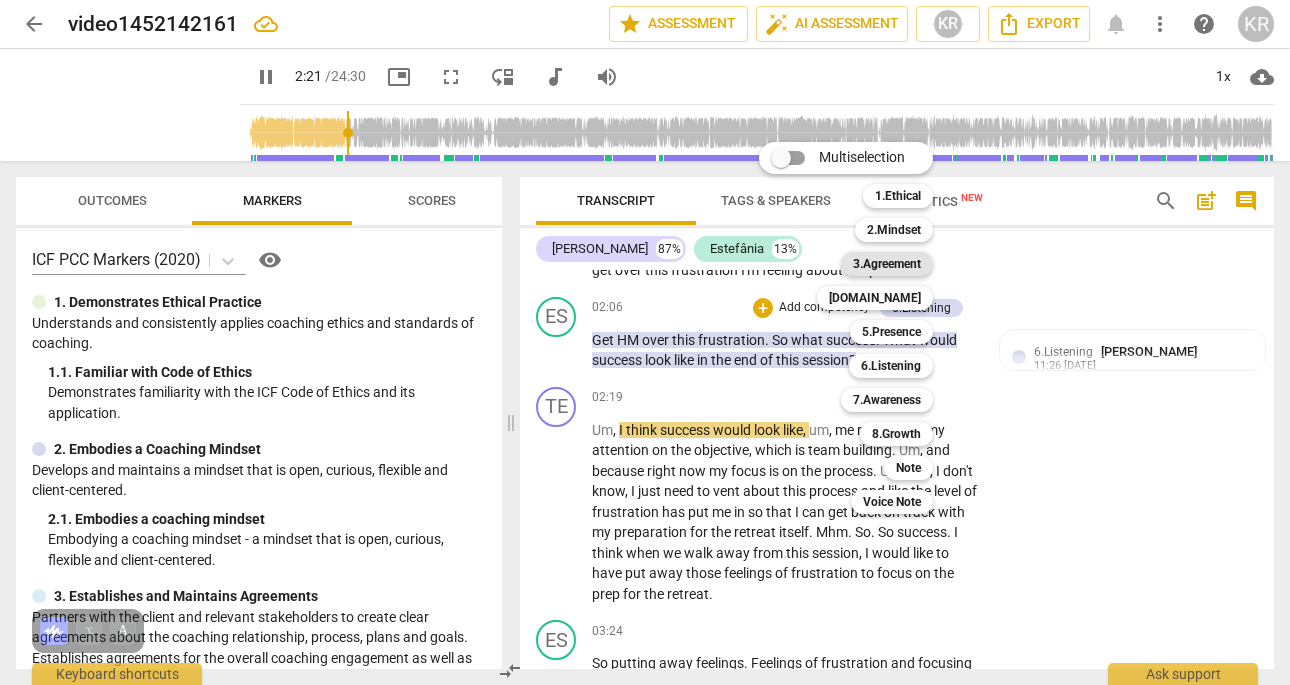 click on "3.Agreement" at bounding box center (887, 264) 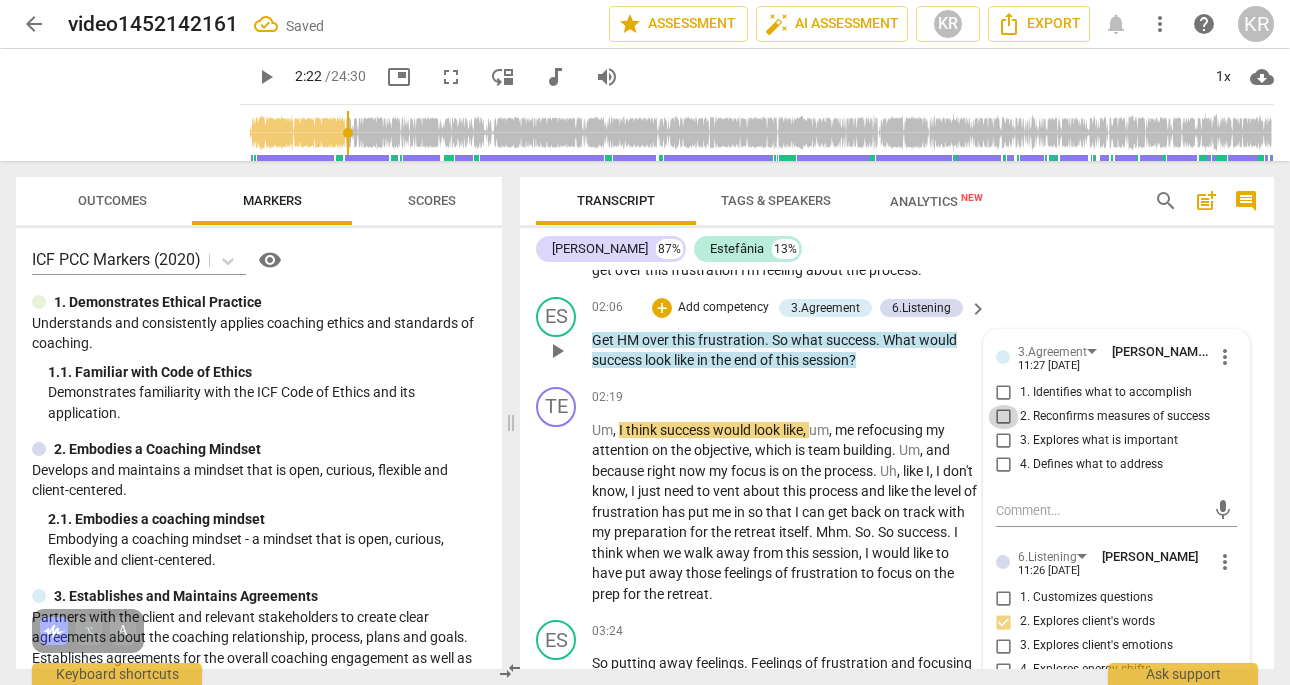 click on "2. Reconfirms measures of success" at bounding box center (1004, 417) 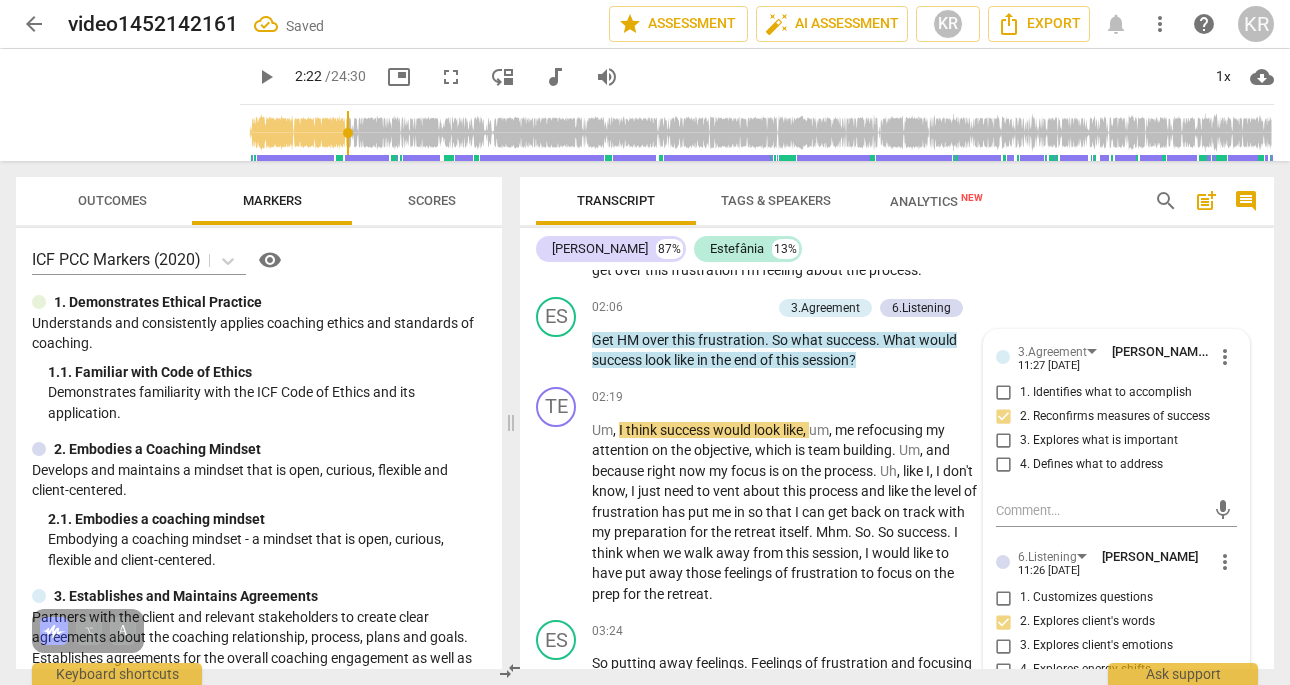 click on "TE play_arrow pause 00:12 + Add competency keyboard_arrow_right Um ,   so   I   need   to   feel   better   about   a   client   I'm   working   with .   I ,   I've   been   coaching   this   person   for   a   while   and   uh ,   recently   she   asked   me   to   do   a   retreat   to   facilitate   a   retreat   for   her   team .   Um ,   and   the   person   I'm   working   with   to   plan   this   retreat ,   well ,   I'm   not   going   to   put   it   on   the   person ,   but   the   process   has   been   extremely   disorganized .   I   am   frustrated ,   I   am   not   confident ,   um ,   in   their ,   um ,   ability   to   pull   this   off .   And   it's   really   affecting .   Like   my ,   before   planning   this   retreat ,   I   had   the   utmost   respect   for   this   person .   Like   I ,   she   was   one   of   my   favorite   clients .   And   now   I'm   so   frustrated   with   this   process   that   I ,   like ,   I'm   doubting   my   ability   to   be   able   to" at bounding box center (897, 110) 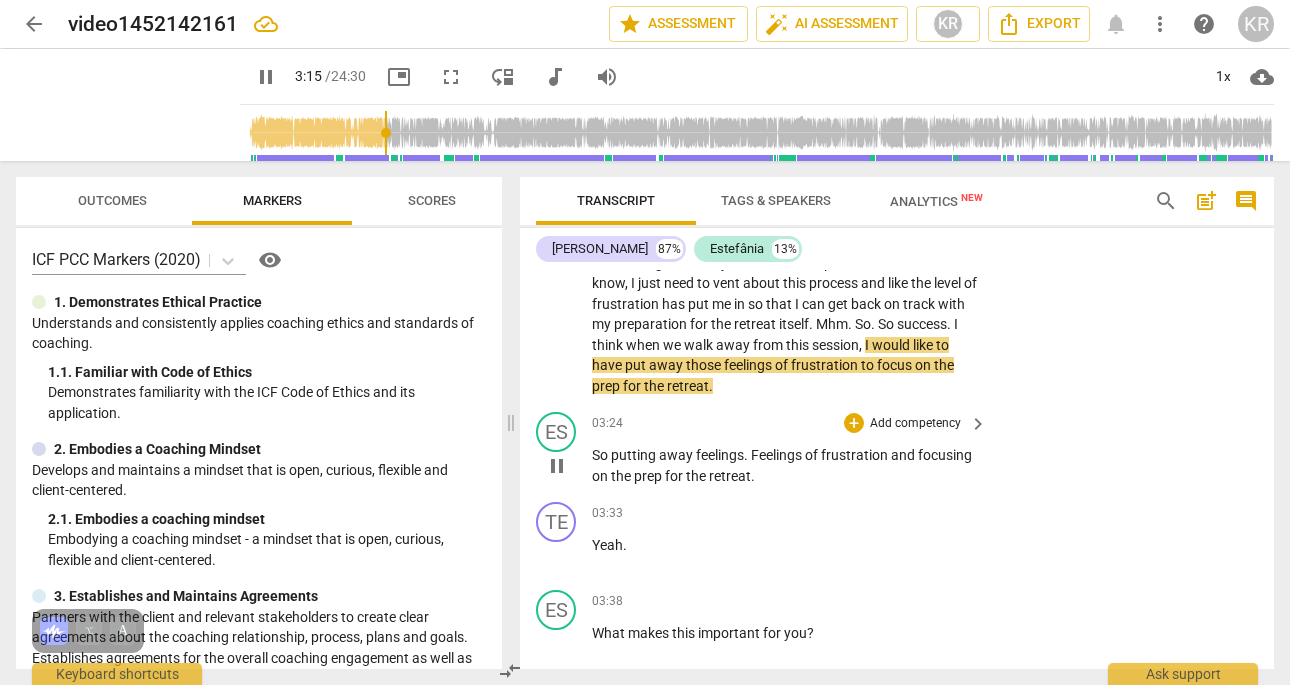 scroll, scrollTop: 901, scrollLeft: 0, axis: vertical 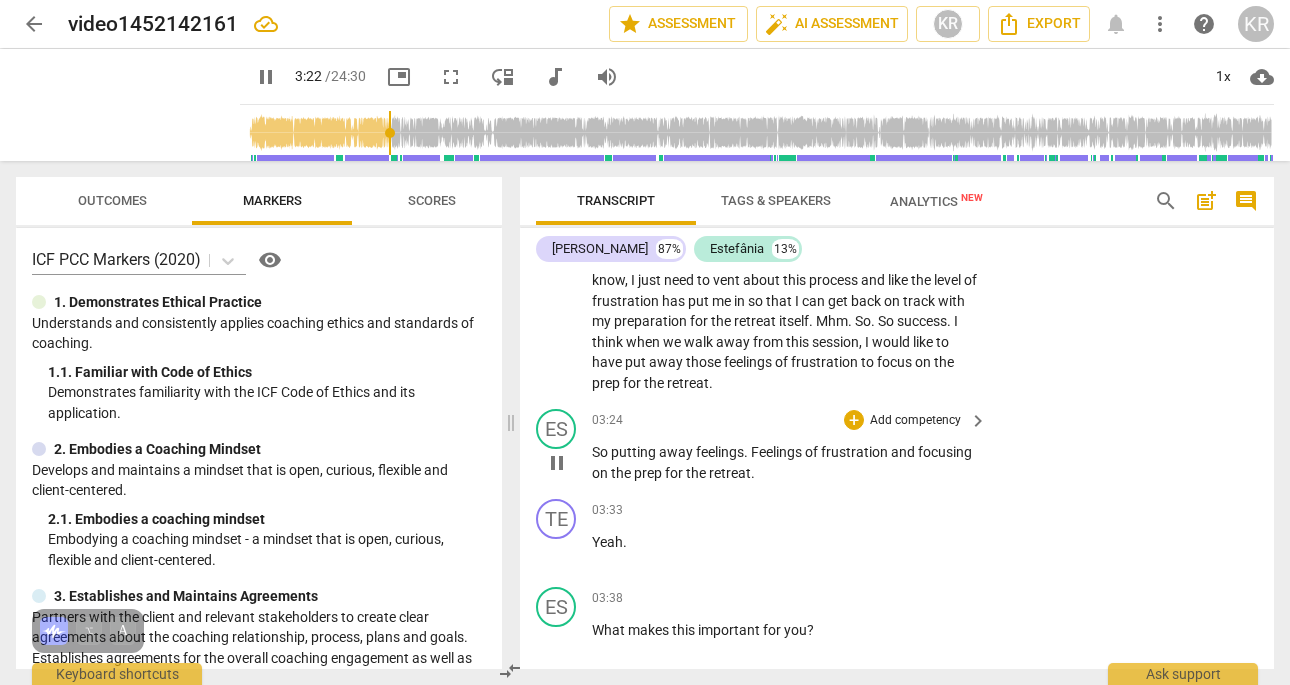 click on "Add competency" at bounding box center [915, 421] 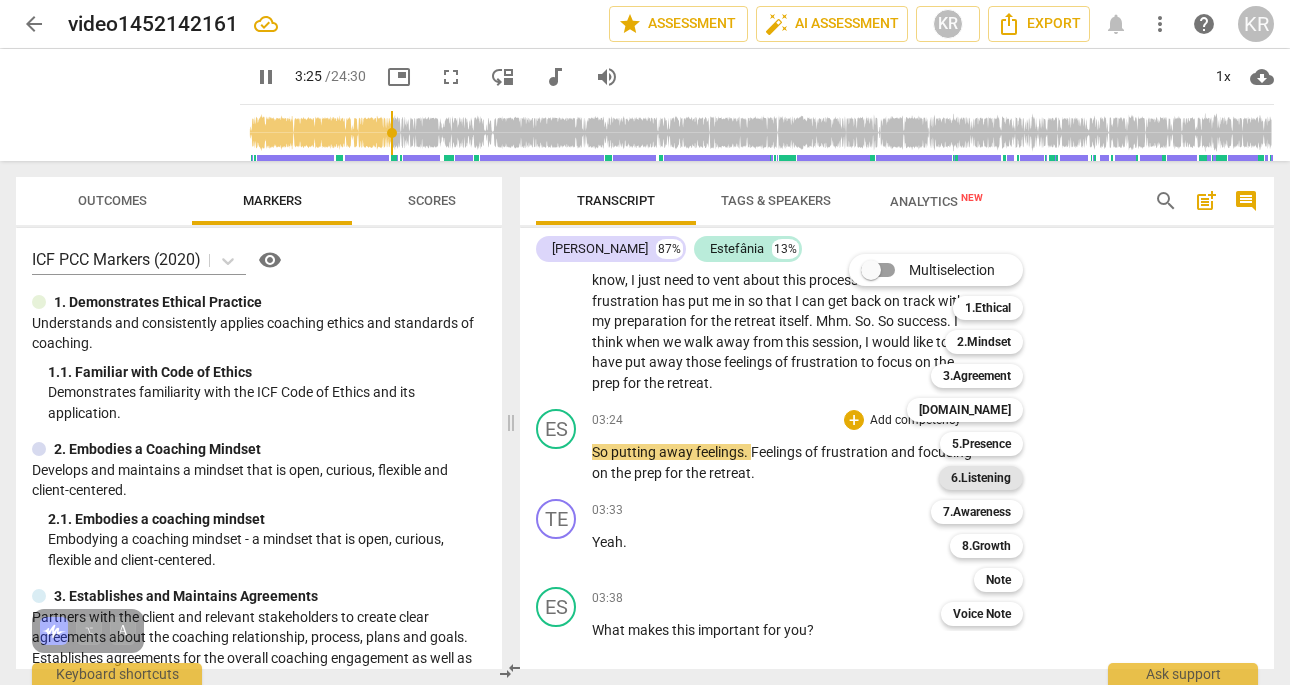 click on "6.Listening" at bounding box center [981, 478] 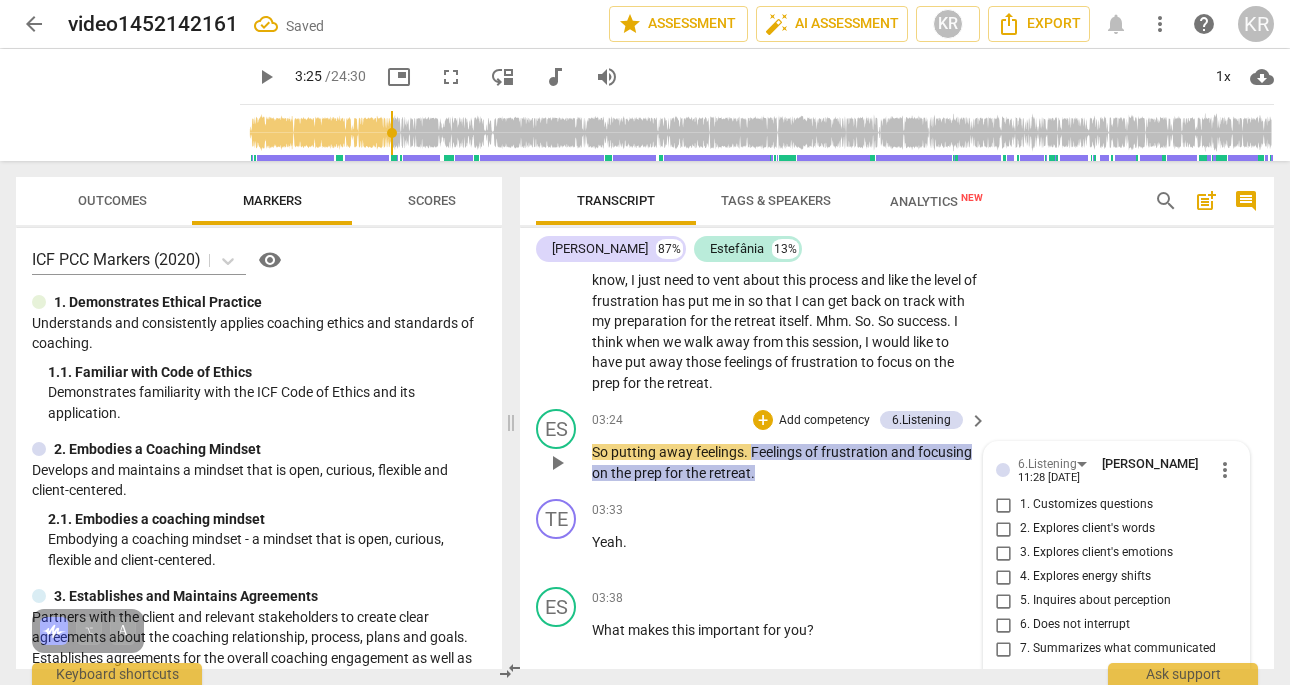 scroll, scrollTop: 1147, scrollLeft: 0, axis: vertical 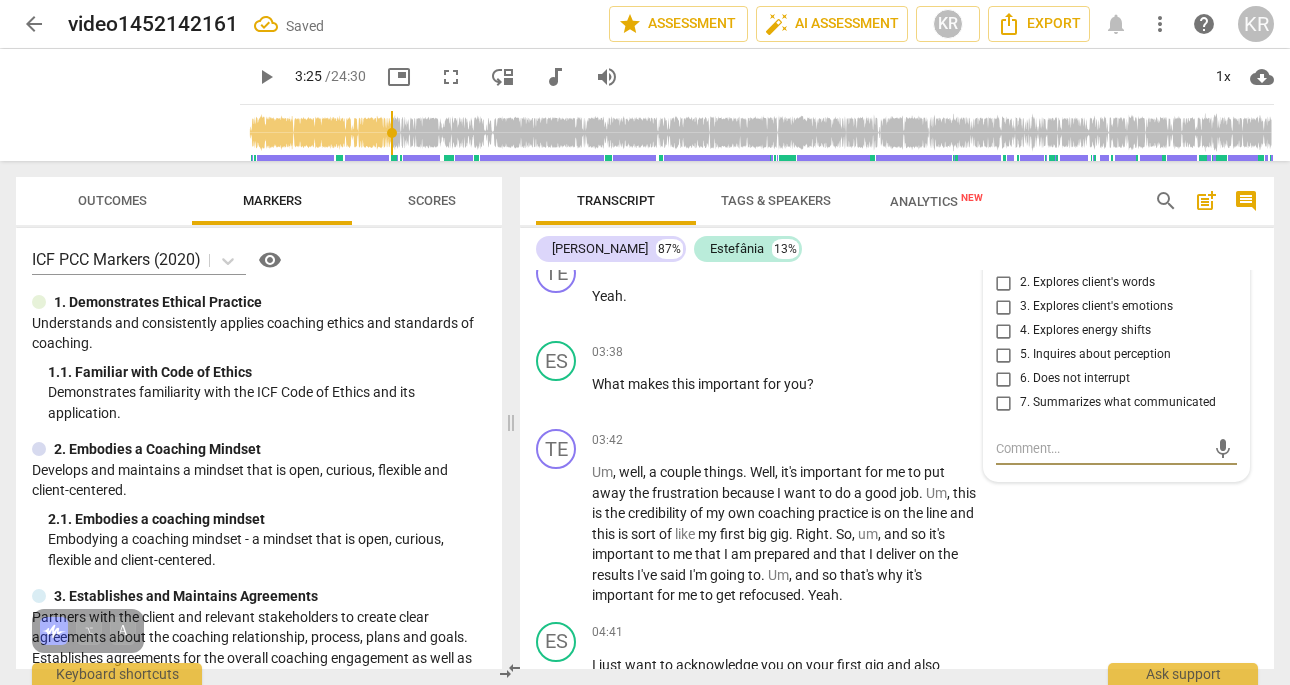 click on "2. Explores client's words" at bounding box center (1004, 283) 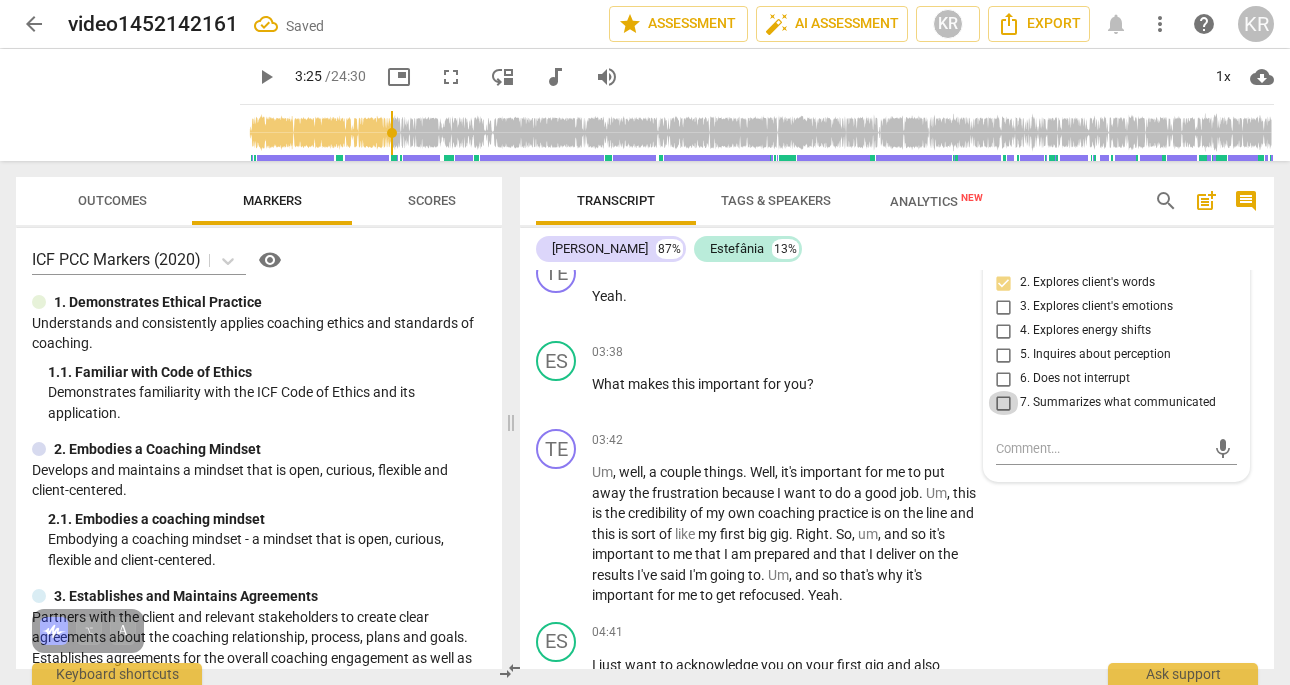 click on "7. Summarizes what communicated" at bounding box center [1004, 403] 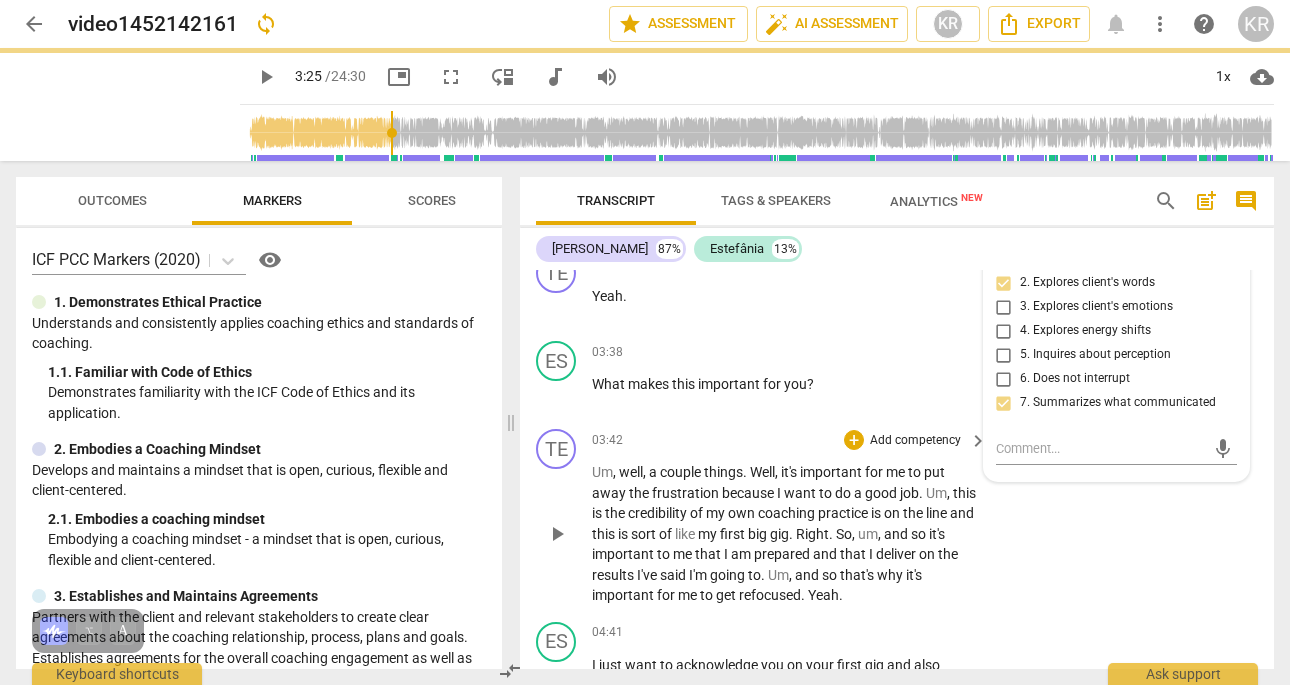 click on "TE play_arrow pause 03:42 + Add competency keyboard_arrow_right Um ,   well ,   a   couple   things .   Well ,   it's   important   for   me   to   put   away   the   frustration   because   I   want   to   do   a   good   job .   Um ,   this   is   the   credibility   of   my   own   coaching   practice   is   on   the   line   and   this   is   sort   of   like   my   first   big   gig .   Right .   So ,   um ,   and   so   it's   important   to   me   that   I   am   prepared   and   that   I   deliver   on   the   results   I've   said   I'm   going   to .   Um ,   and   so   that's   why   it's   important   for   me   to   get   refocused .   Yeah ." at bounding box center (897, 517) 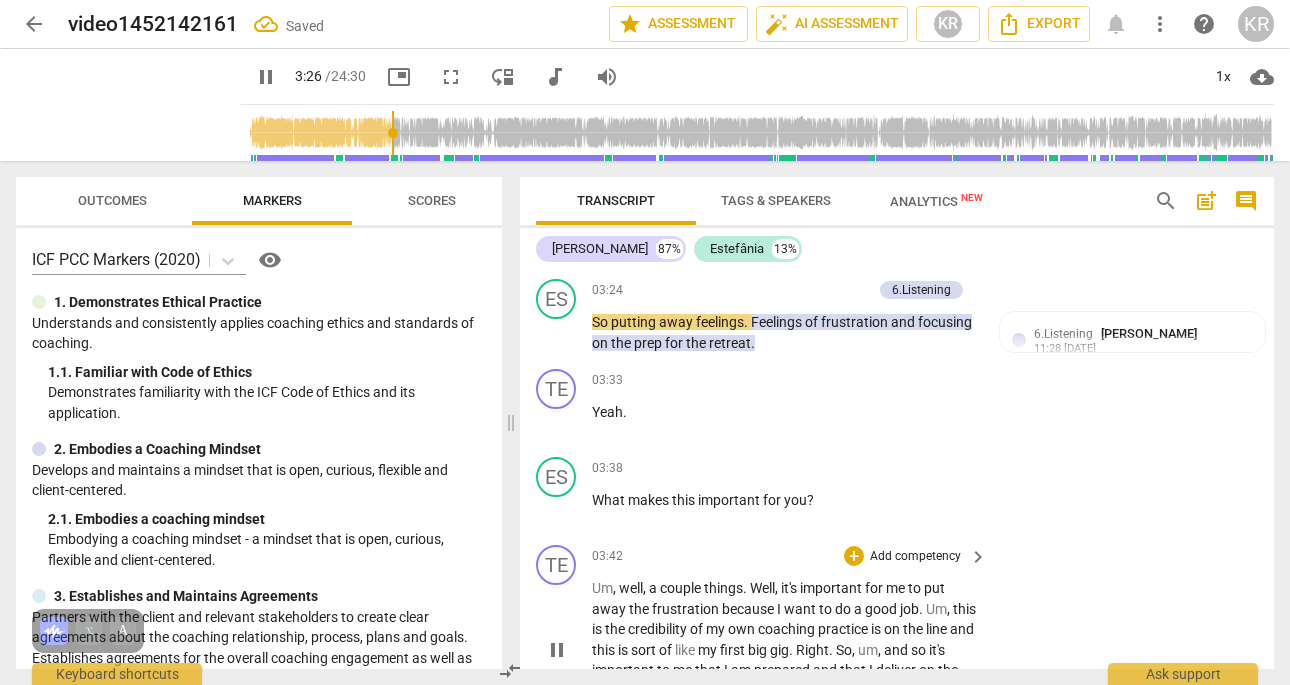 scroll, scrollTop: 1035, scrollLeft: 0, axis: vertical 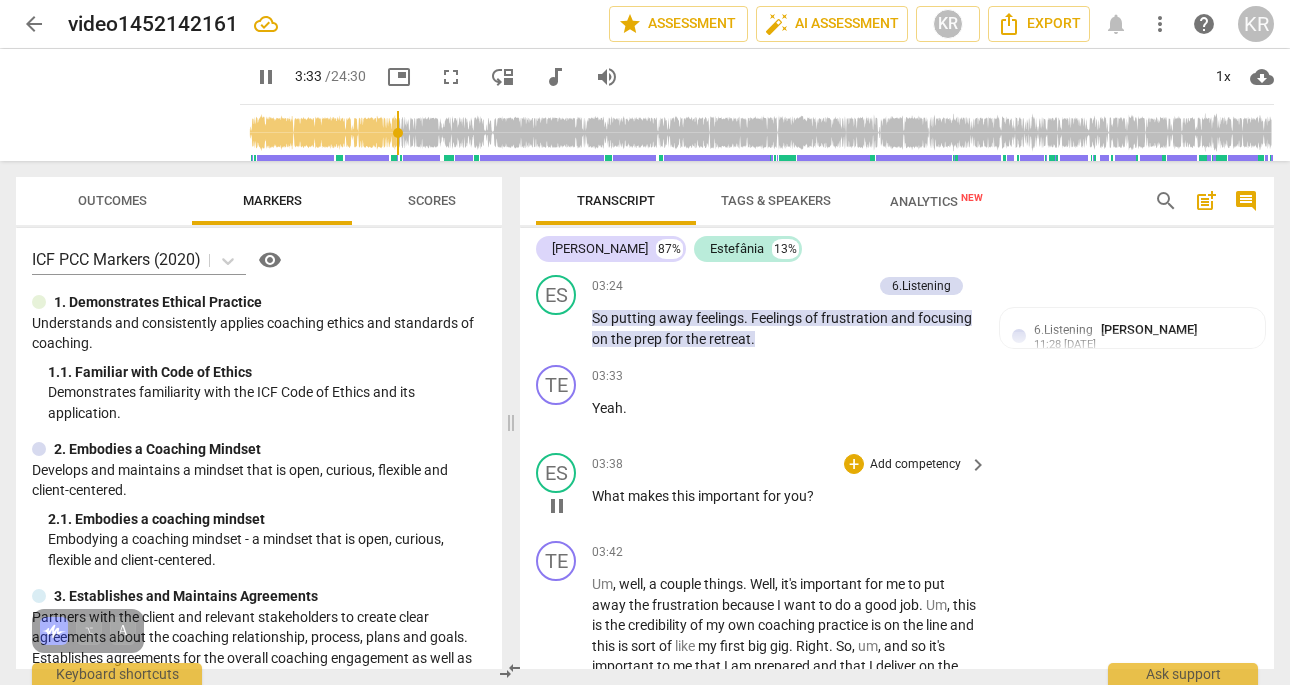 click on "Add competency" at bounding box center (915, 465) 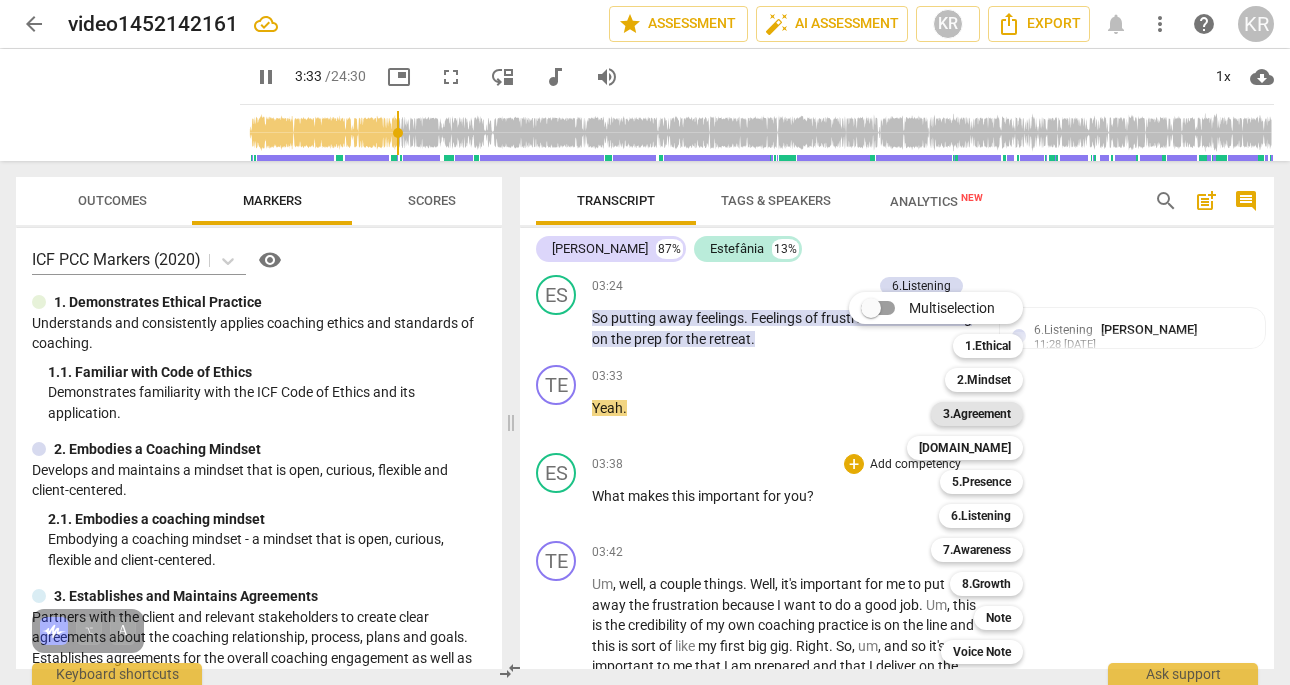 click on "3.Agreement" at bounding box center [977, 414] 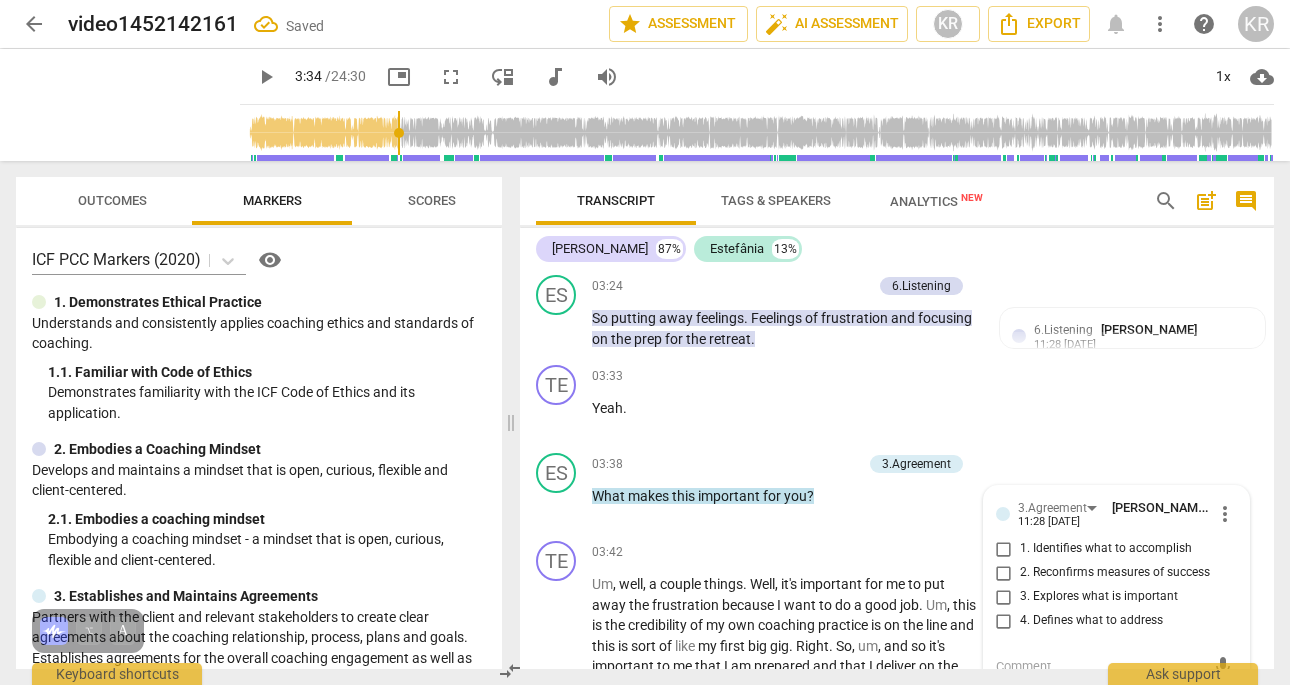 scroll, scrollTop: 1253, scrollLeft: 0, axis: vertical 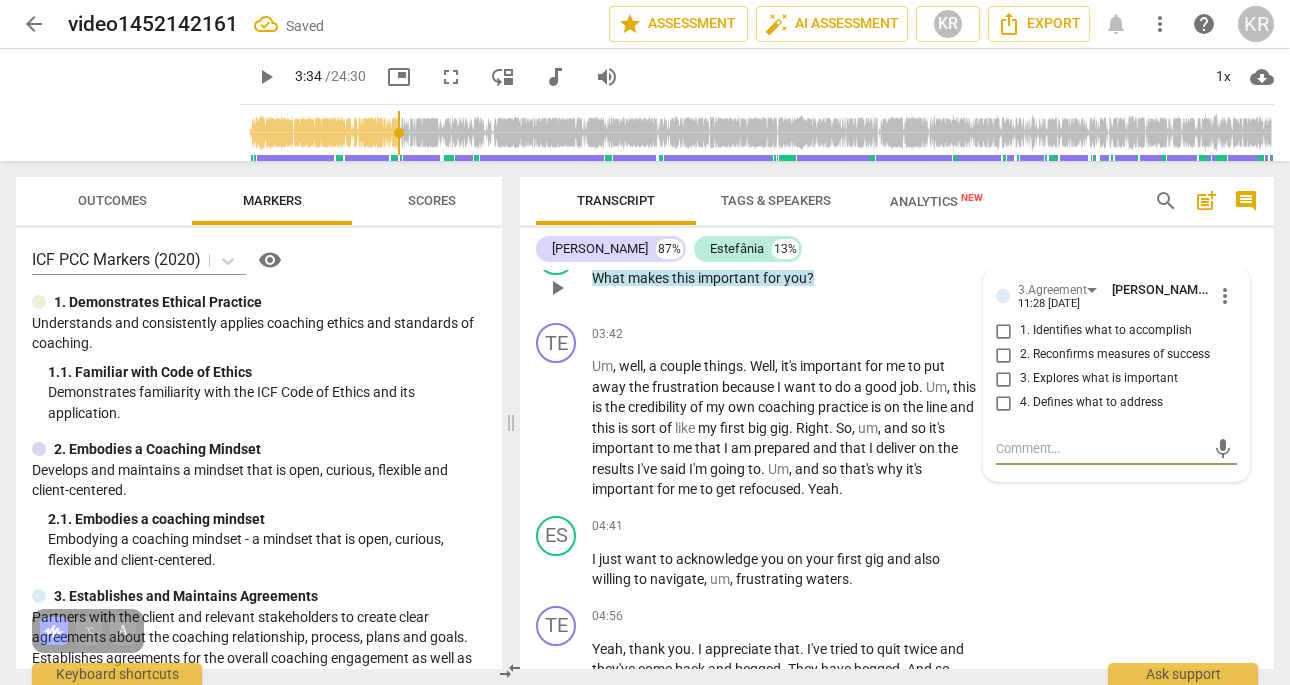 click on "3. Explores what is important" at bounding box center [1004, 379] 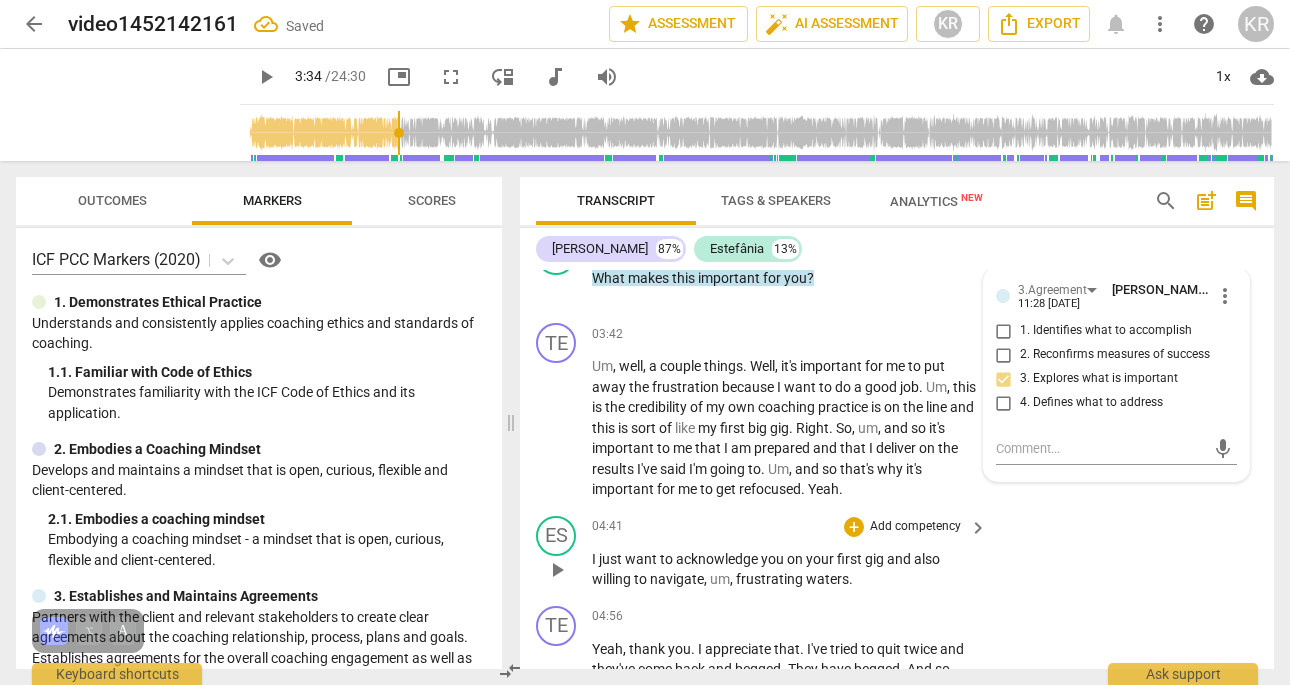 click on "ES play_arrow pause 04:41 + Add competency keyboard_arrow_right I   just   want   to   acknowledge   you   on   your   first   gig   and   also   willing   to   navigate ,   um ,   frustrating   waters ." at bounding box center [897, 553] 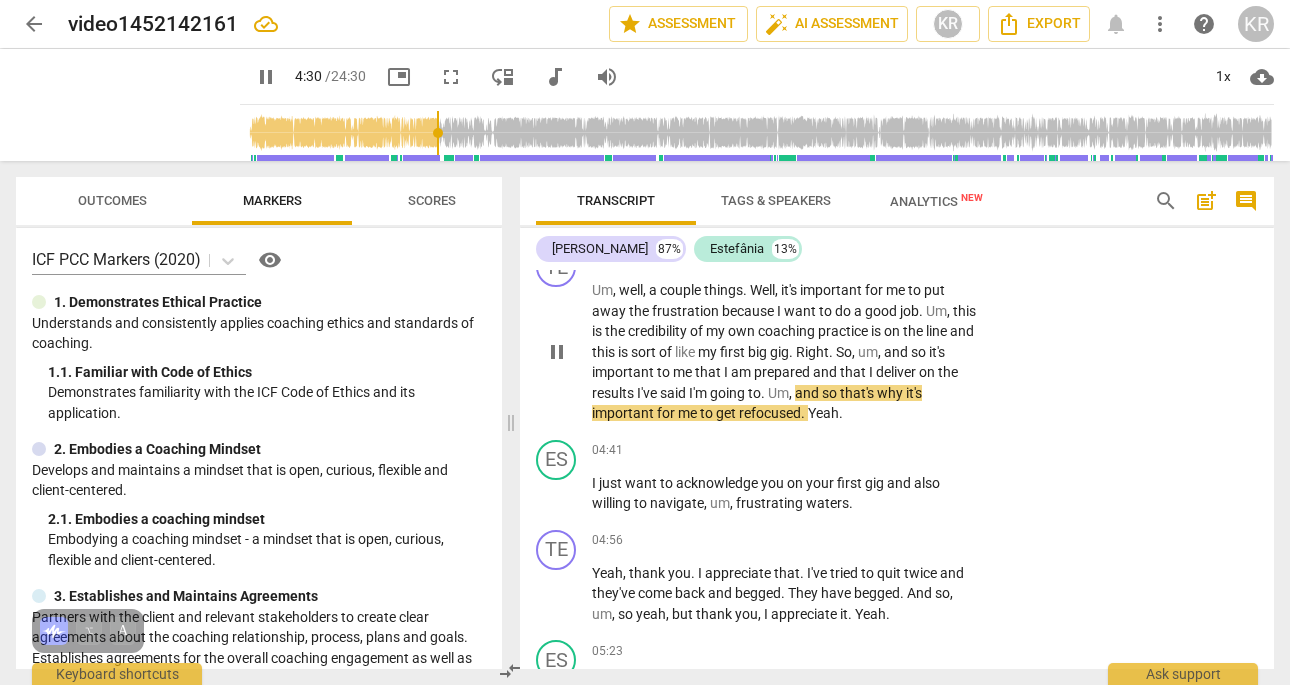 scroll, scrollTop: 1333, scrollLeft: 0, axis: vertical 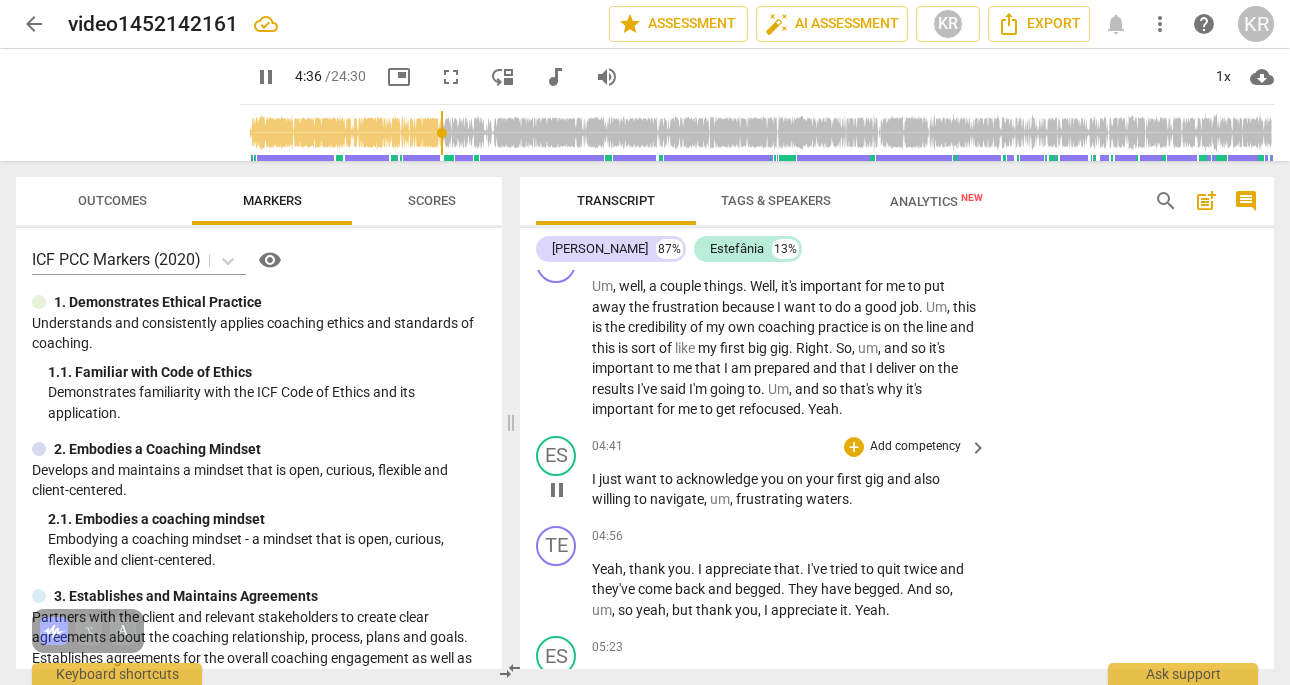 click on "Add competency" at bounding box center [915, 447] 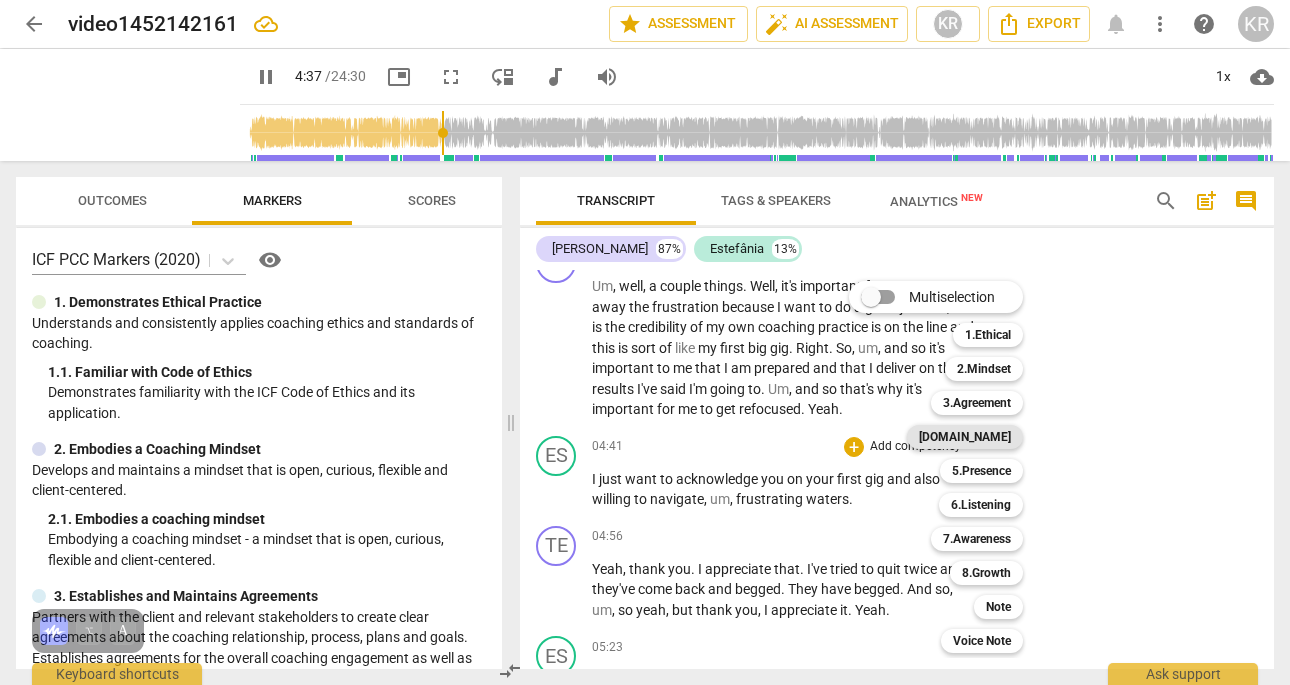 click on "[DOMAIN_NAME]" at bounding box center [965, 437] 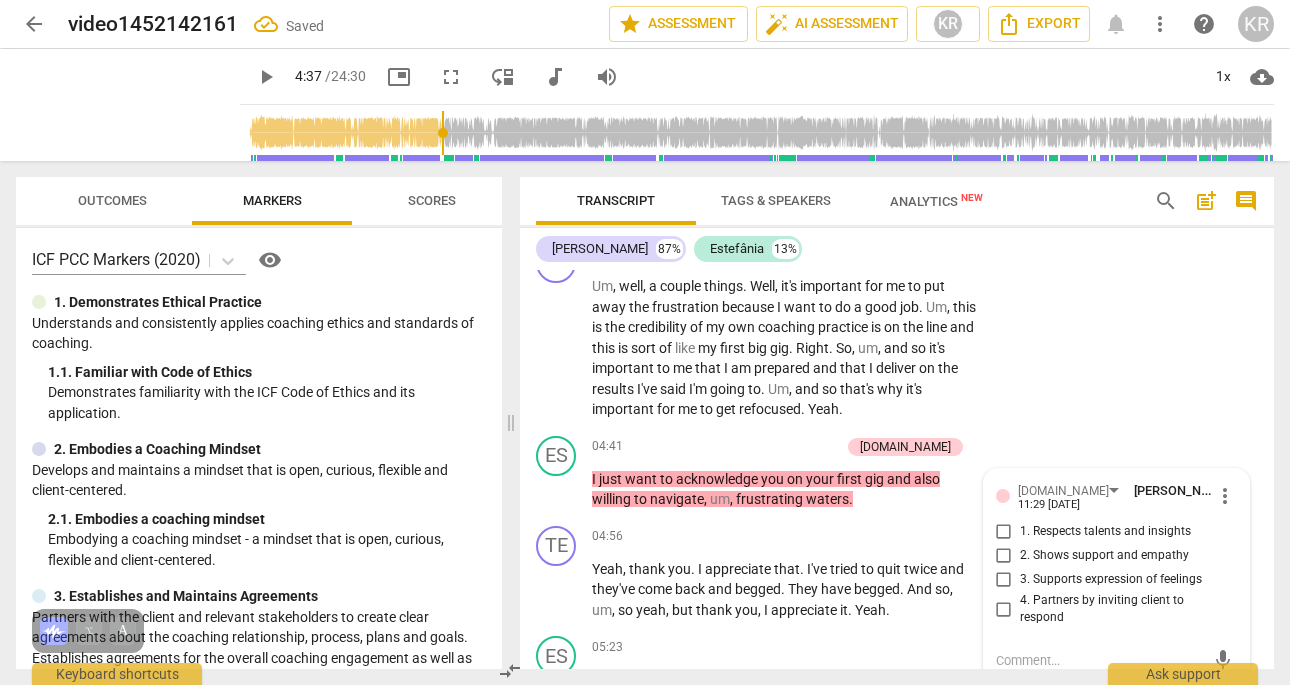 scroll, scrollTop: 1544, scrollLeft: 0, axis: vertical 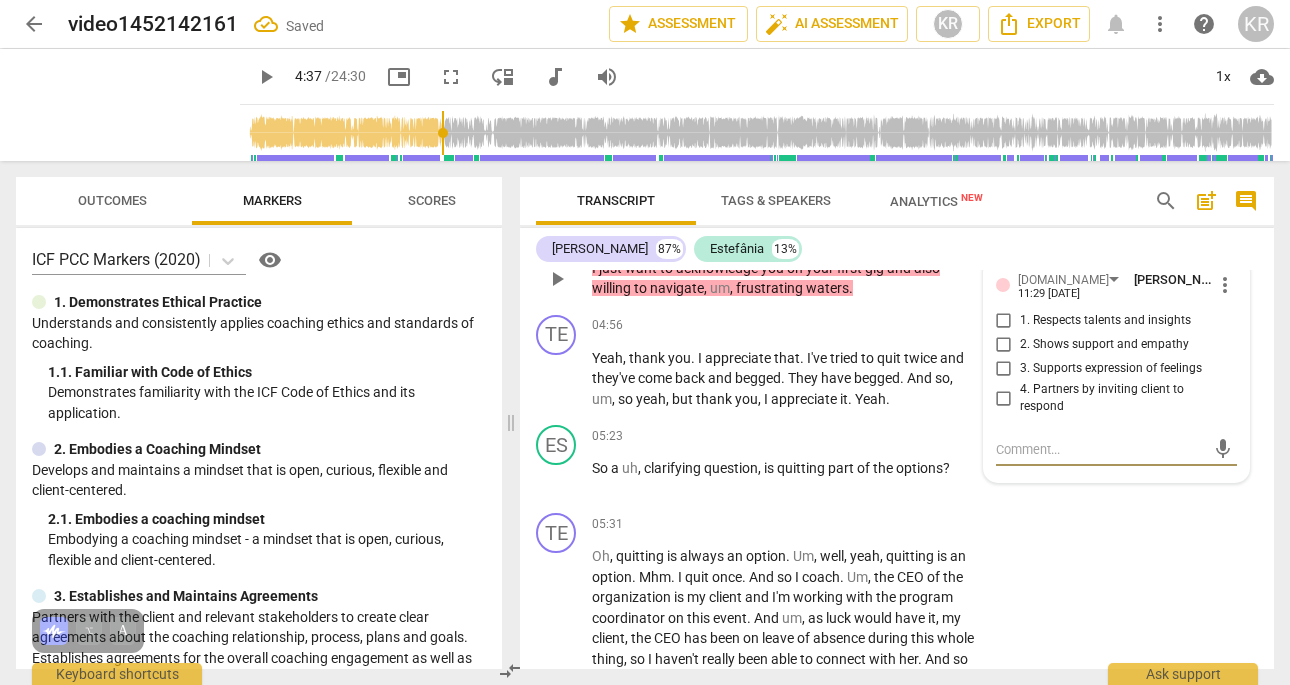 click on "1. Respects talents and insights" at bounding box center (1004, 321) 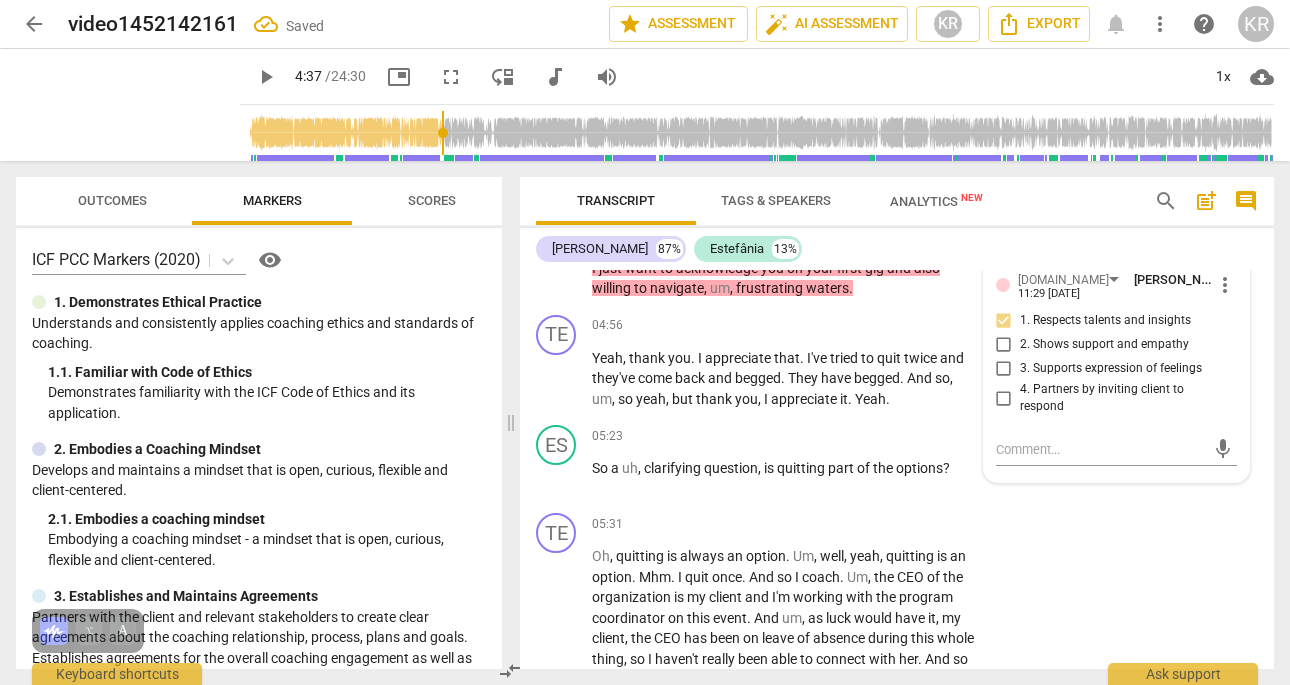 click on "[PERSON_NAME] 87% [PERSON_NAME] 13%" at bounding box center (897, 249) 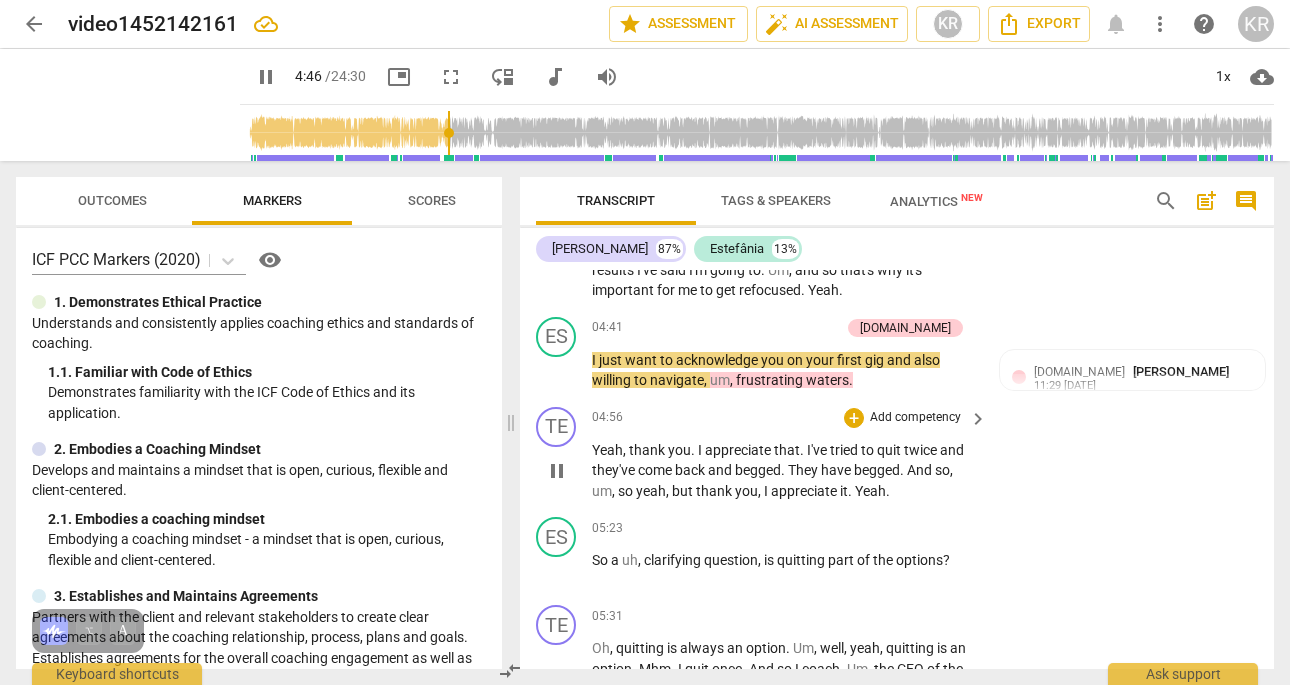 scroll, scrollTop: 1456, scrollLeft: 0, axis: vertical 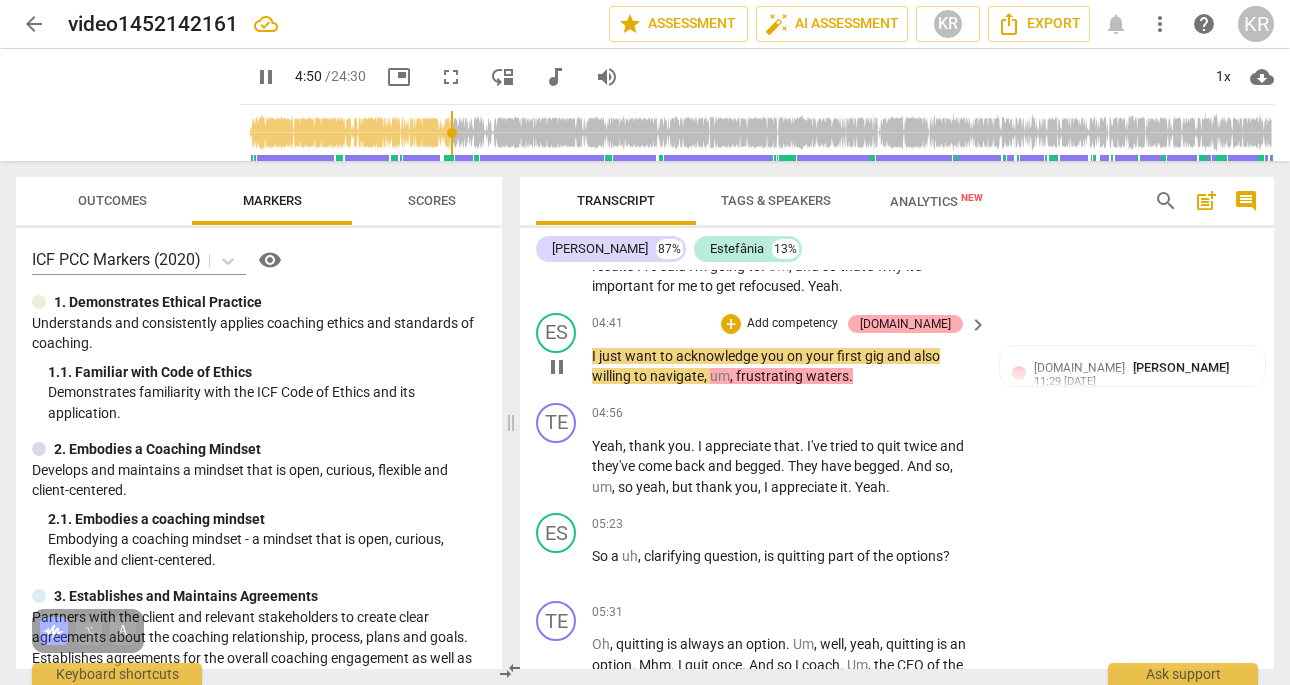 click on "[DOMAIN_NAME]" at bounding box center [905, 324] 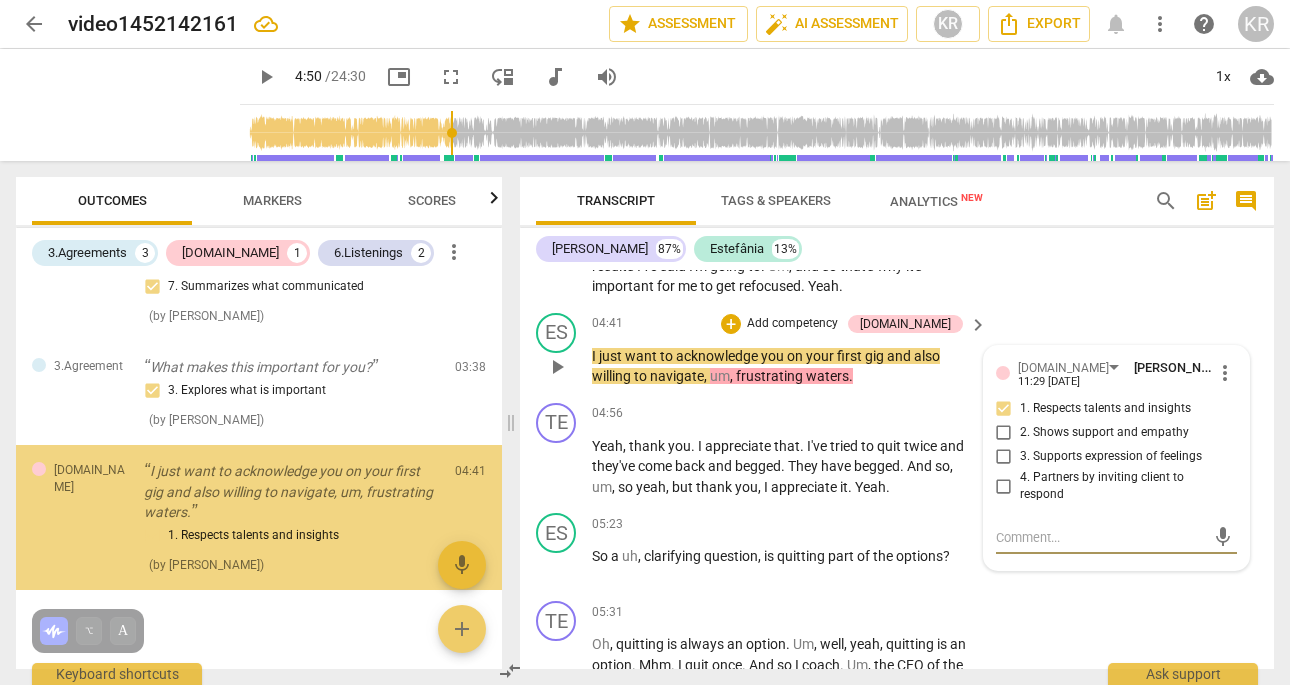 scroll, scrollTop: 545, scrollLeft: 0, axis: vertical 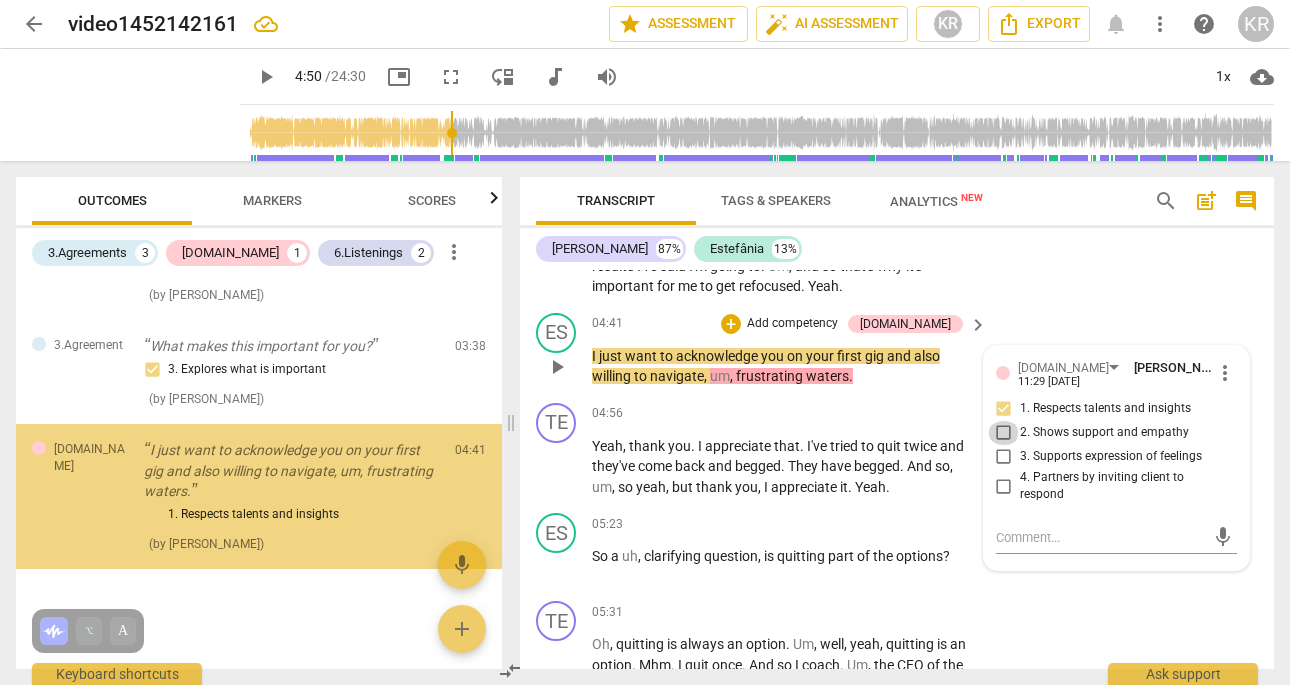 click on "2. Shows support and empathy" at bounding box center [1004, 433] 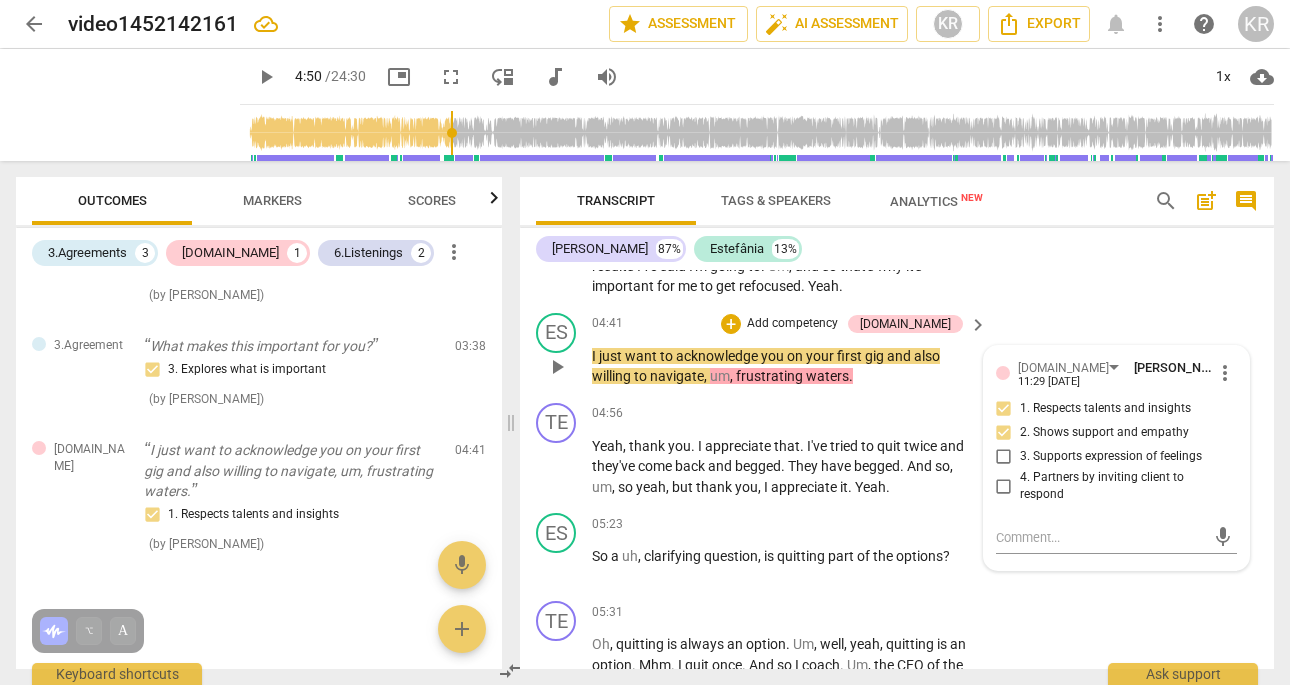 click on "ES play_arrow pause 04:41 + Add competency [DOMAIN_NAME] keyboard_arrow_right I   just   want   to   acknowledge   you   on   your   first   gig   and   also   willing   to   navigate ,   um ,   frustrating   waters . [DOMAIN_NAME] [PERSON_NAME] 11:29 [DATE] more_vert 1. Respects talents and insights 2. Shows support and empathy 3. Supports expression of feelings 4. Partners by inviting client to respond mic" at bounding box center (897, 350) 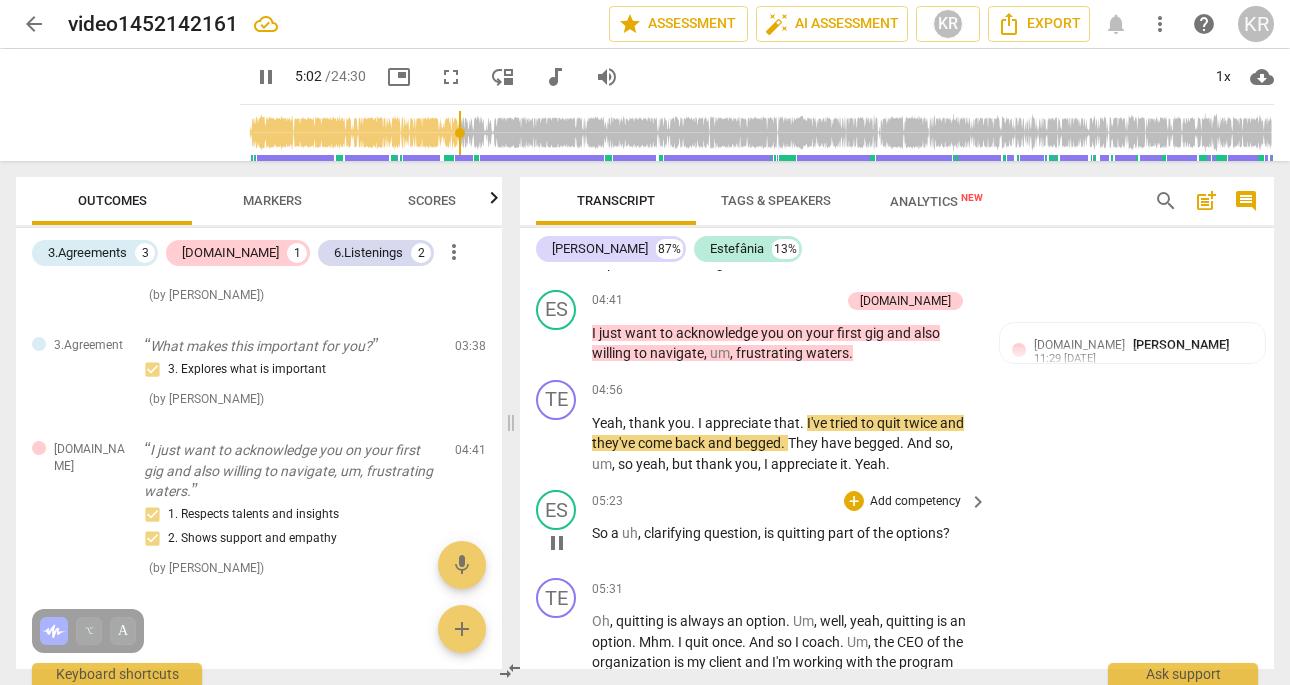 scroll, scrollTop: 1481, scrollLeft: 0, axis: vertical 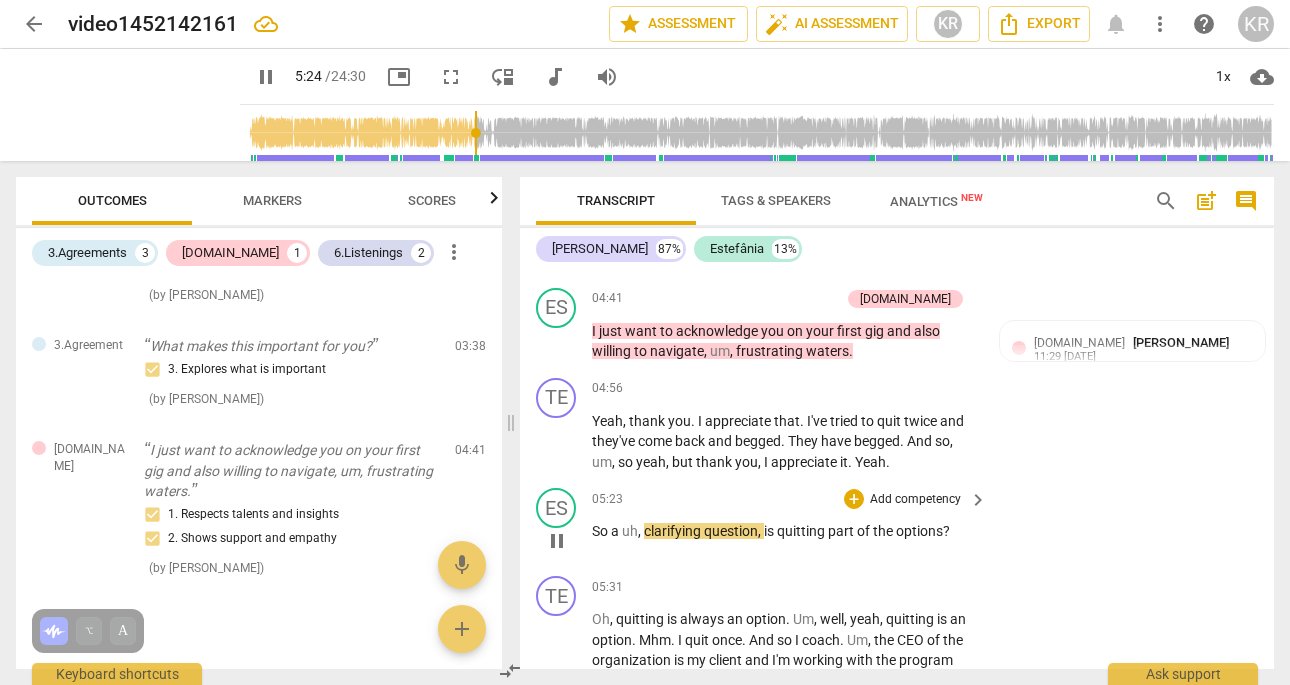click on "Add competency" at bounding box center [915, 500] 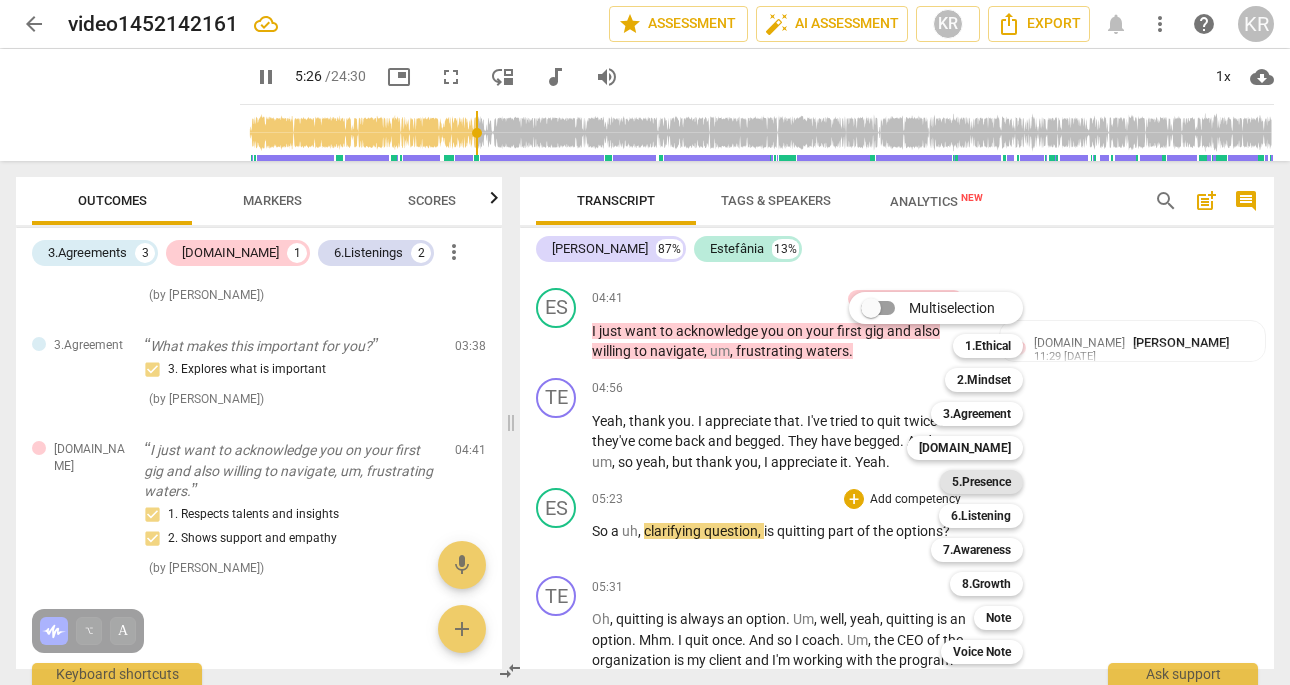 click on "5.Presence" at bounding box center (981, 482) 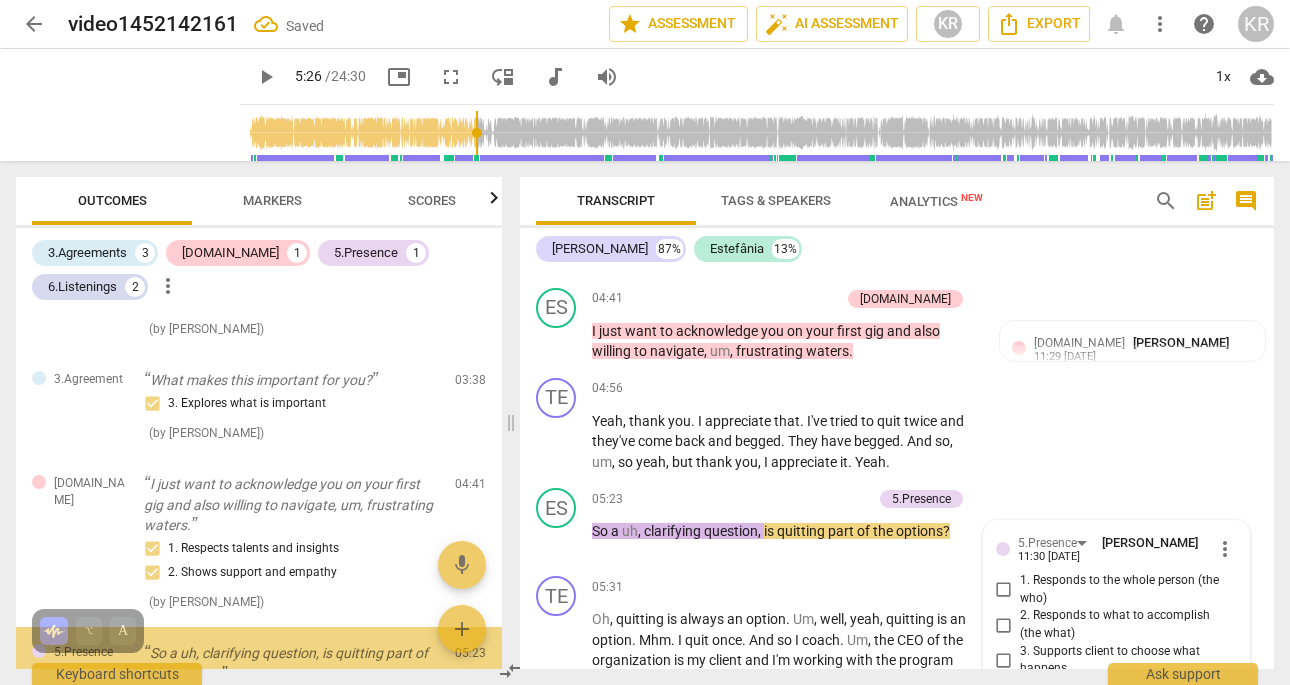 scroll, scrollTop: 1791, scrollLeft: 0, axis: vertical 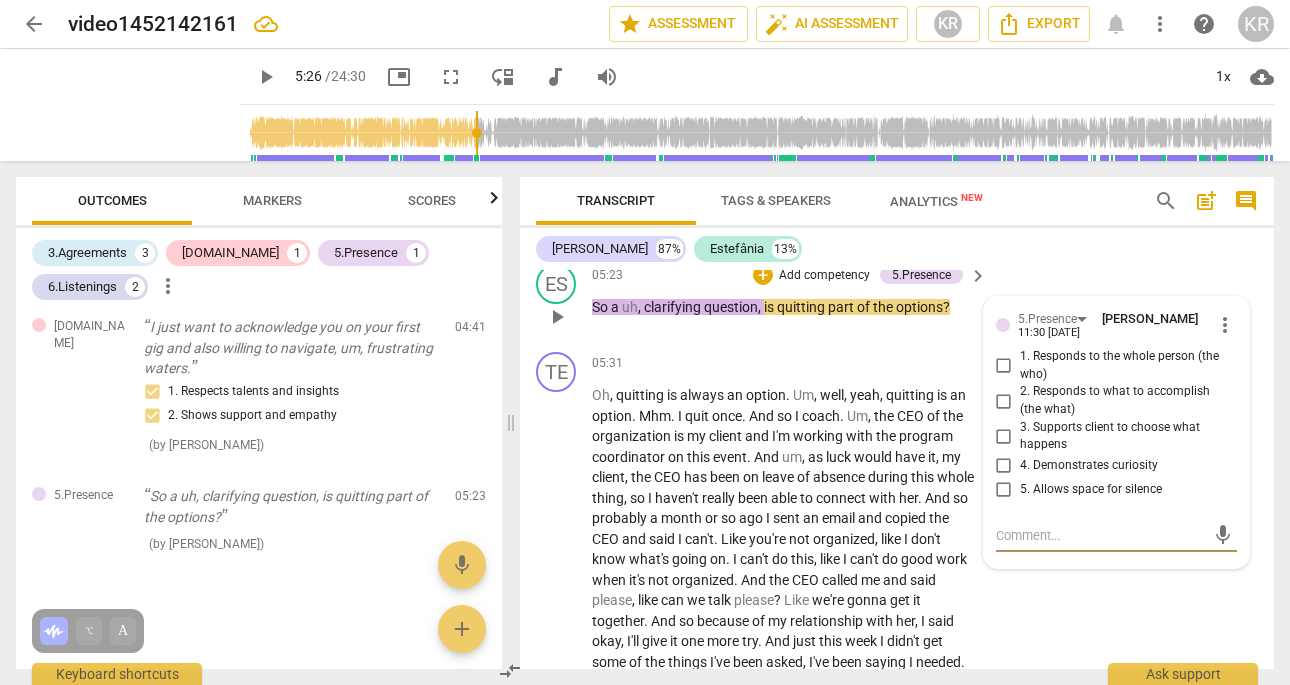 click on "Add competency" at bounding box center (824, 276) 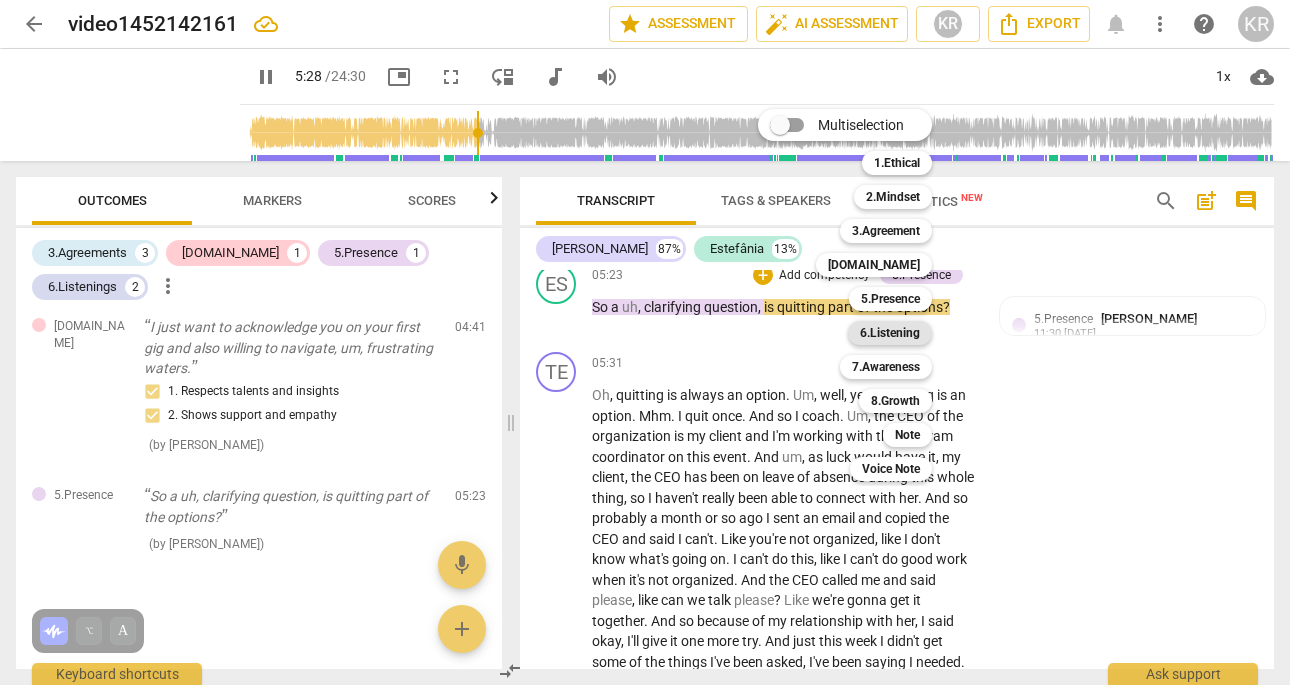 click on "6.Listening" at bounding box center [890, 333] 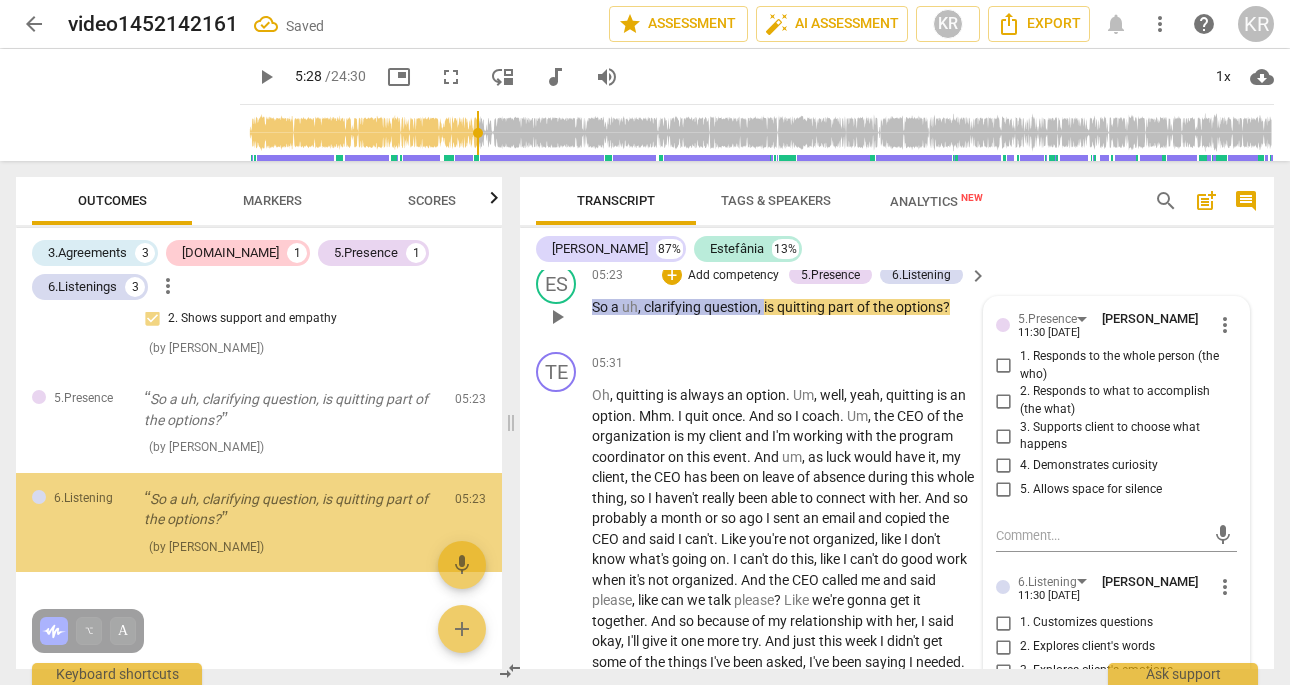 scroll, scrollTop: 802, scrollLeft: 0, axis: vertical 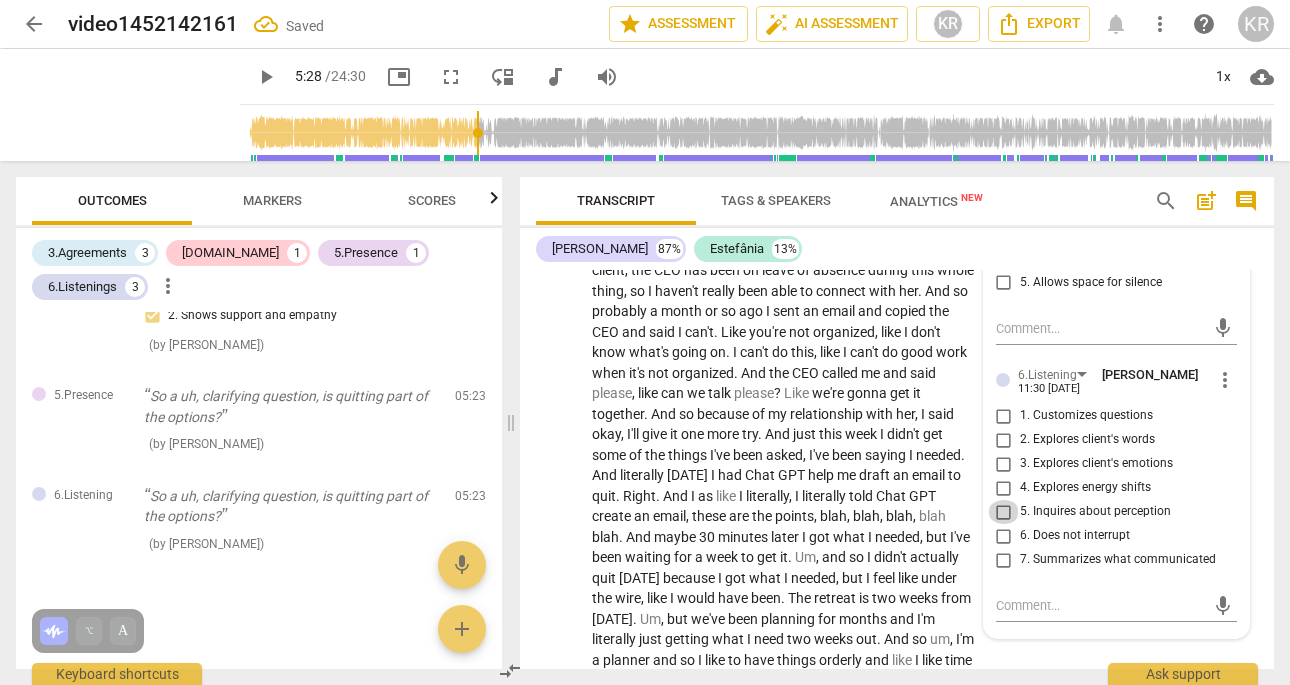 click on "5. Inquires about perception" at bounding box center (1004, 512) 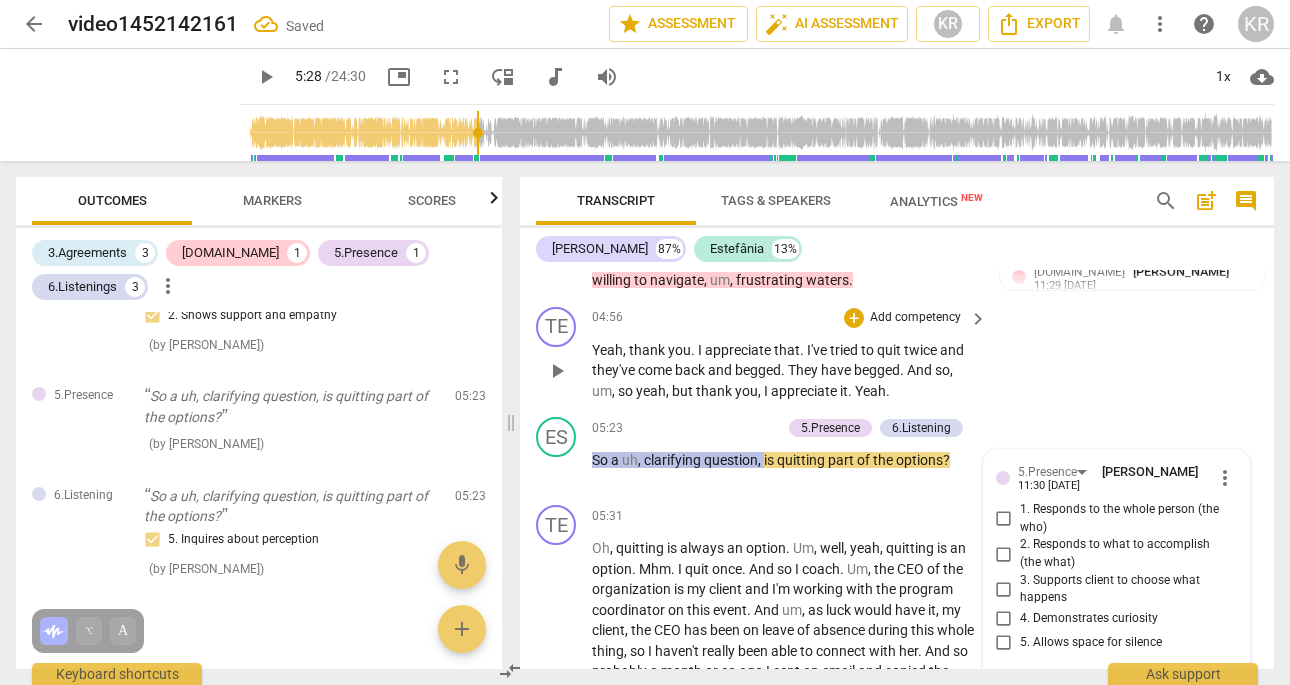 scroll, scrollTop: 1553, scrollLeft: 0, axis: vertical 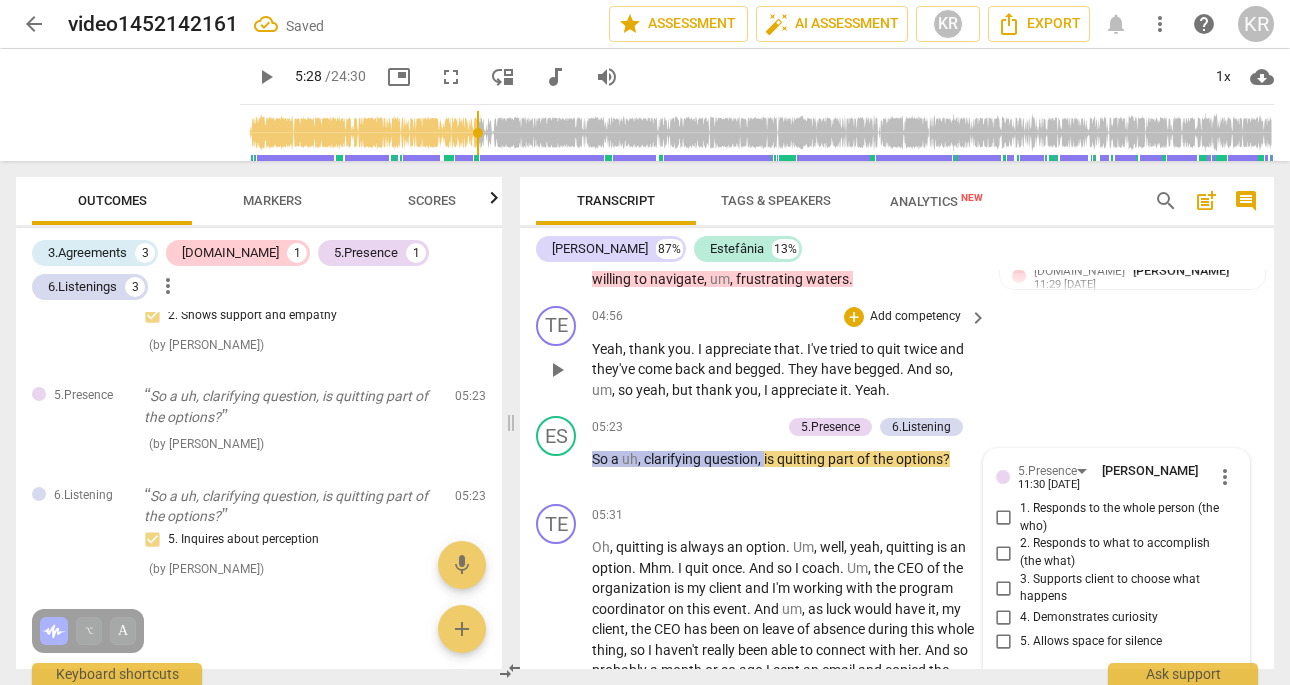 click on "TE play_arrow pause 04:56 + Add competency keyboard_arrow_right Yeah ,   thank   you .   I   appreciate   that .   I've   tried   to   quit   twice   and   they've   come   back   and   begged .   They   have   begged .   And   so ,   um ,   so   yeah ,   but   thank   you ,   I   appreciate   it .   Yeah ." at bounding box center [897, 353] 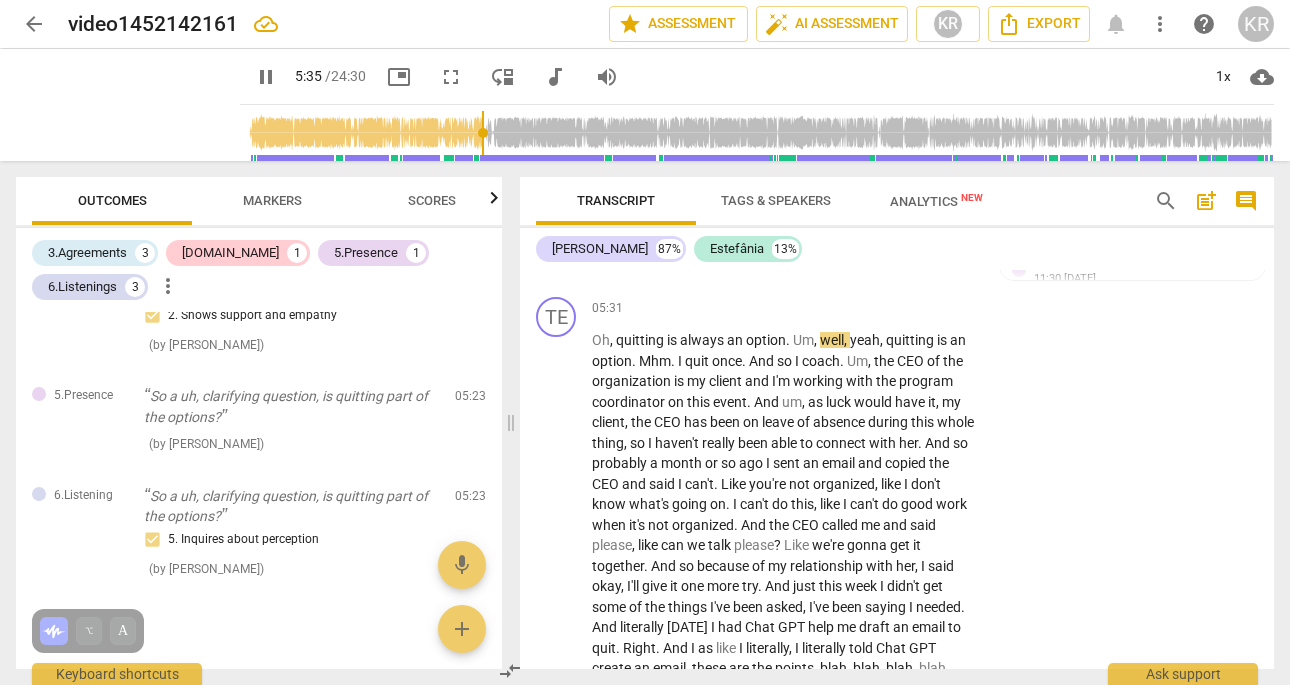 scroll, scrollTop: 1763, scrollLeft: 0, axis: vertical 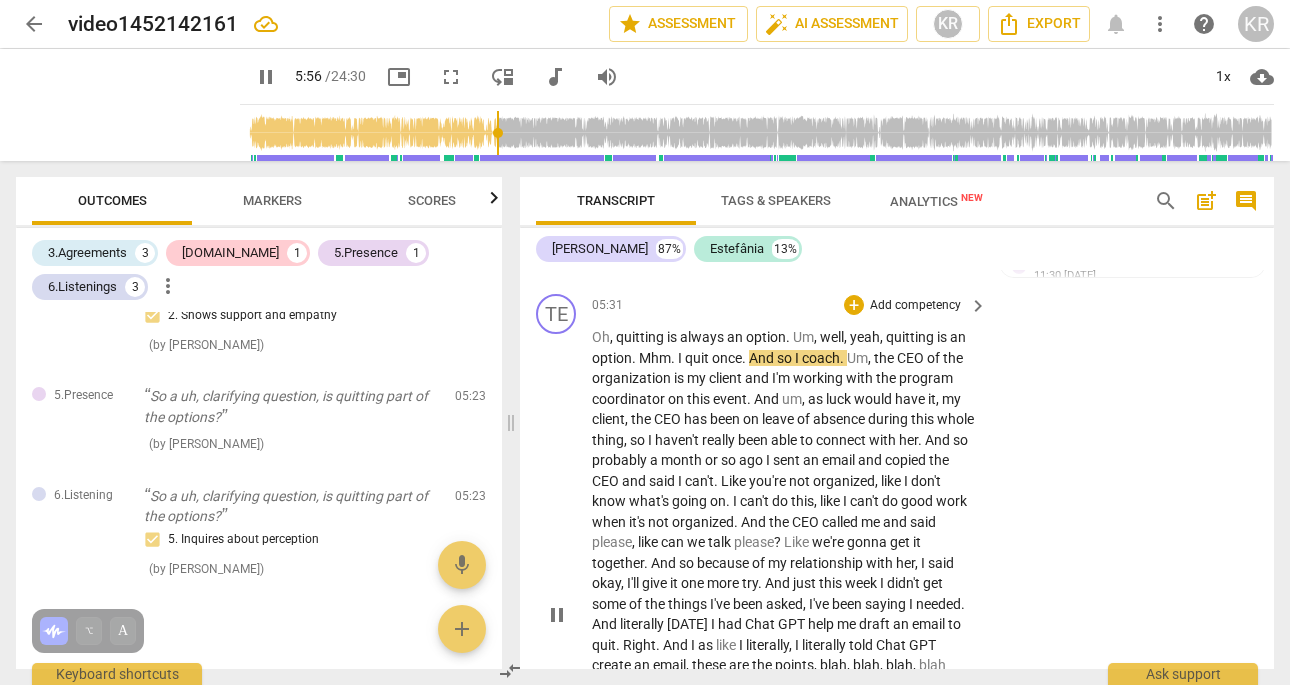 click on "Add competency" at bounding box center (915, 306) 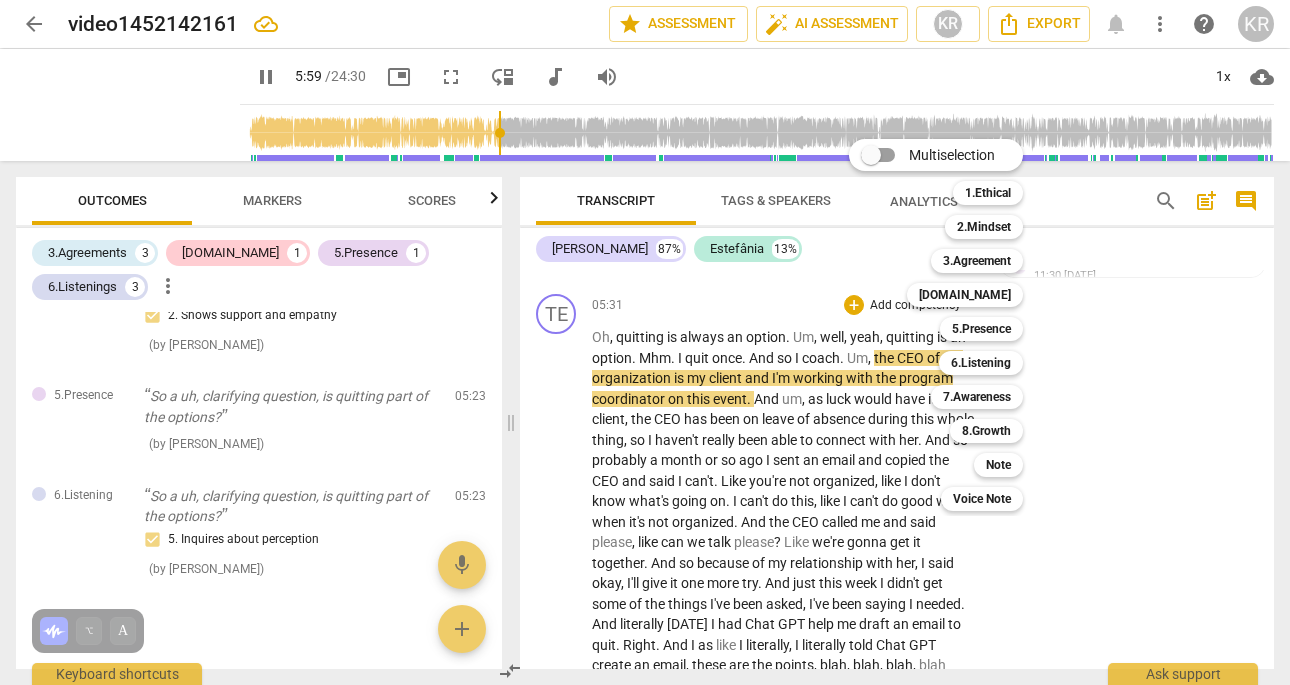 click at bounding box center (645, 342) 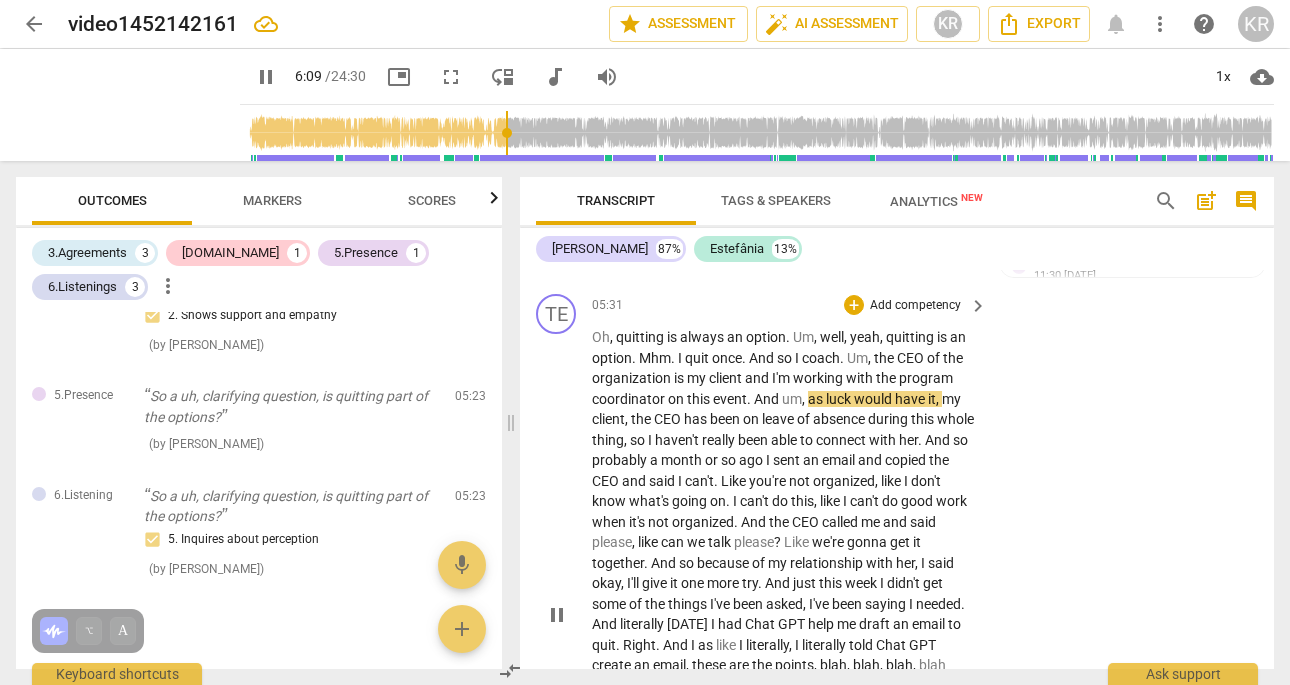 click on "TE play_arrow pause 05:31 + Add competency keyboard_arrow_right Oh ,   quitting   is   always   an   option .   Um ,   well ,   yeah ,   quitting   is   an   option .   Mhm .   I   quit   once .   And   so   I   coach .   Um ,   the   CEO   of   the   organization   is   my   client   and   I'm   working   with   the   program   coordinator   on   this   event .   And   um ,   as   luck   would   have   it ,   my   client ,   the   CEO   has   been   on   leave   of   absence   during   this   whole   thing ,   so   I   haven't   really   been   able   to   connect   with   her .   And   so   probably   a   month   or   so   ago   I   sent   an   email   and   copied   the   CEO   and   said   I   can't .   Like   you're   not   organized ,   like   I   don't   know   what's   going   on .   I   can't   do   this ,   like   I   can't   do   good   work   when   it's   not   organized .   And   the   CEO   called   me   and   said   please ,   like   can   we   talk   please ?   Like   we're   gonna   get   it" at bounding box center (897, 597) 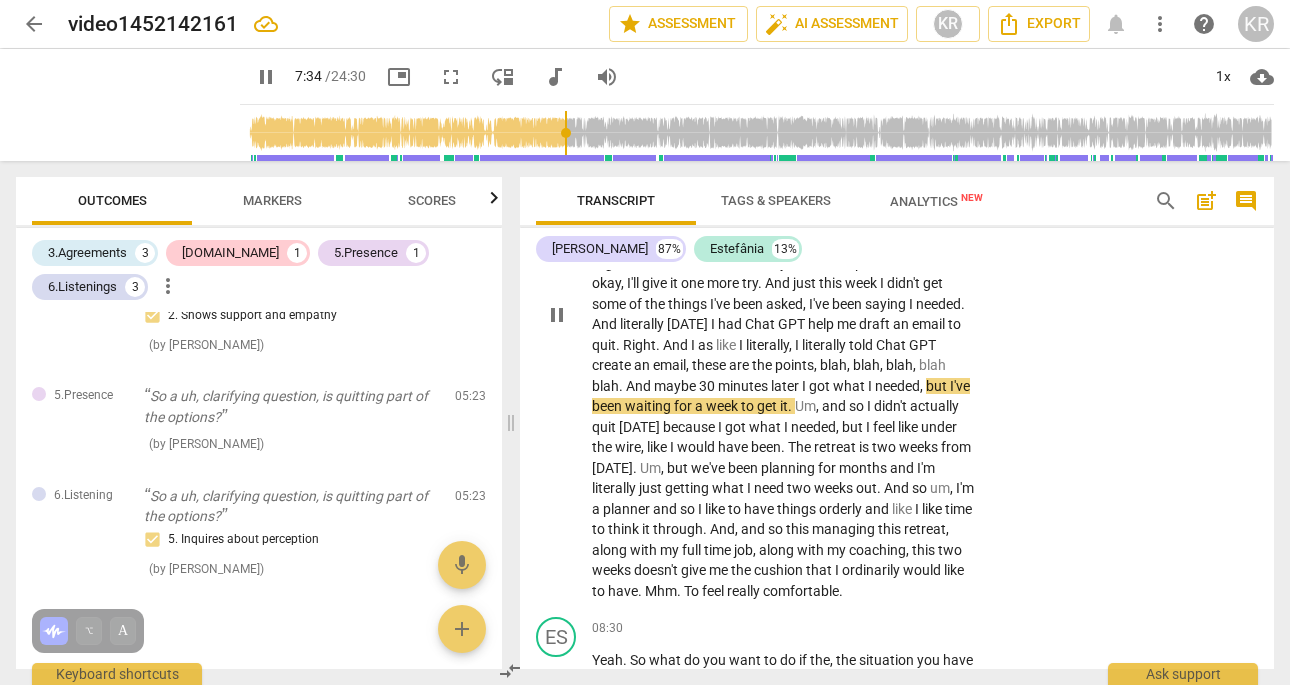 scroll, scrollTop: 2067, scrollLeft: 0, axis: vertical 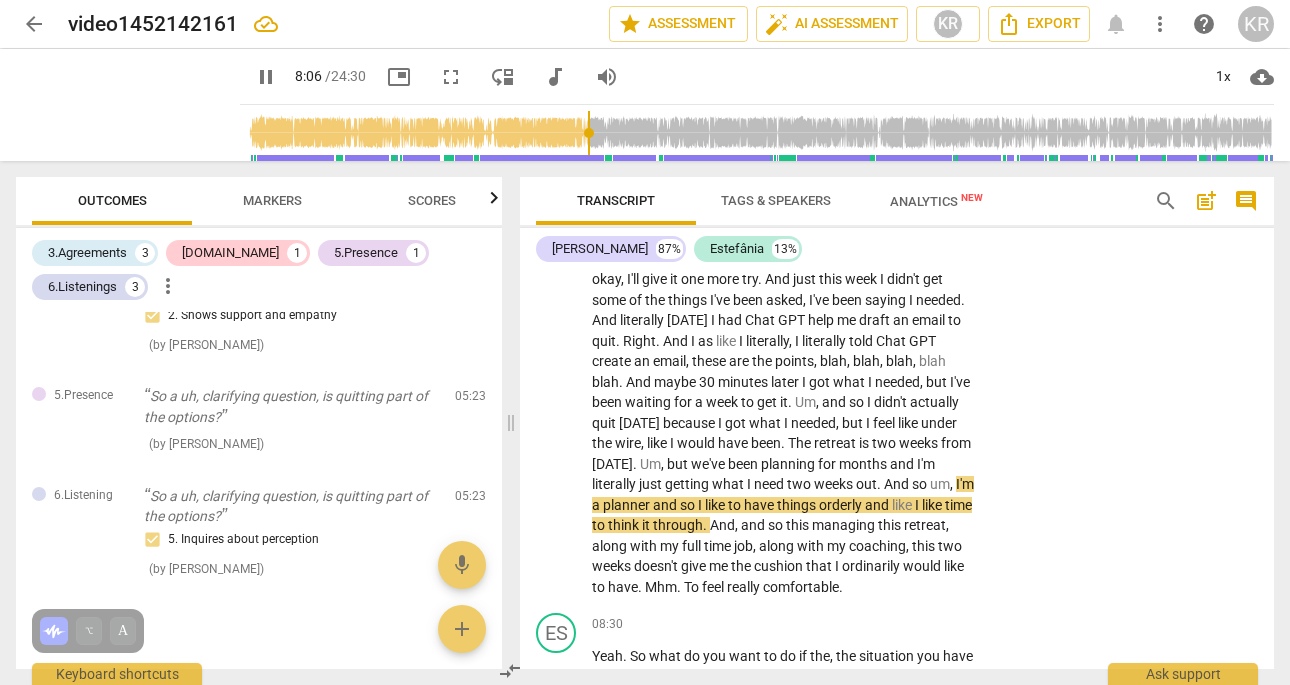 drag, startPoint x: 1073, startPoint y: 78, endPoint x: 990, endPoint y: 120, distance: 93.0215 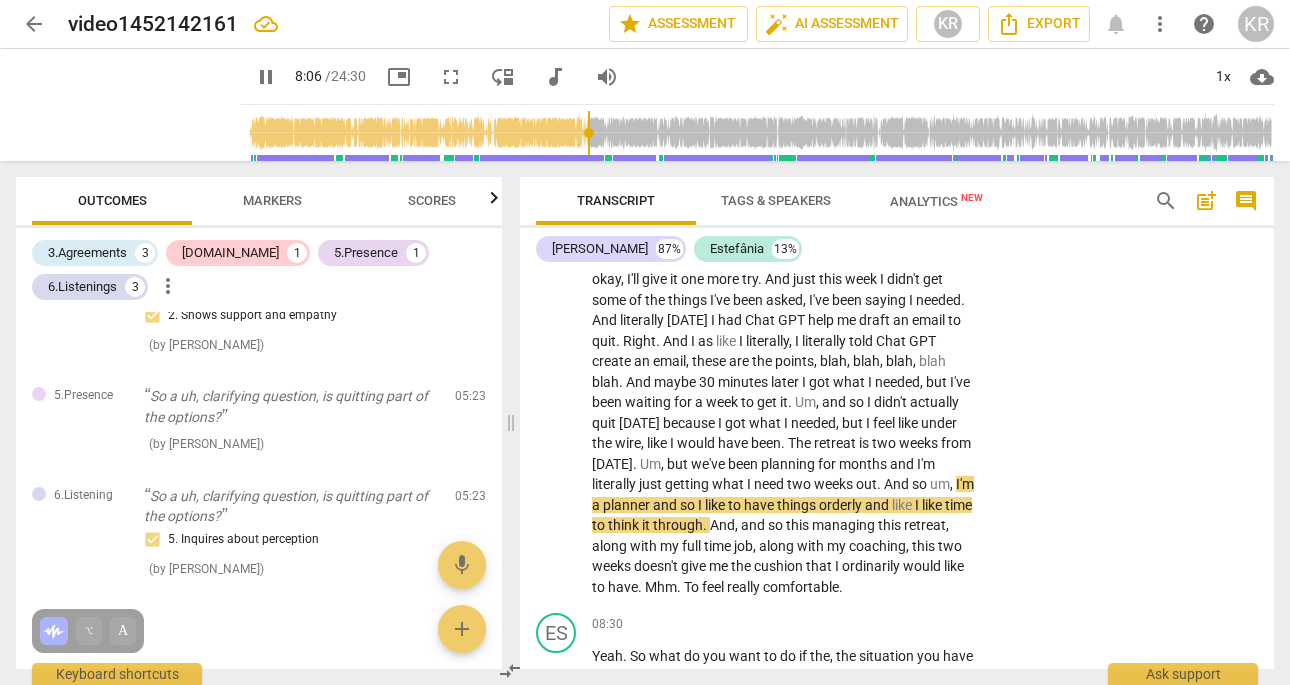 click on "pause 8:06   /  24:30 picture_in_picture fullscreen move_down audiotrack volume_up 1x cloud_download" at bounding box center (757, 105) 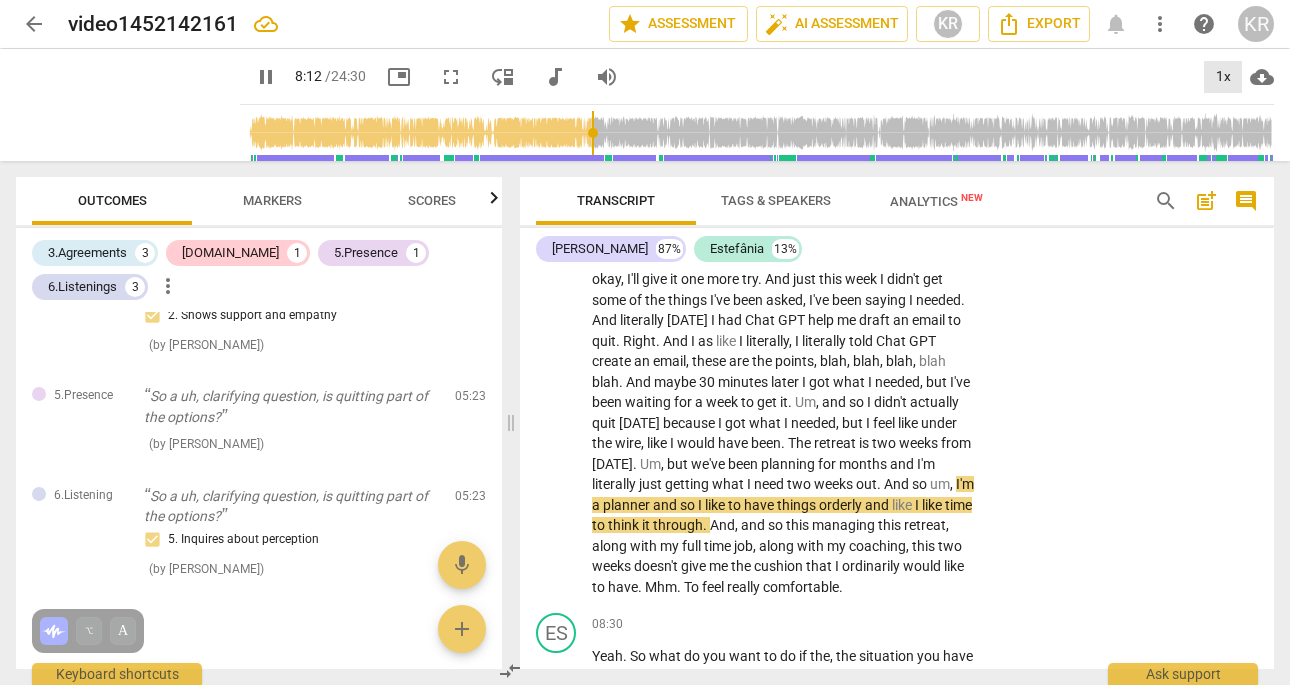 click on "1x" at bounding box center [1223, 77] 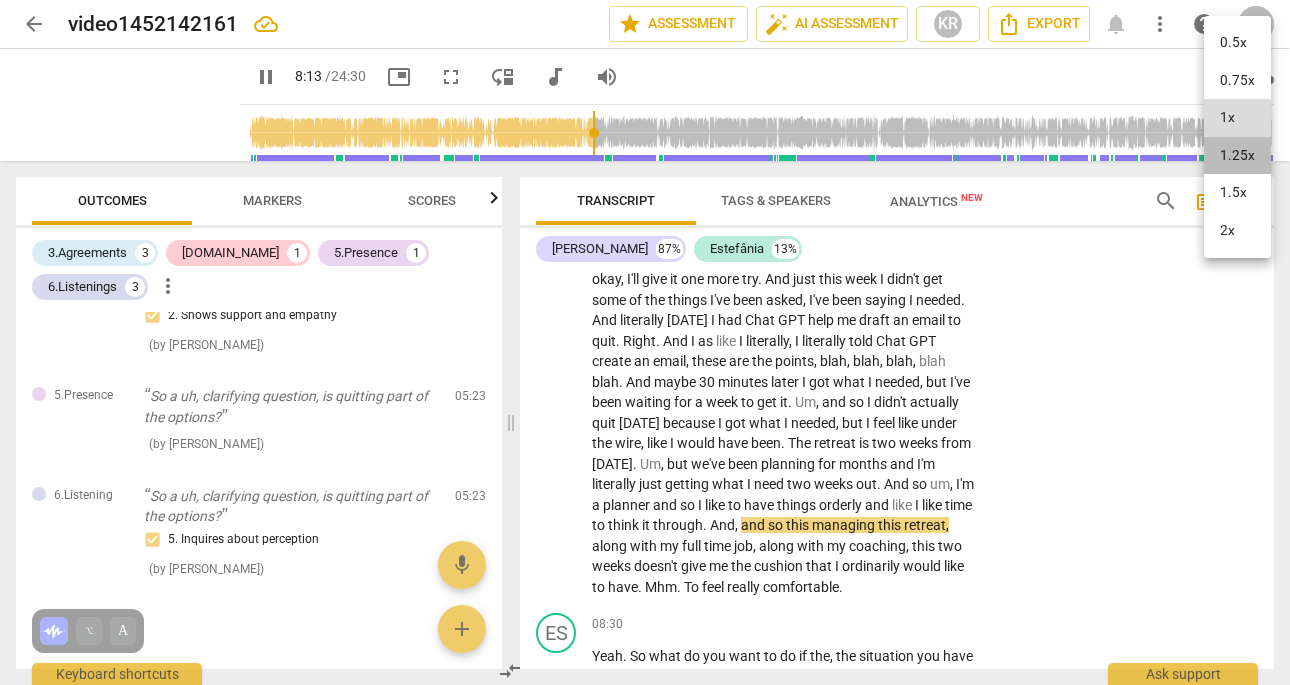 click on "1.25x" at bounding box center [1237, 156] 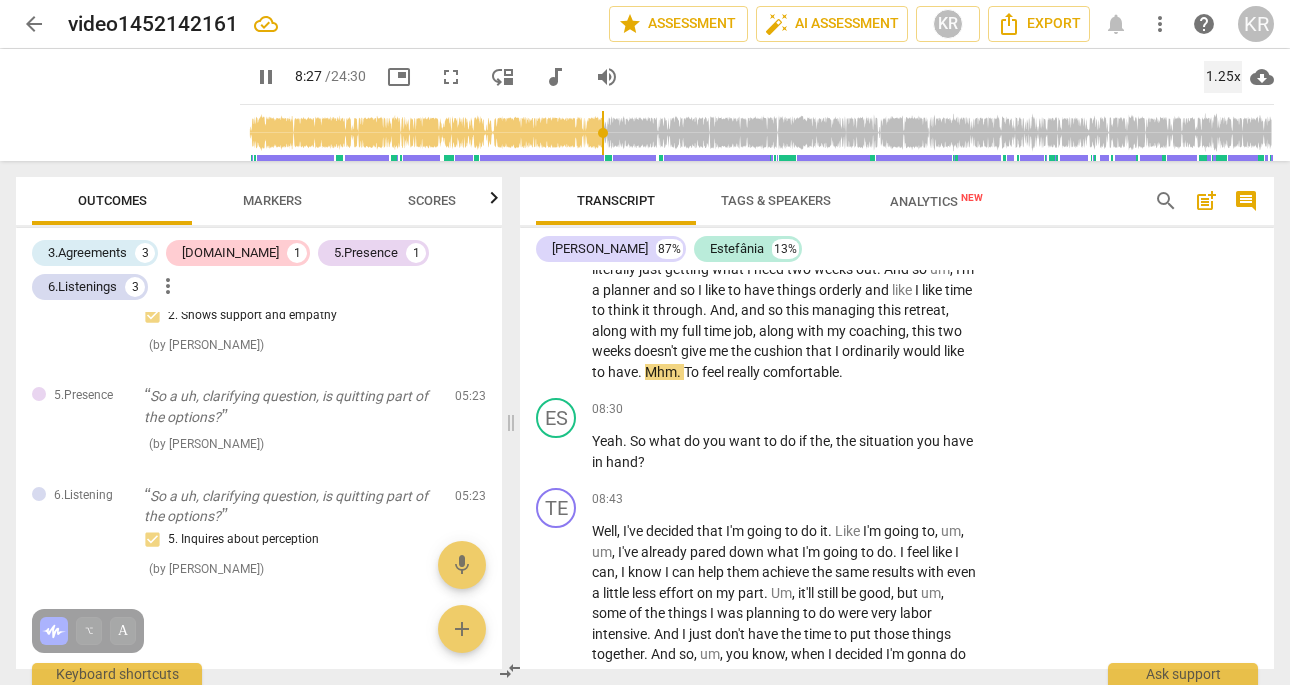 scroll, scrollTop: 2283, scrollLeft: 0, axis: vertical 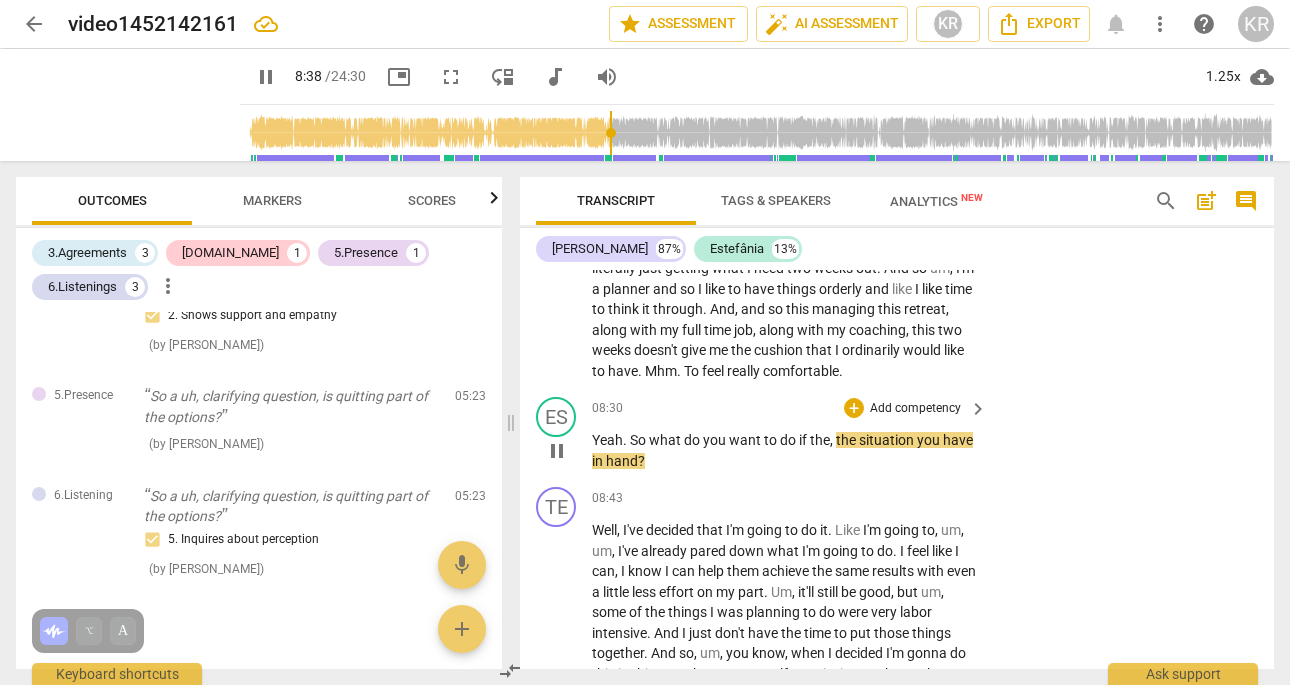 click on "Add competency" at bounding box center (915, 409) 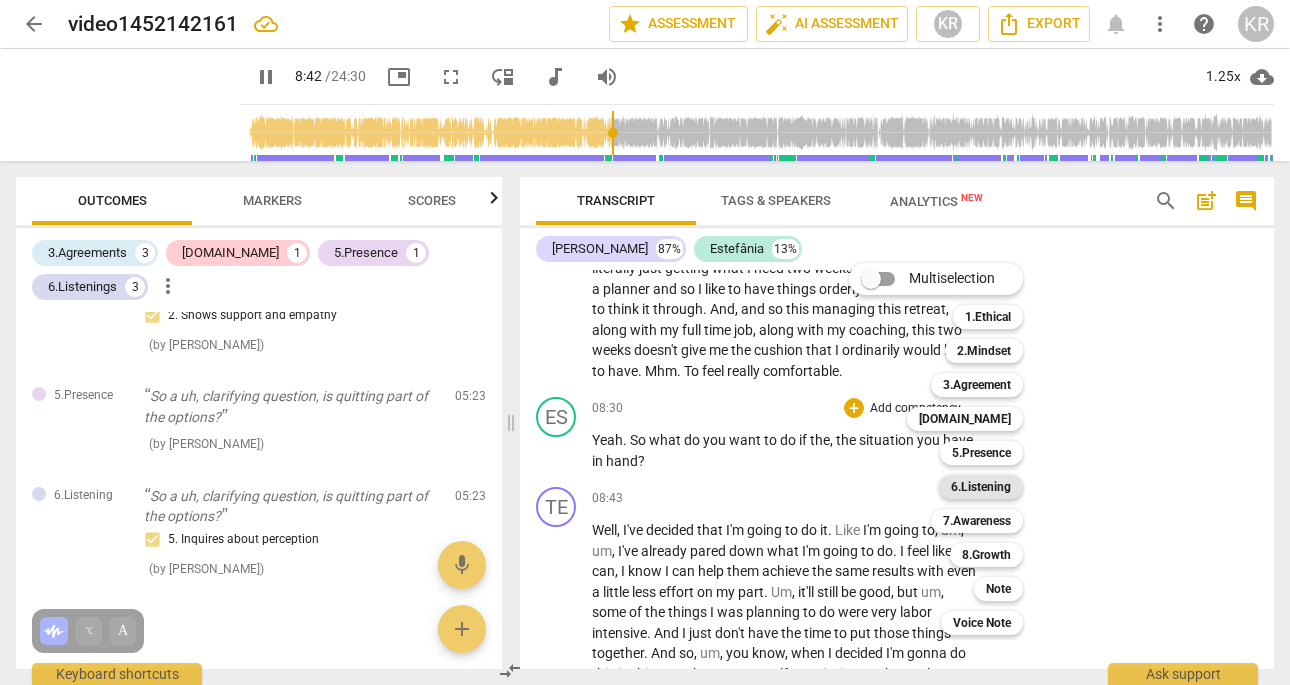 click on "6.Listening" at bounding box center (981, 487) 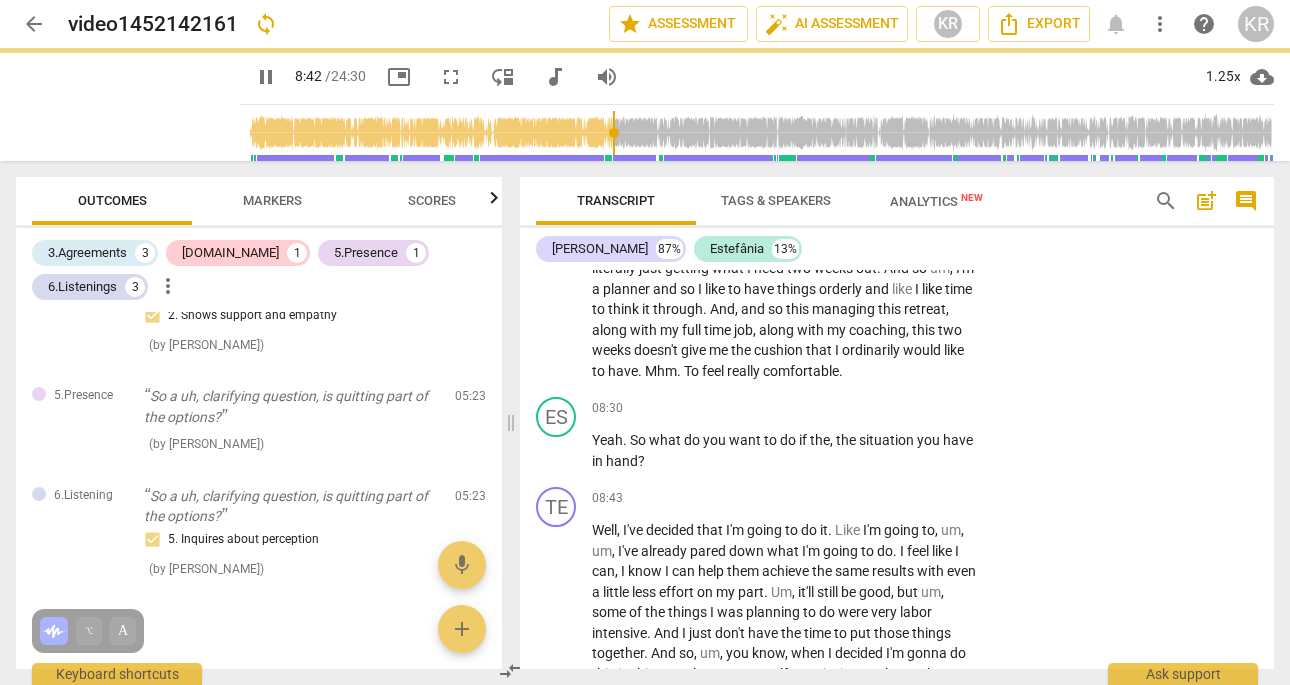 type on "523" 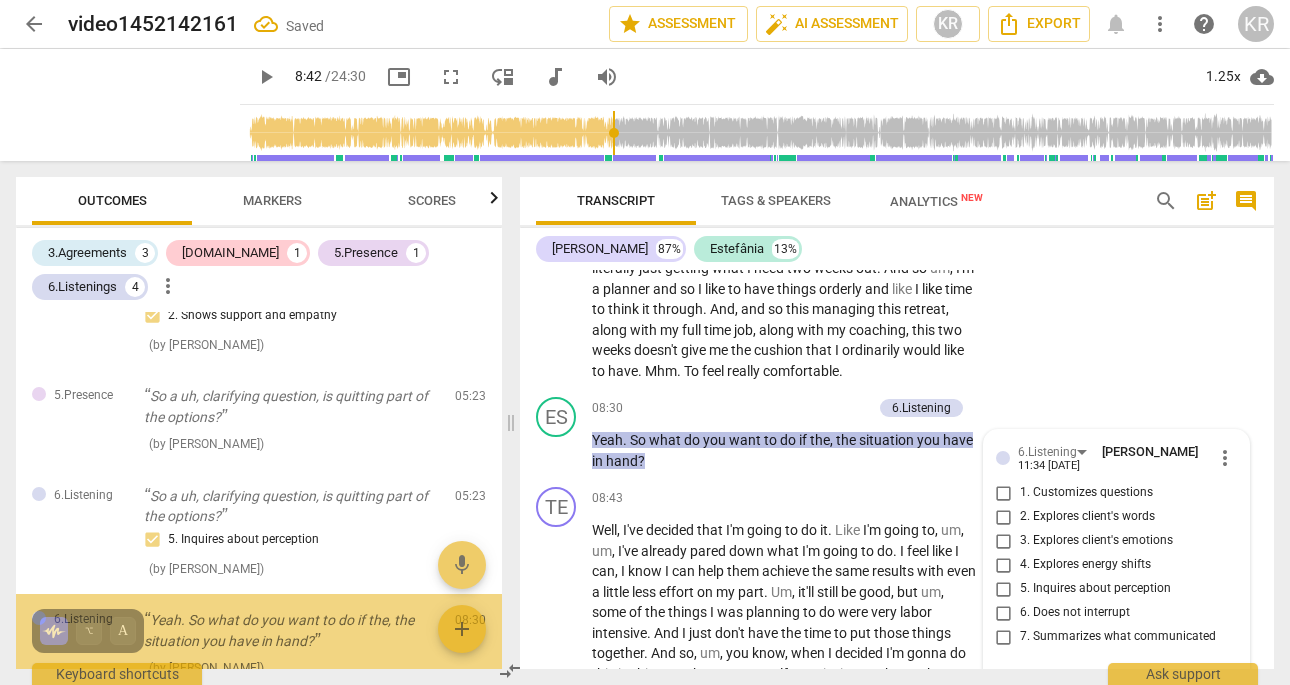 scroll, scrollTop: 2537, scrollLeft: 0, axis: vertical 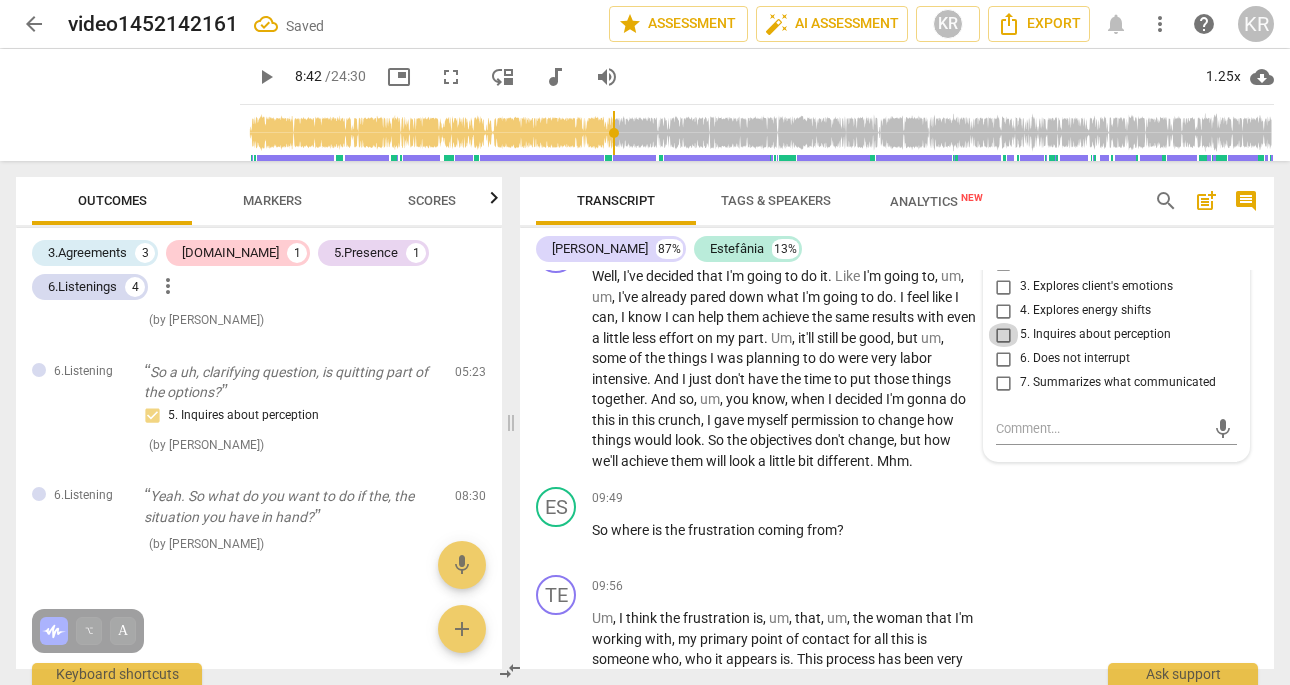click on "5. Inquires about perception" at bounding box center [1004, 335] 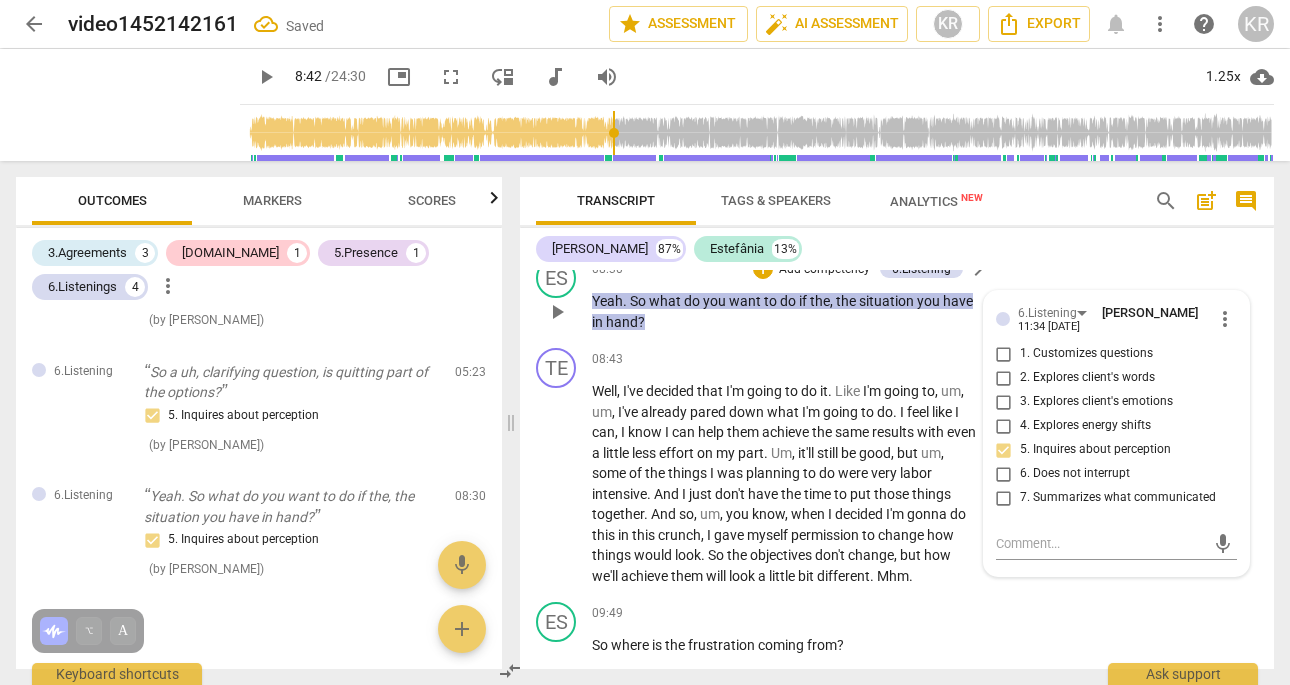 scroll, scrollTop: 2392, scrollLeft: 0, axis: vertical 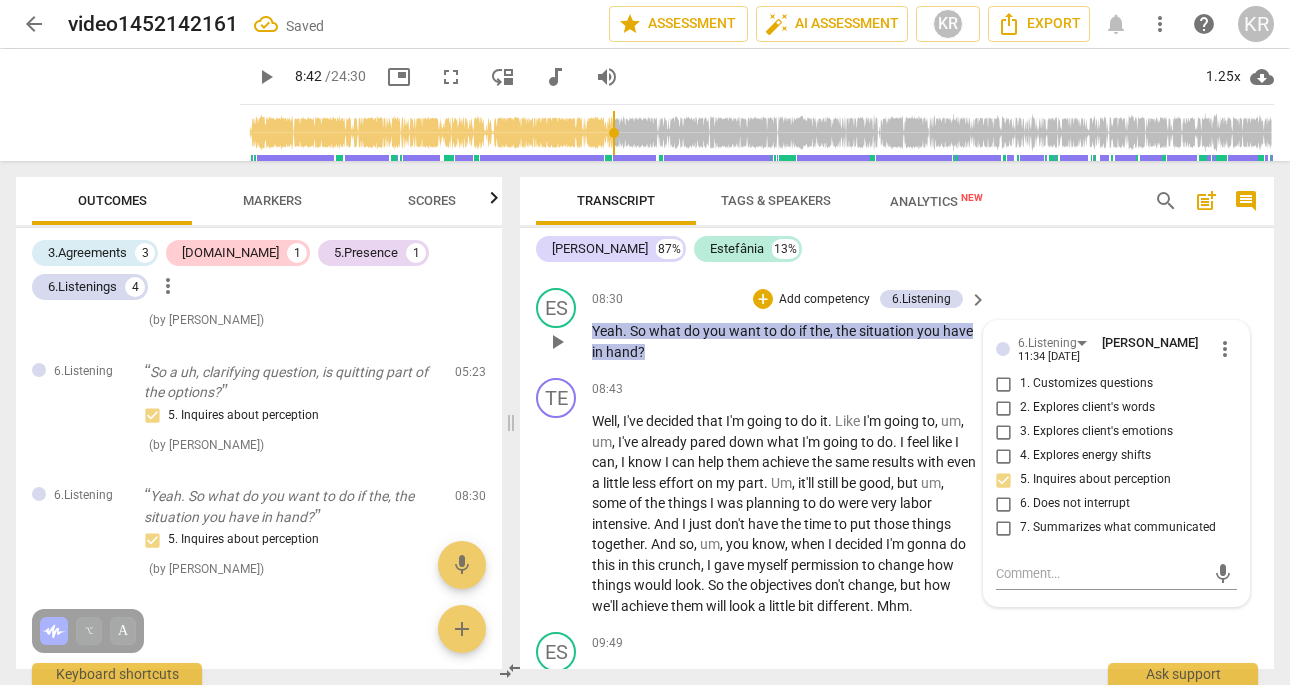 click on "Add competency" at bounding box center [824, 300] 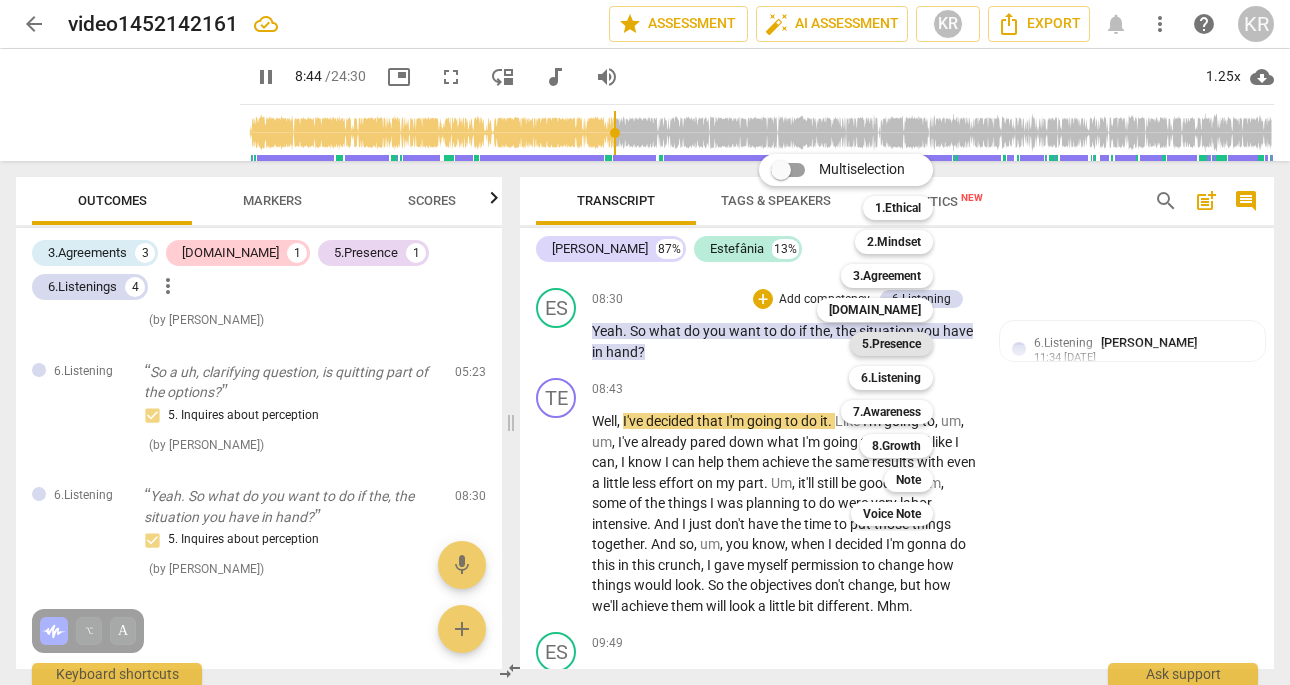 click on "5.Presence" at bounding box center [891, 344] 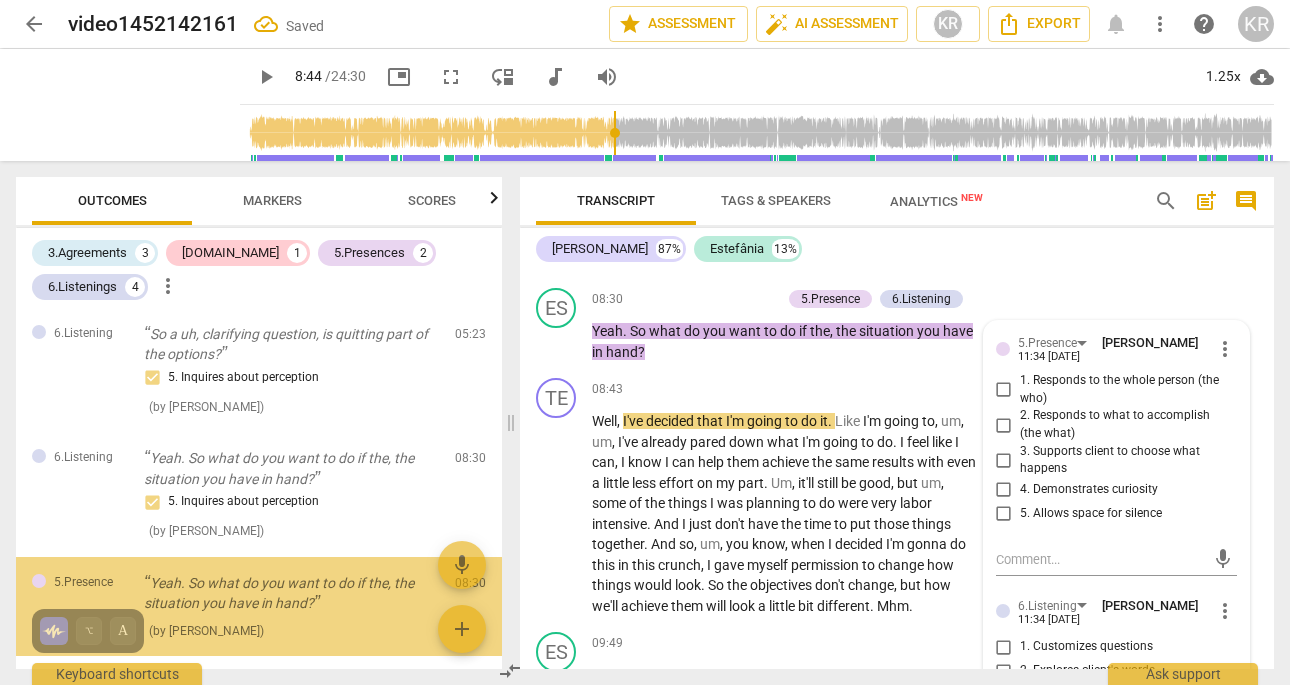 scroll, scrollTop: 1051, scrollLeft: 0, axis: vertical 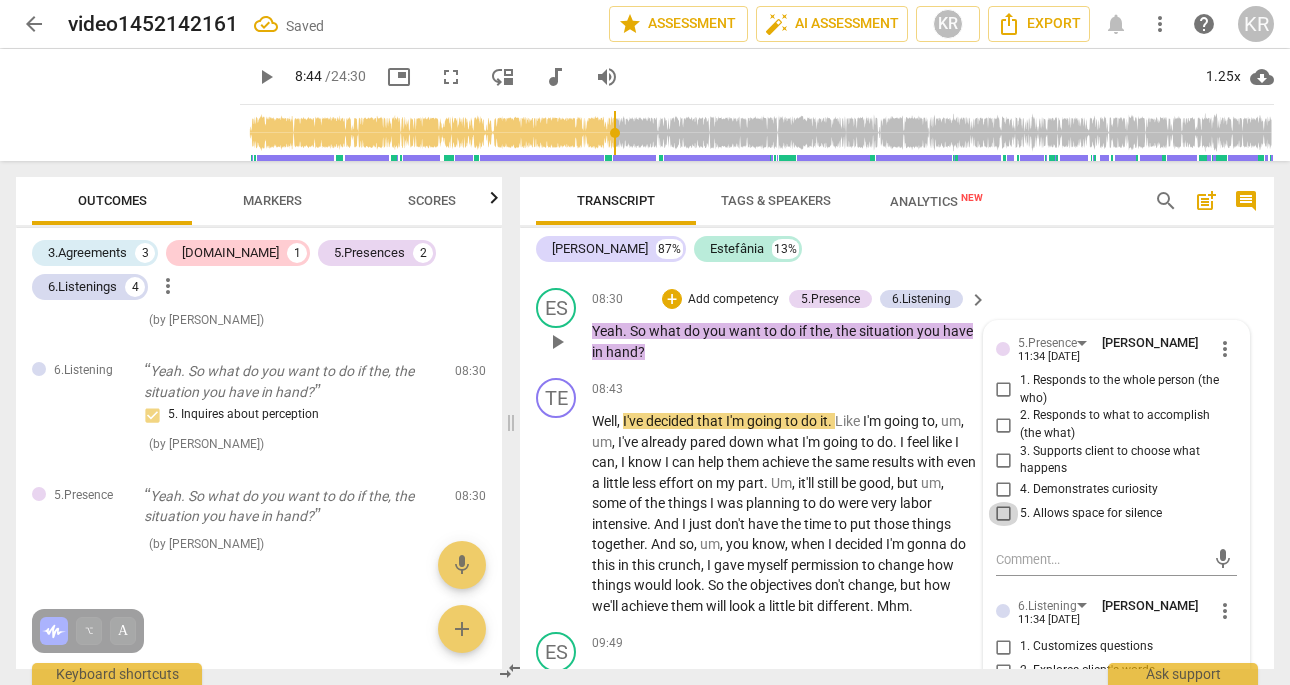 click on "5. Allows space for silence" at bounding box center (1004, 514) 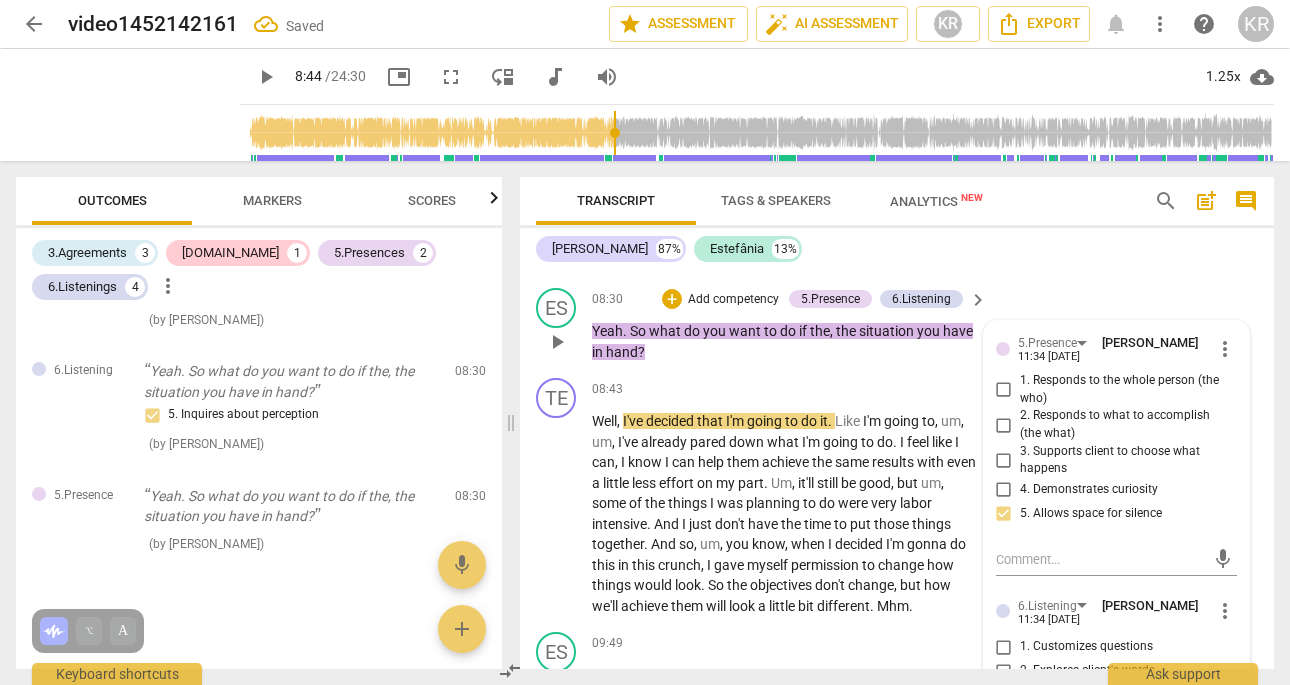 click on "4. Demonstrates curiosity" at bounding box center (1004, 490) 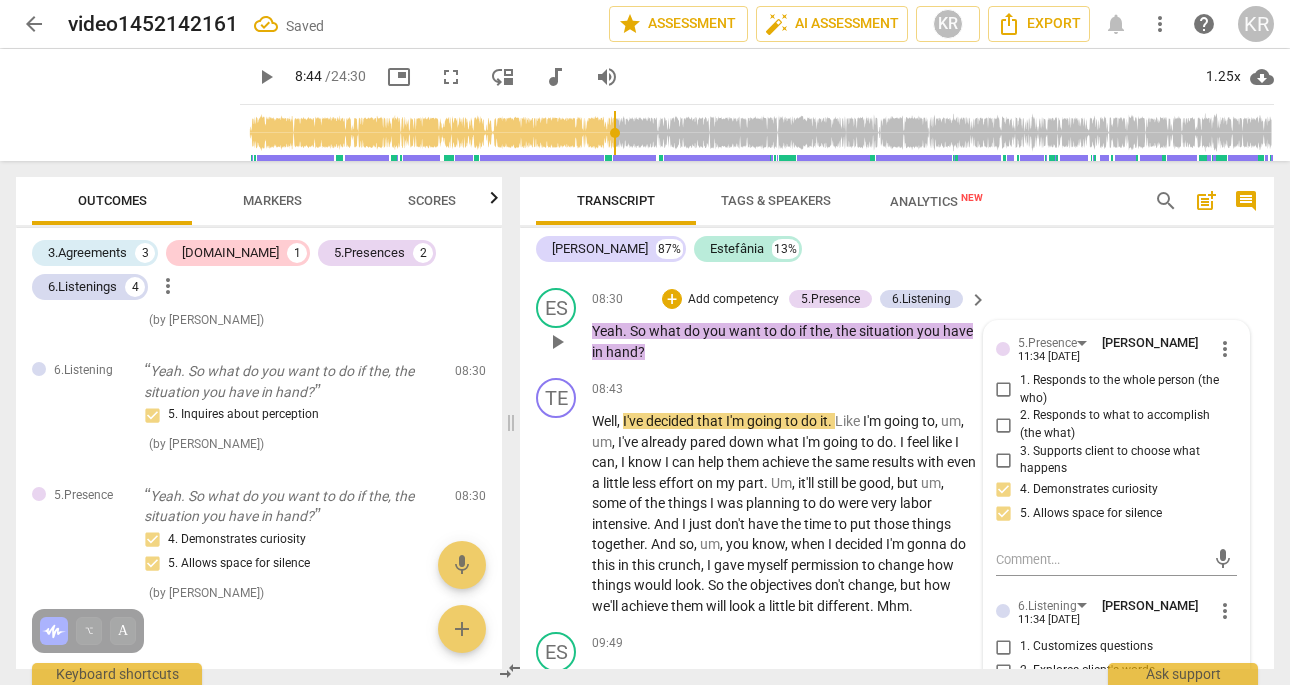 click on "2. Responds to what to accomplish (the what)" at bounding box center [1004, 425] 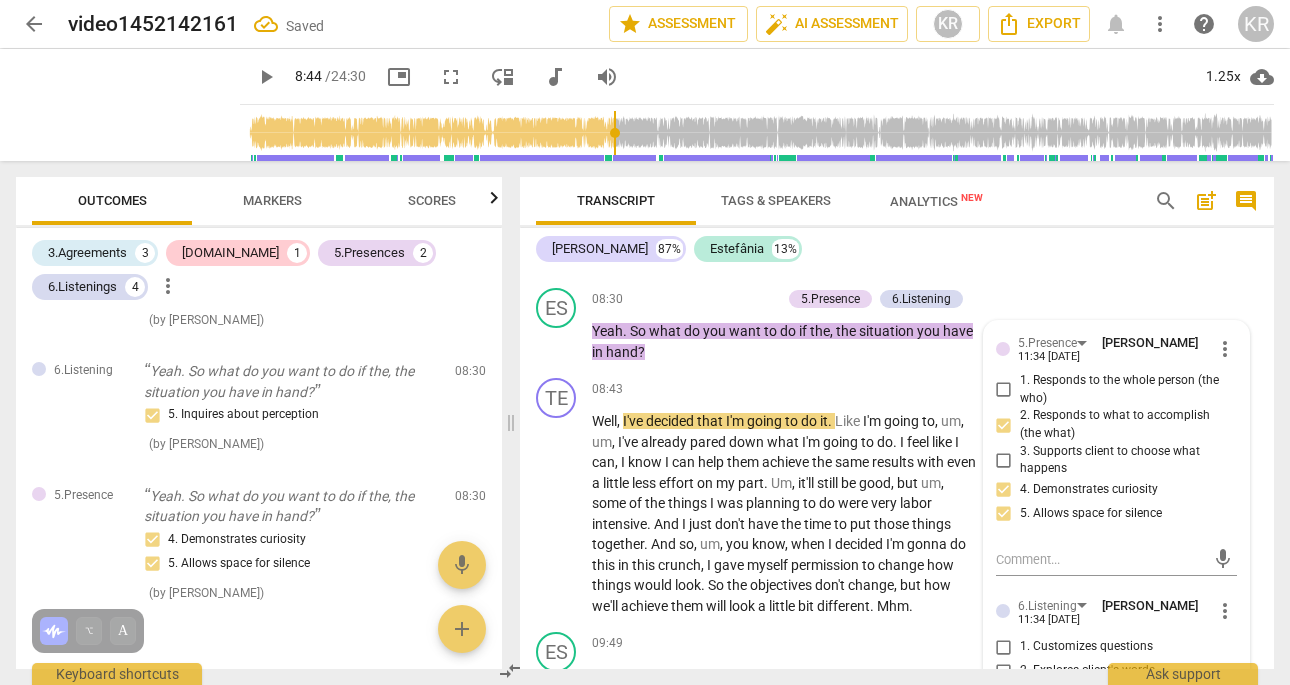 click on "TE play_arrow pause 05:31 + Add competency keyboard_arrow_right Oh ,   quitting   is   always   an   option .   Um ,   well ,   yeah ,   quitting   is   an   option .   Mhm .   I   quit   once .   And   so   I   coach .   Um ,   the   CEO   of   the   organization   is   my   client   and   I'm   working   with   the   program   coordinator   on   this   event .   And   um ,   as   luck   would   have   it ,   my   client ,   the   CEO   has   been   on   leave   of   absence   during   this   whole   thing ,   so   I   haven't   really   been   able   to   connect   with   her .   And   so   probably   a   month   or   so   ago   I   sent   an   email   and   copied   the   CEO   and   said   I   can't .   Like   you're   not   organized ,   like   I   don't   know   what's   going   on .   I   can't   do   this ,   like   I   can't   do   good   work   when   it's   not   organized .   And   the   CEO   called   me   and   said   please ,   like   can   we   talk   please ?   Like   we're   gonna   get   it" at bounding box center (897, -32) 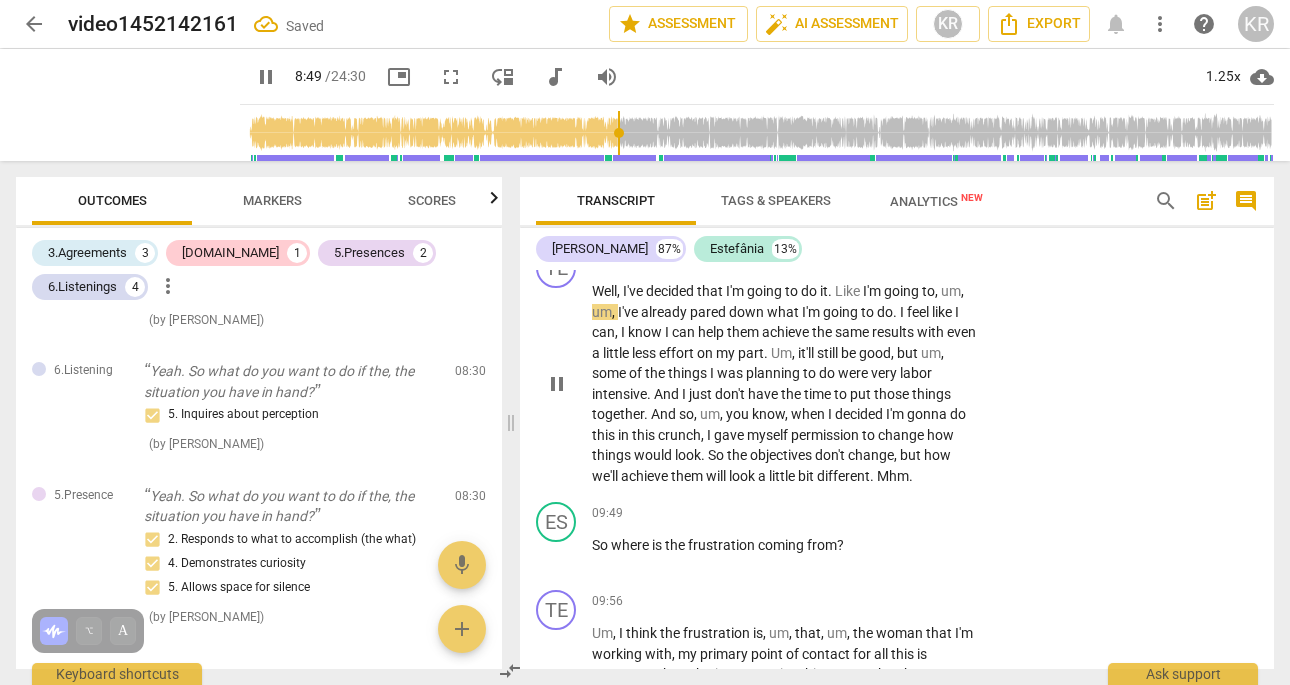 scroll, scrollTop: 2525, scrollLeft: 0, axis: vertical 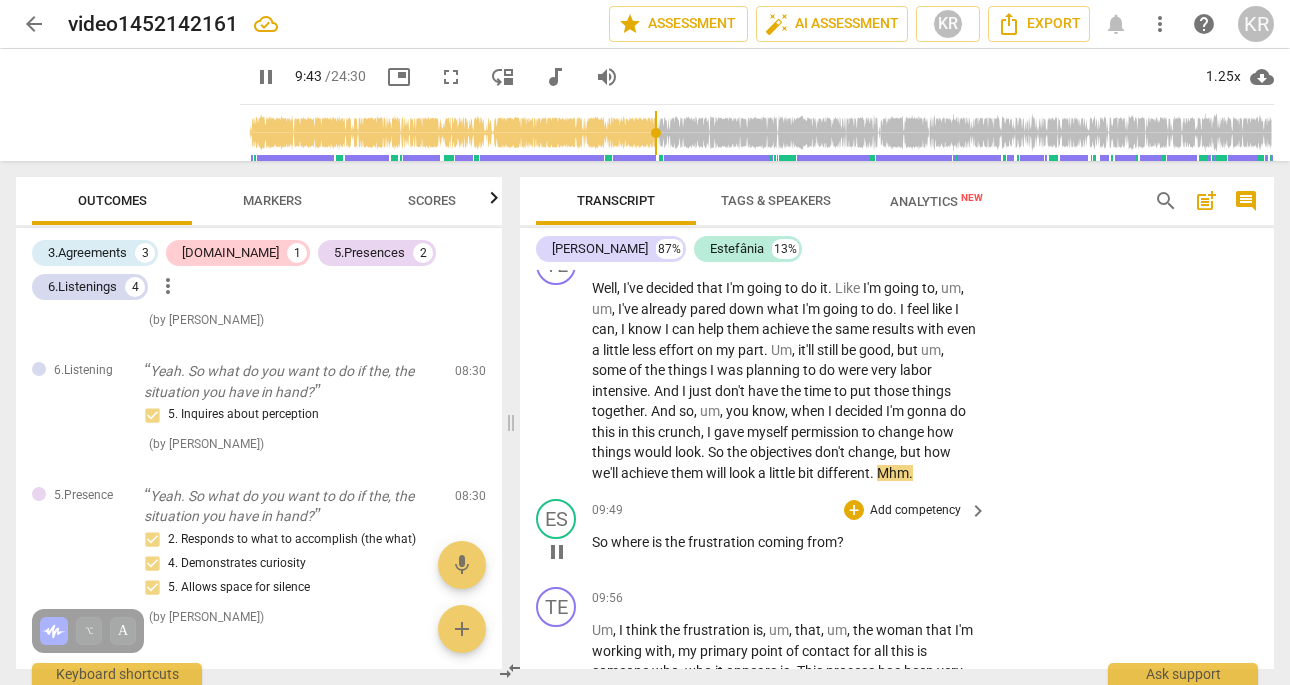 click on "Add competency" at bounding box center (915, 511) 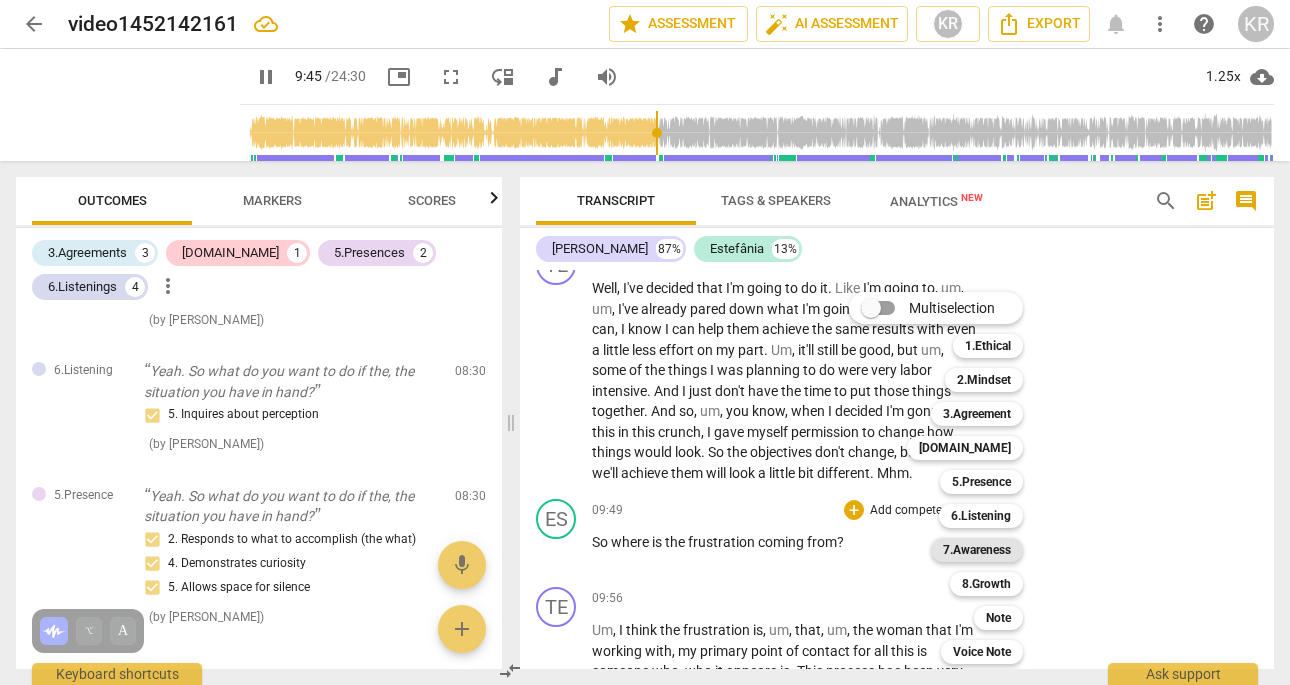 click on "7.Awareness" at bounding box center [977, 550] 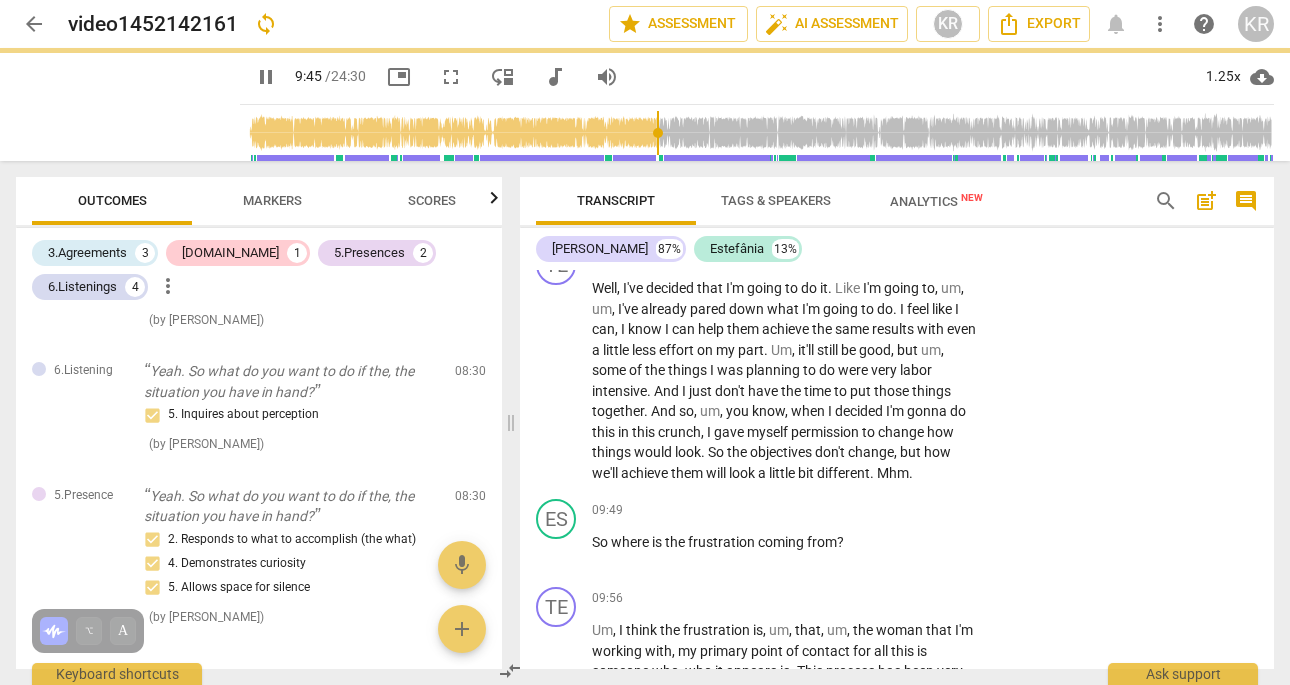 type on "586" 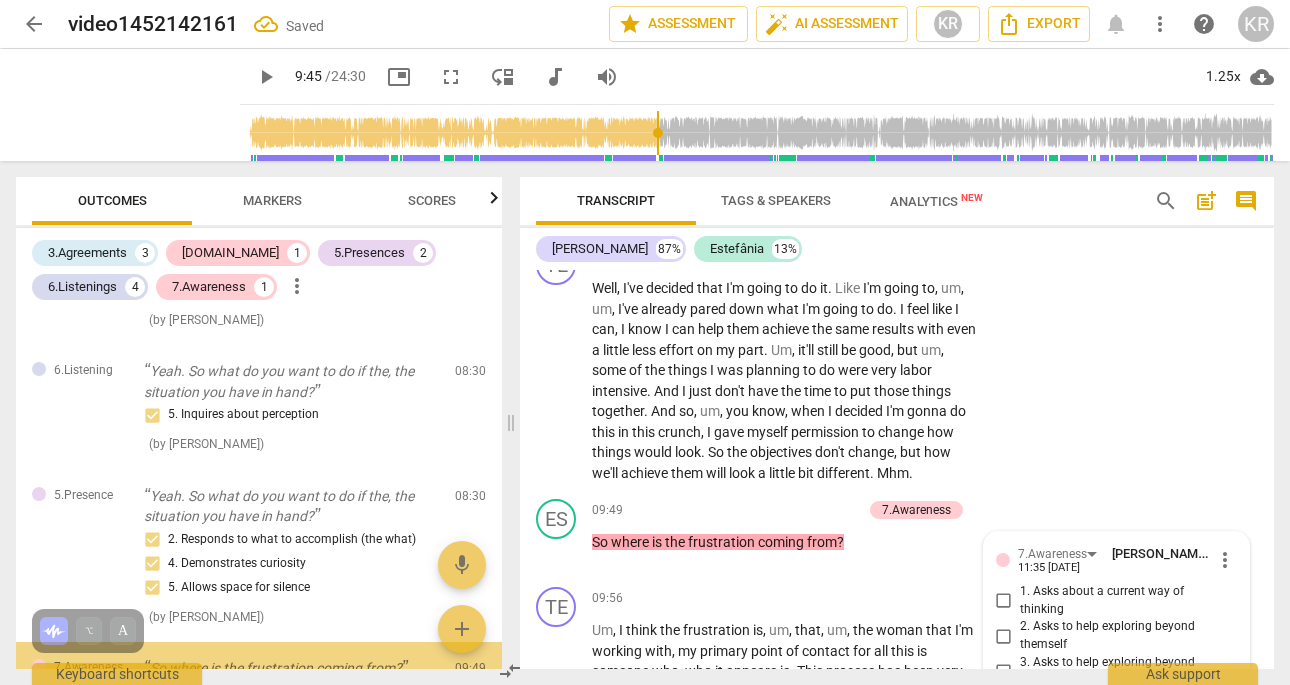 scroll, scrollTop: 2961, scrollLeft: 0, axis: vertical 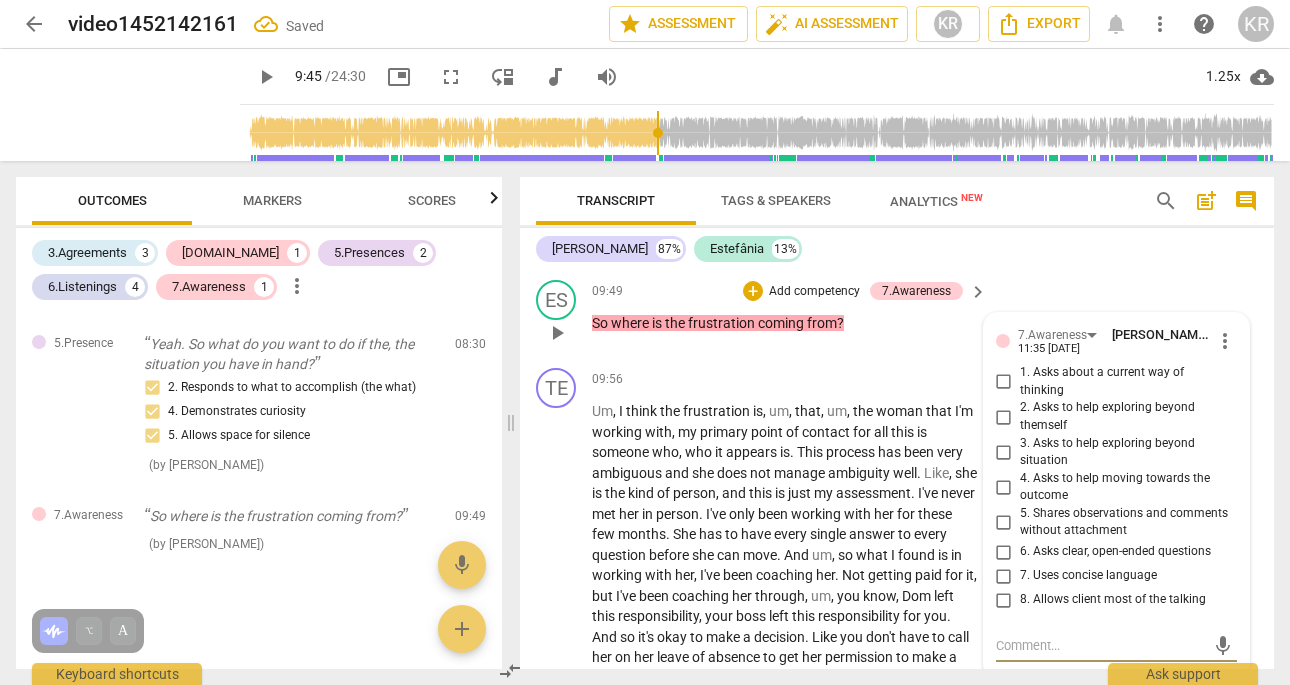click on "1. Asks about a current way of thinking" at bounding box center [1004, 382] 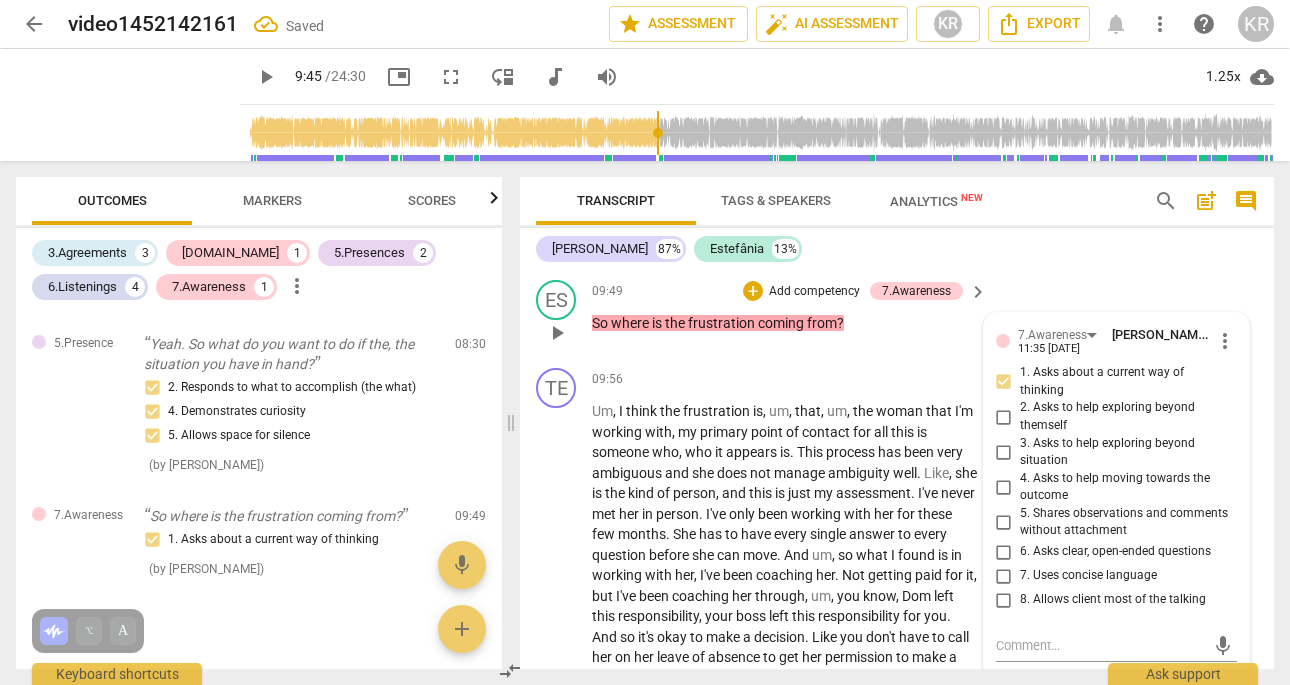 click on "Add competency" at bounding box center (814, 292) 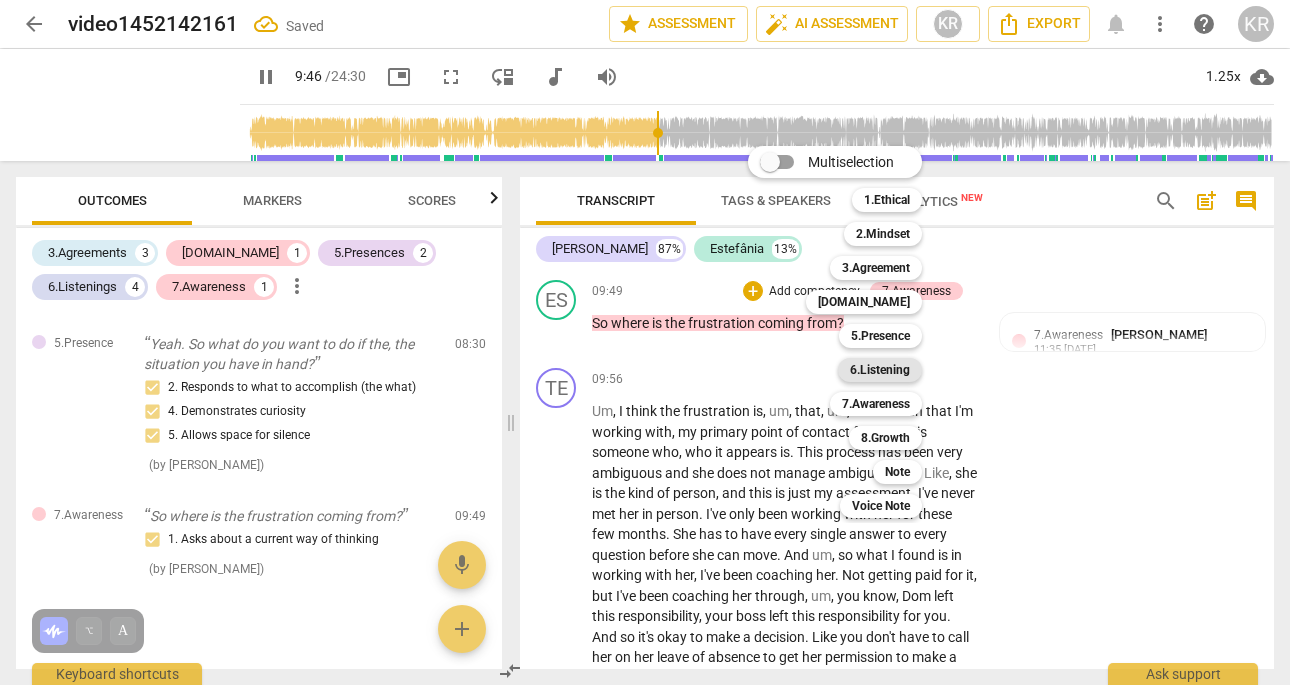 click on "6.Listening" at bounding box center (880, 370) 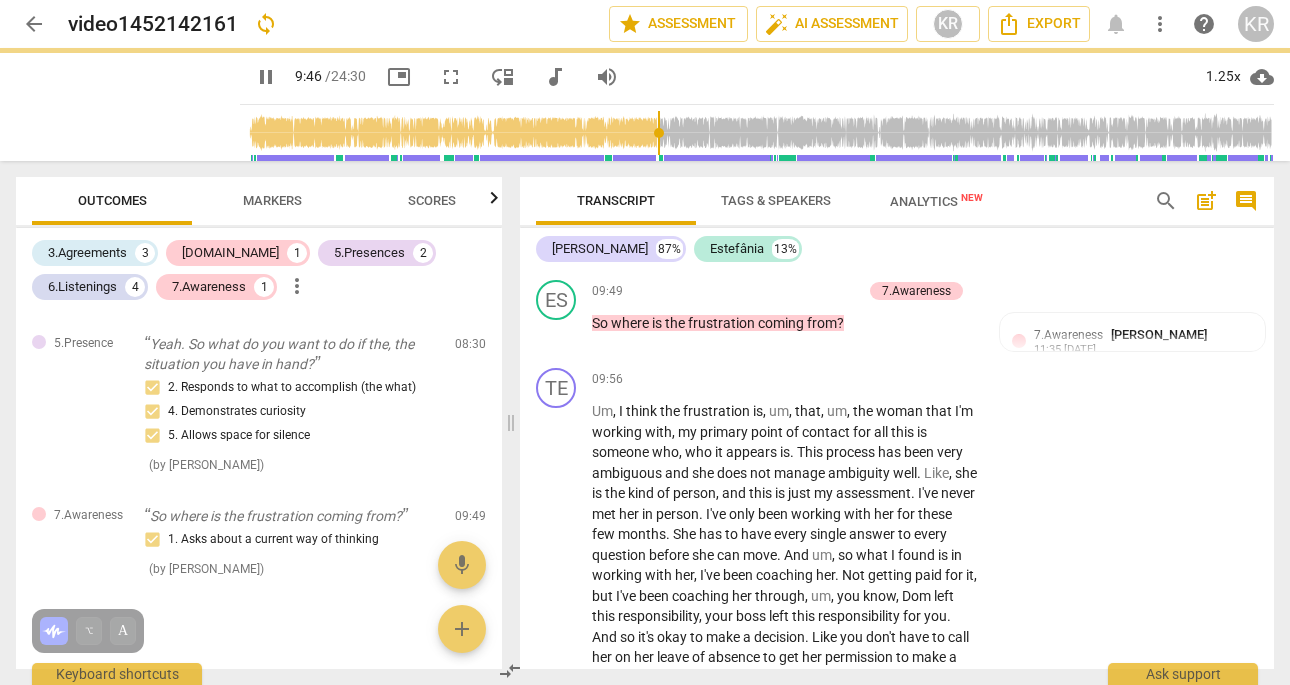 type on "587" 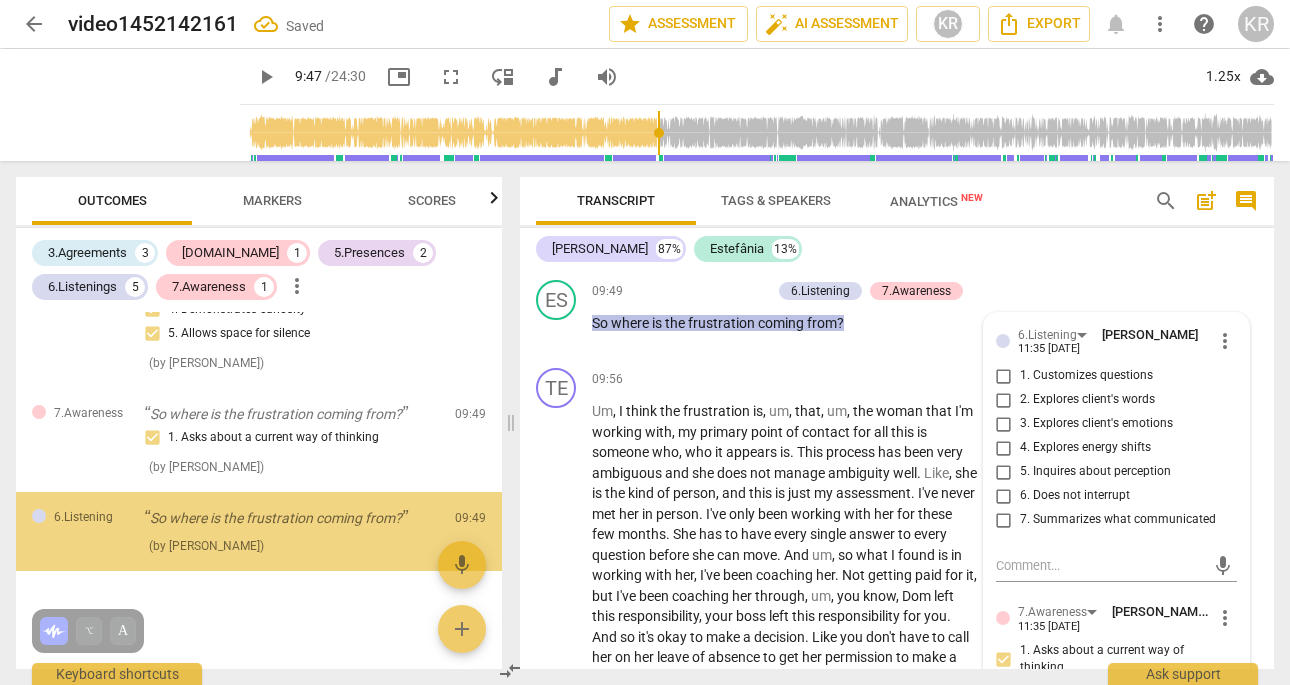 scroll, scrollTop: 1307, scrollLeft: 0, axis: vertical 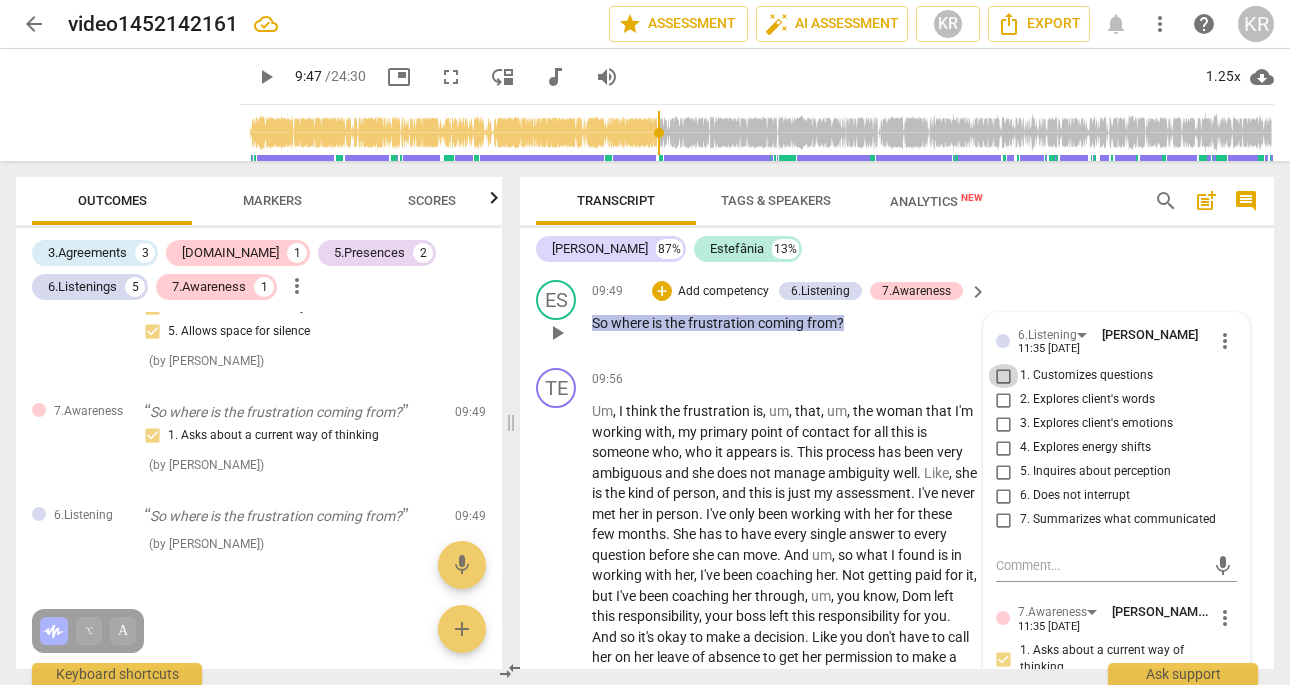 click on "1. Customizes questions" at bounding box center (1004, 376) 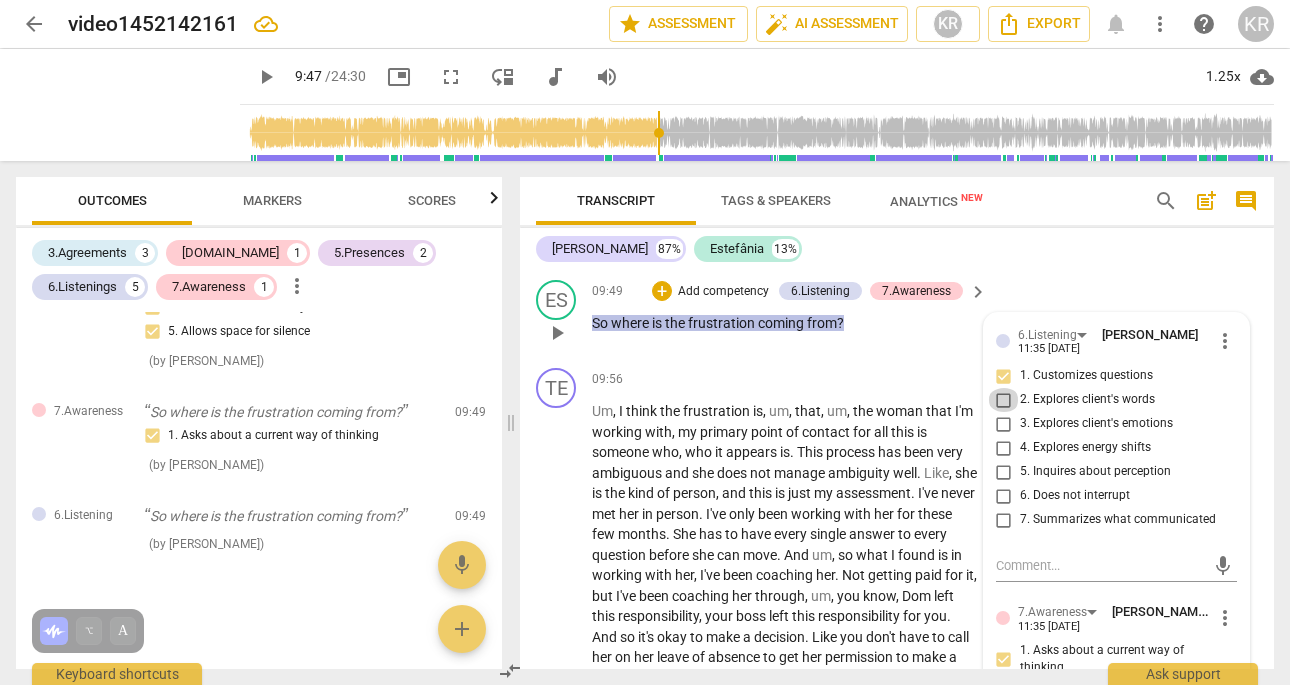 click on "2. Explores client's words" at bounding box center (1004, 400) 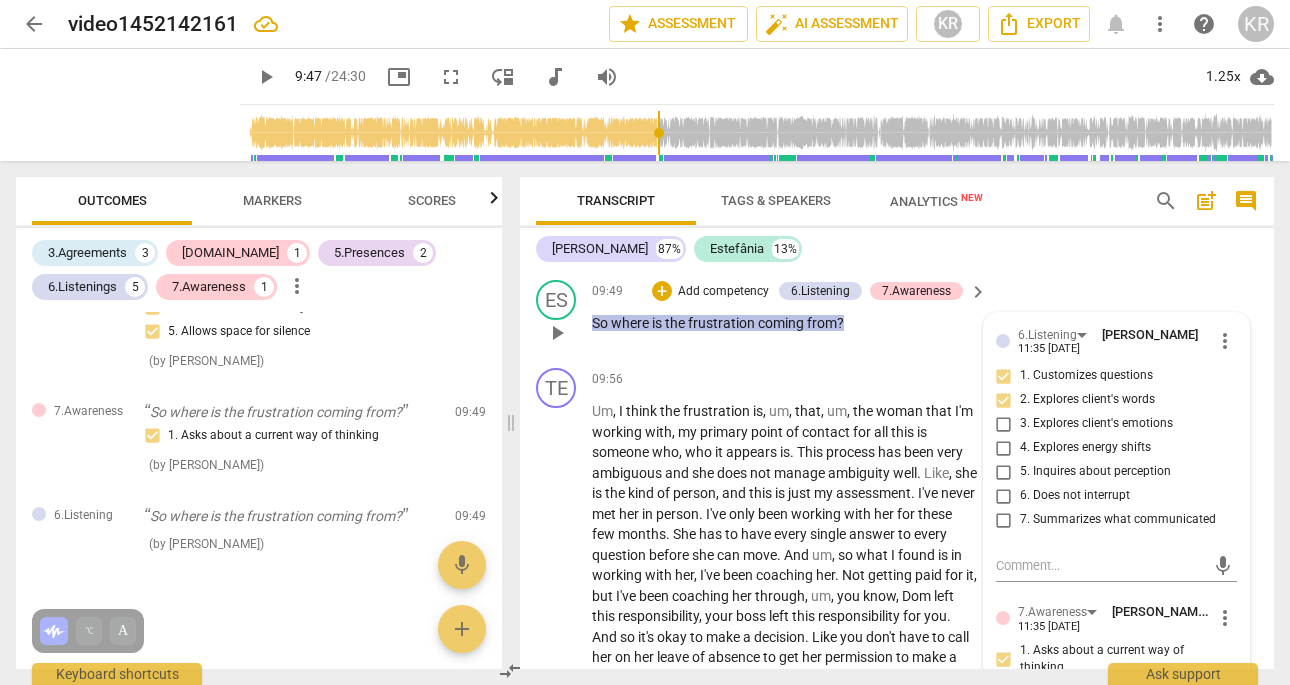 click on "Add competency" at bounding box center [723, 292] 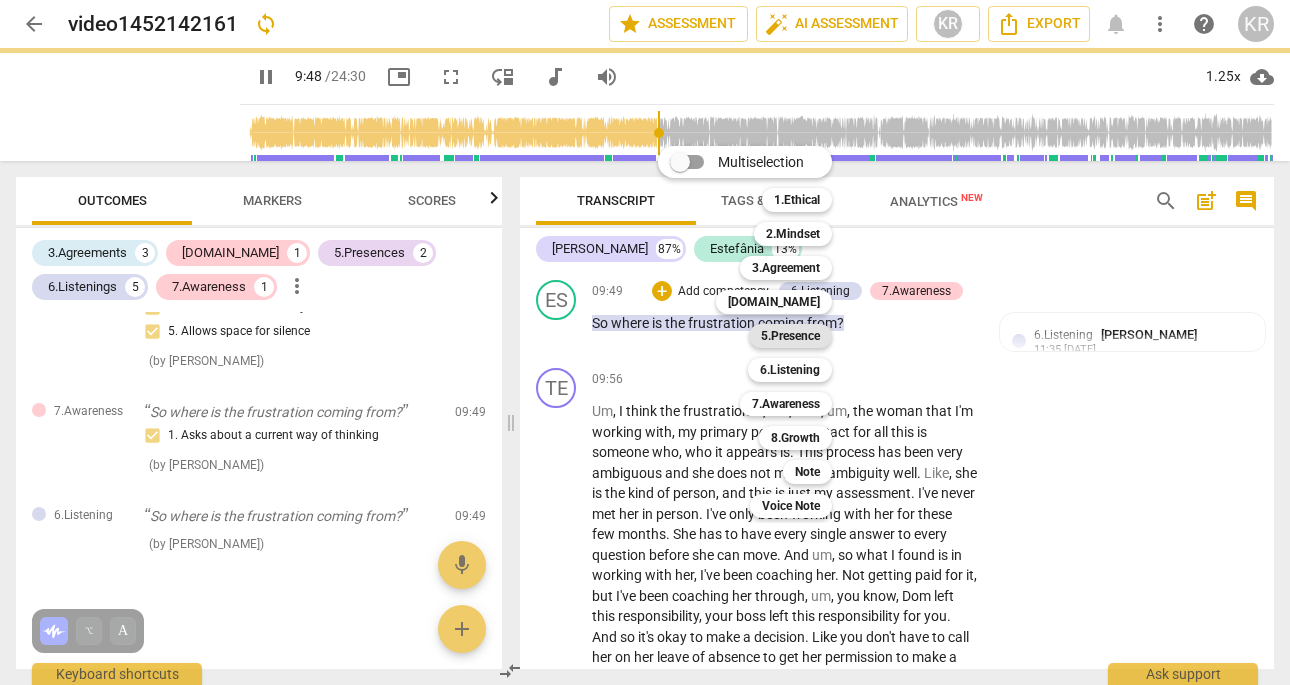 click on "5.Presence" at bounding box center [790, 336] 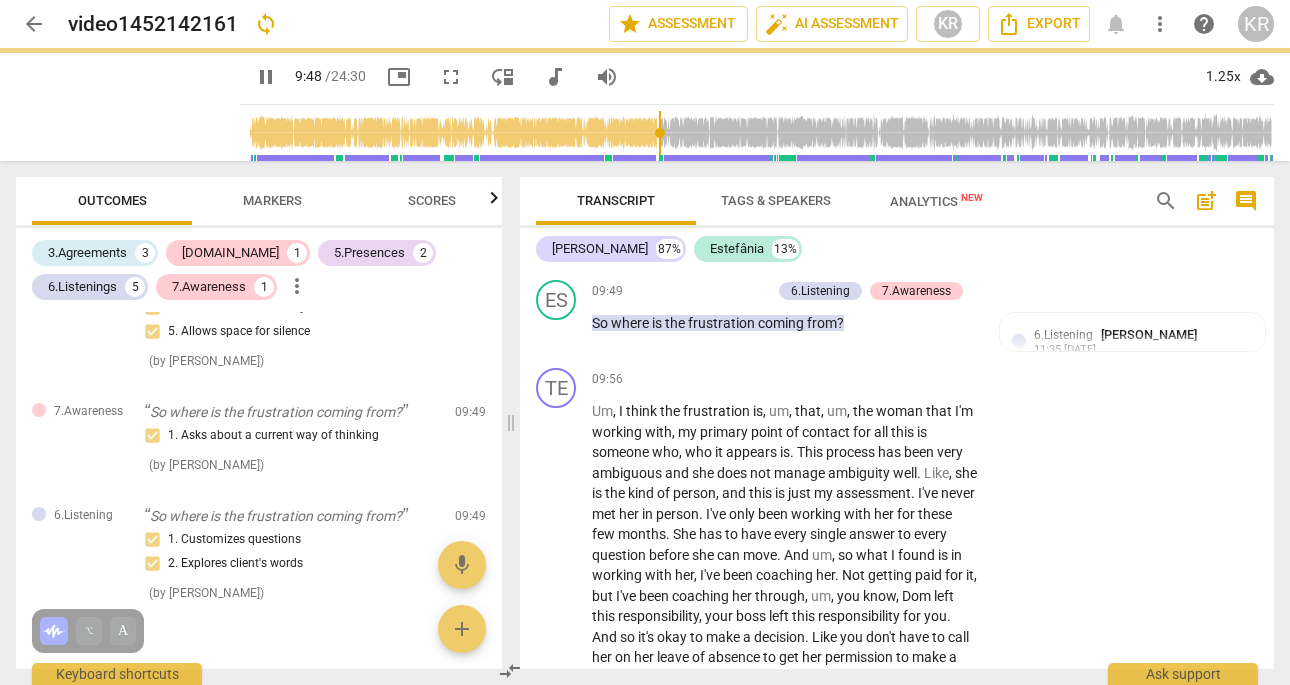 type on "589" 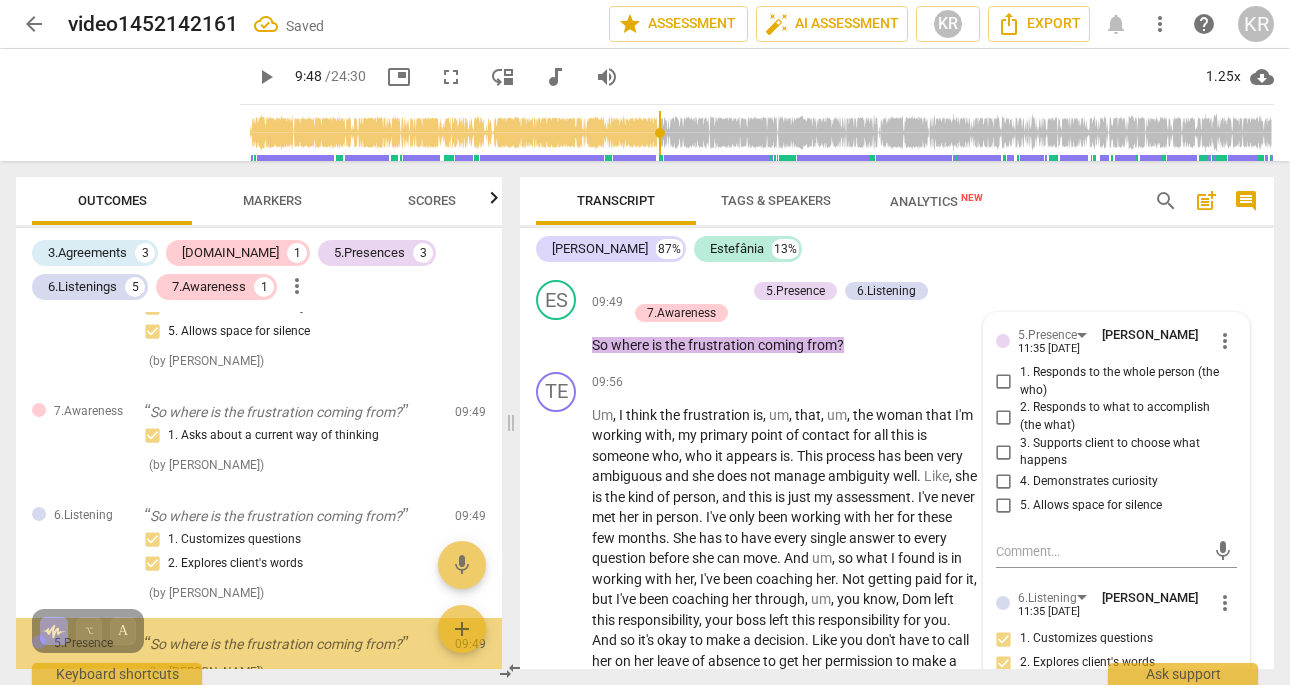 scroll, scrollTop: 1435, scrollLeft: 0, axis: vertical 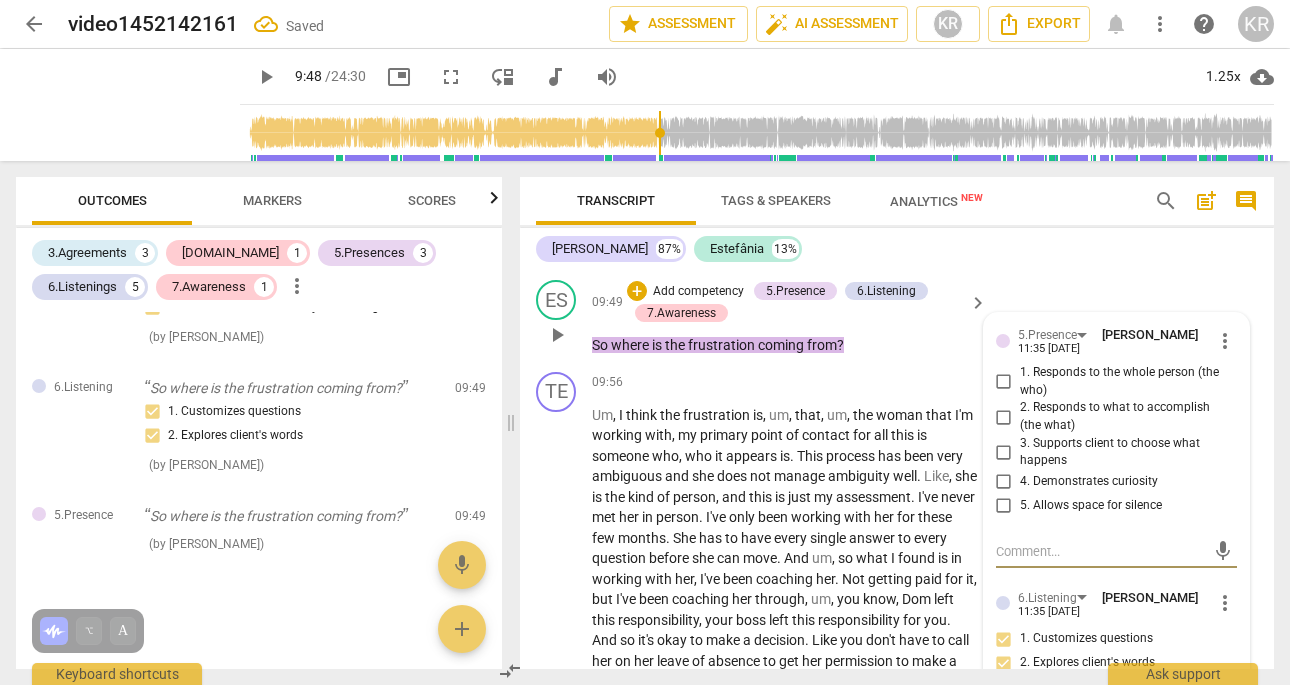 click on "4. Demonstrates curiosity" at bounding box center (1004, 482) 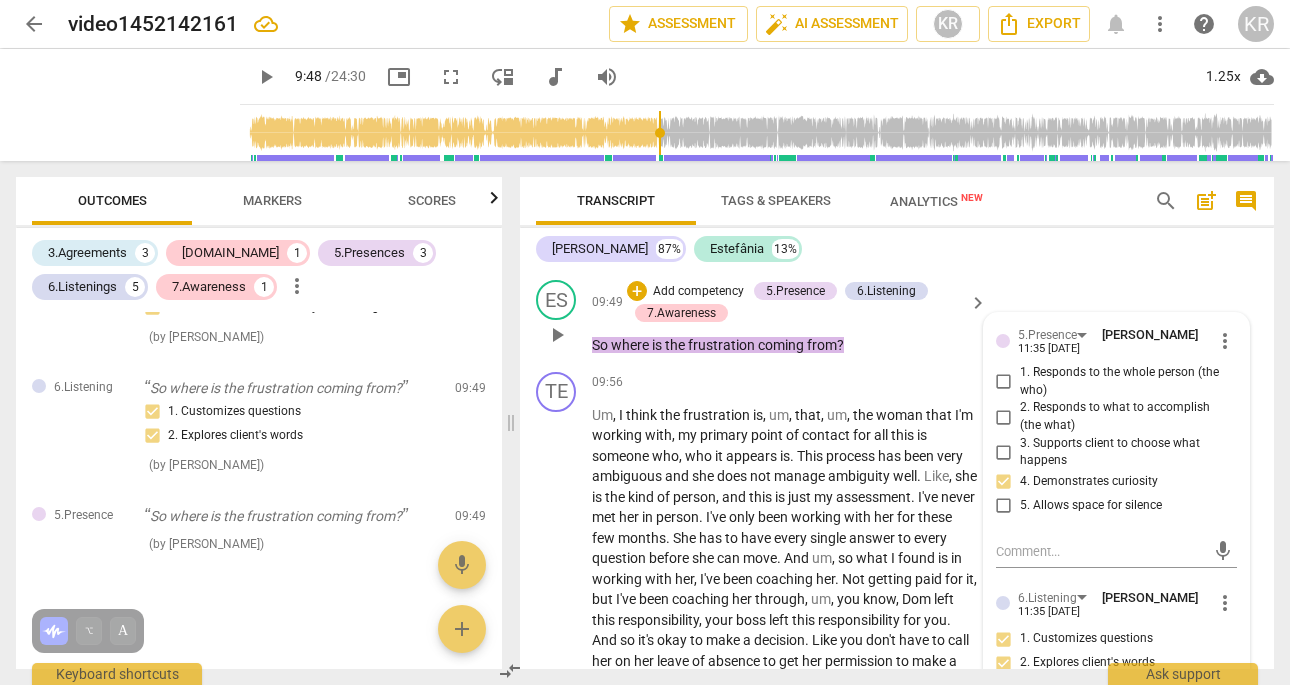click on "09:49 + Add competency 5.Presence 6.Listening 7.Awareness keyboard_arrow_right So   where   is   the   frustration   coming   from ?" at bounding box center (790, 318) 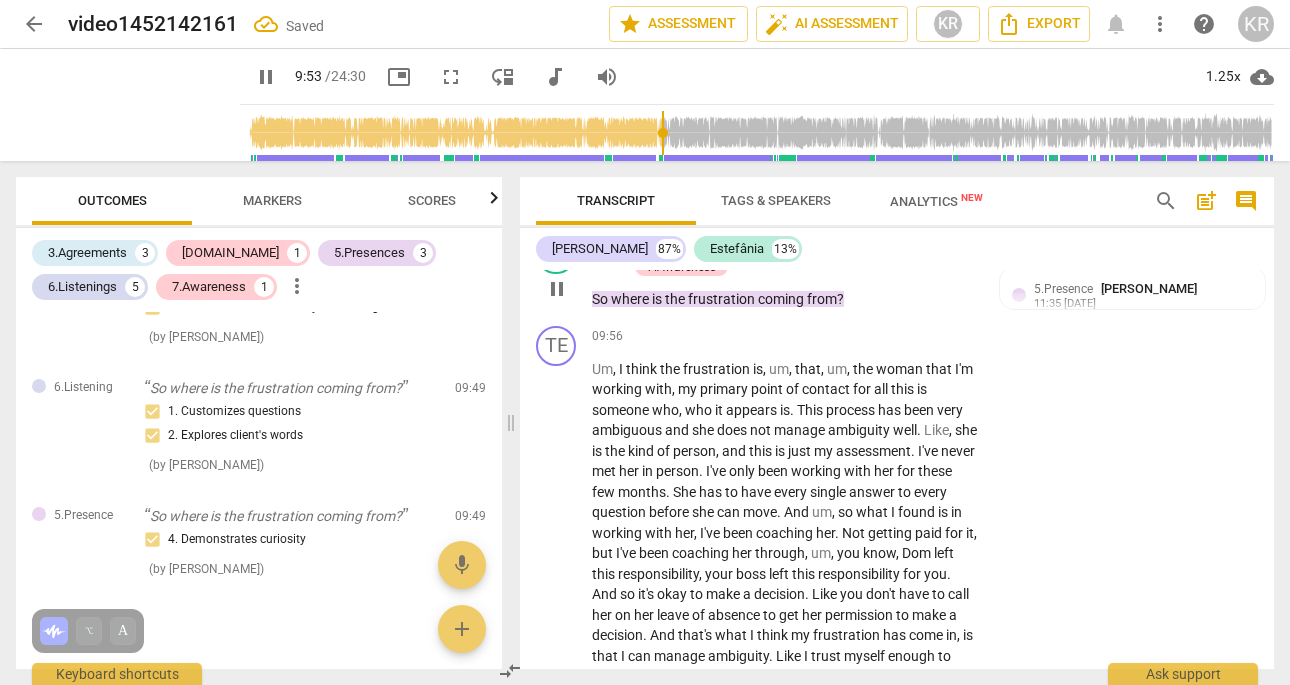 scroll, scrollTop: 2792, scrollLeft: 0, axis: vertical 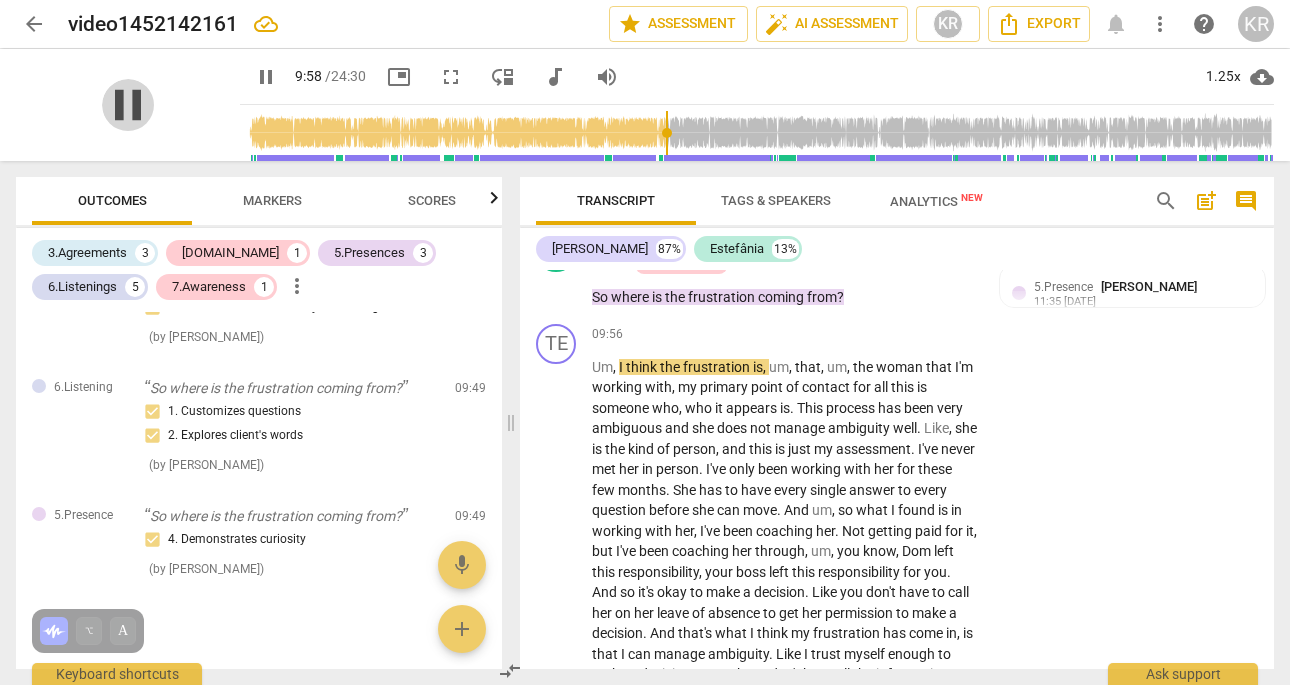 click on "pause" at bounding box center (128, 105) 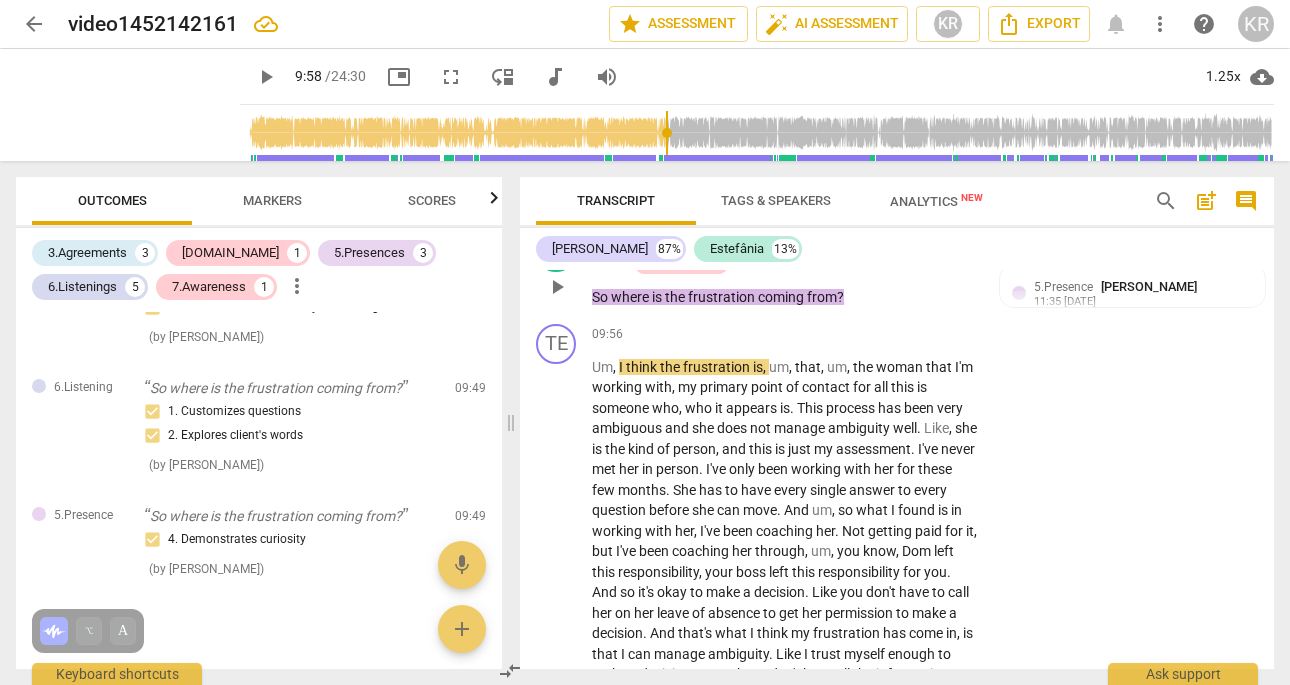 click on "5.Presence" at bounding box center [795, 243] 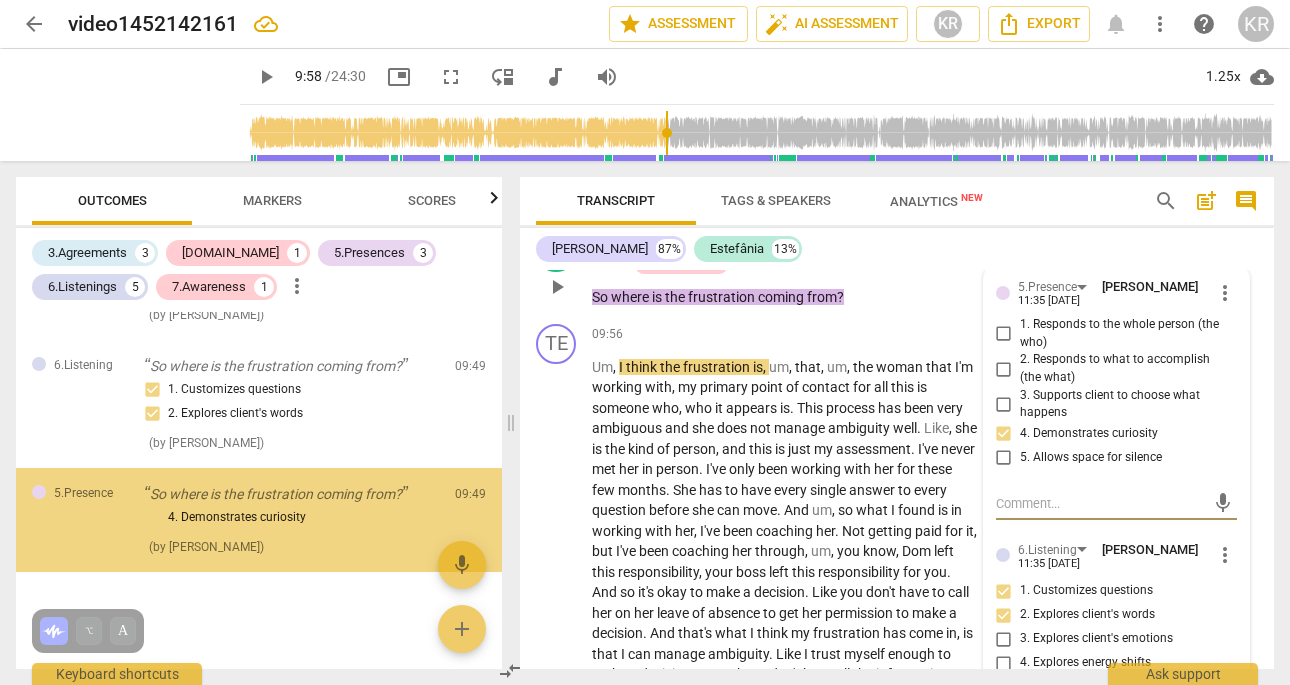 scroll, scrollTop: 1460, scrollLeft: 0, axis: vertical 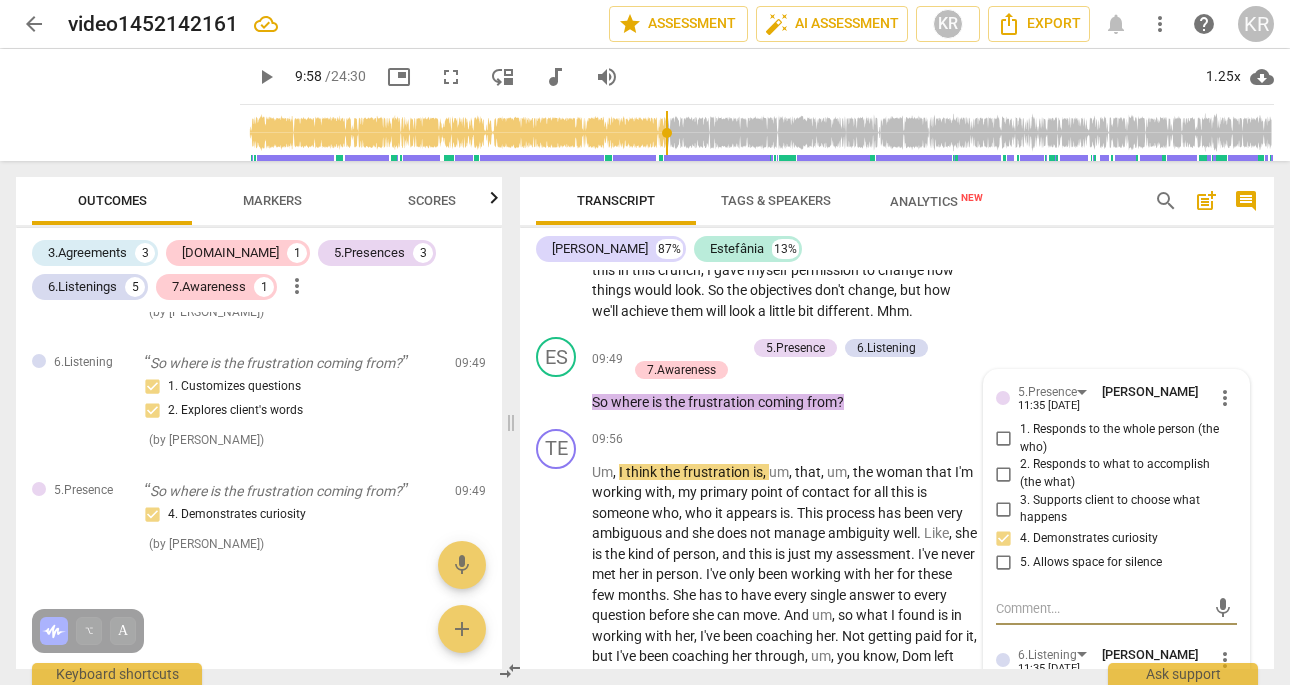 click on "play_arrow" at bounding box center (266, 77) 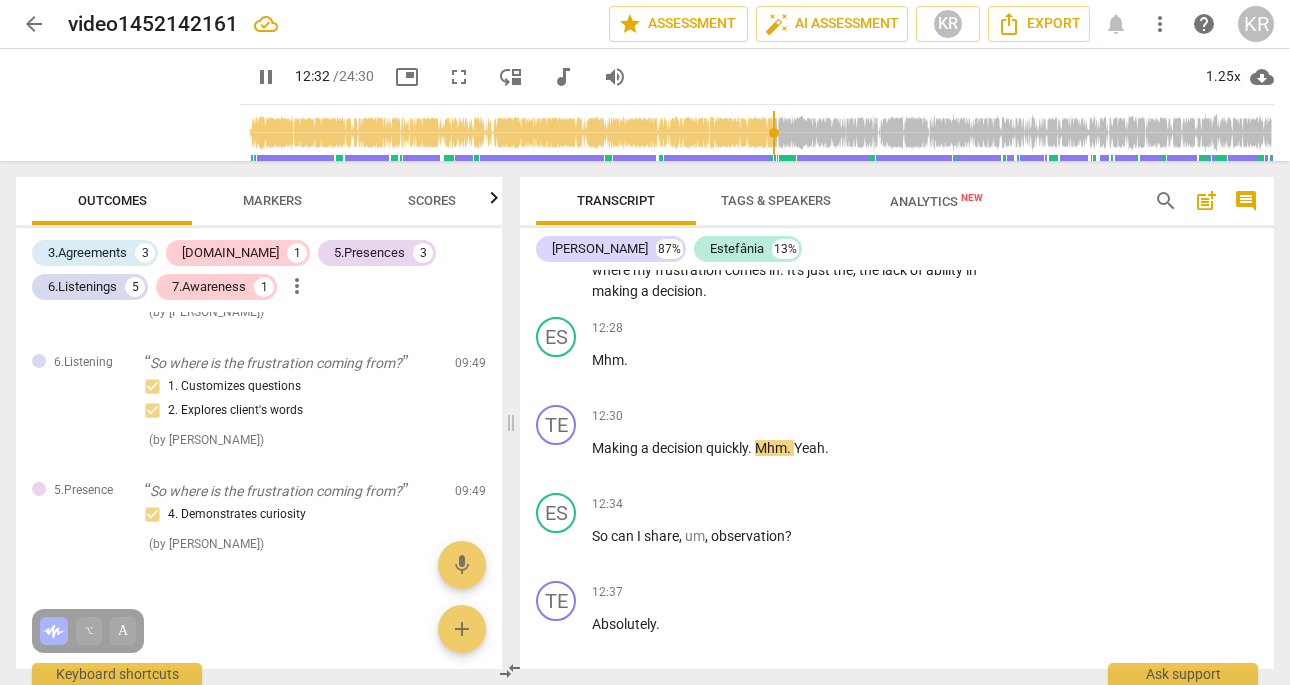 scroll, scrollTop: 3403, scrollLeft: 0, axis: vertical 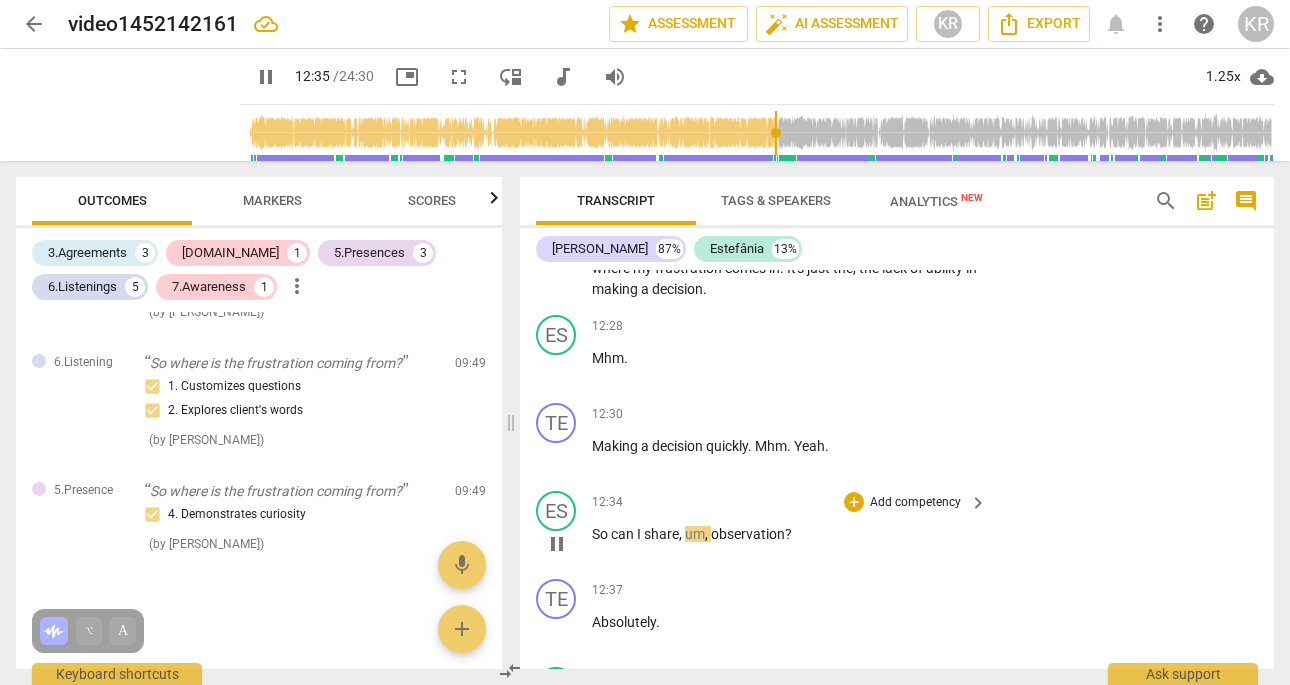 click on "Add competency" at bounding box center [915, 503] 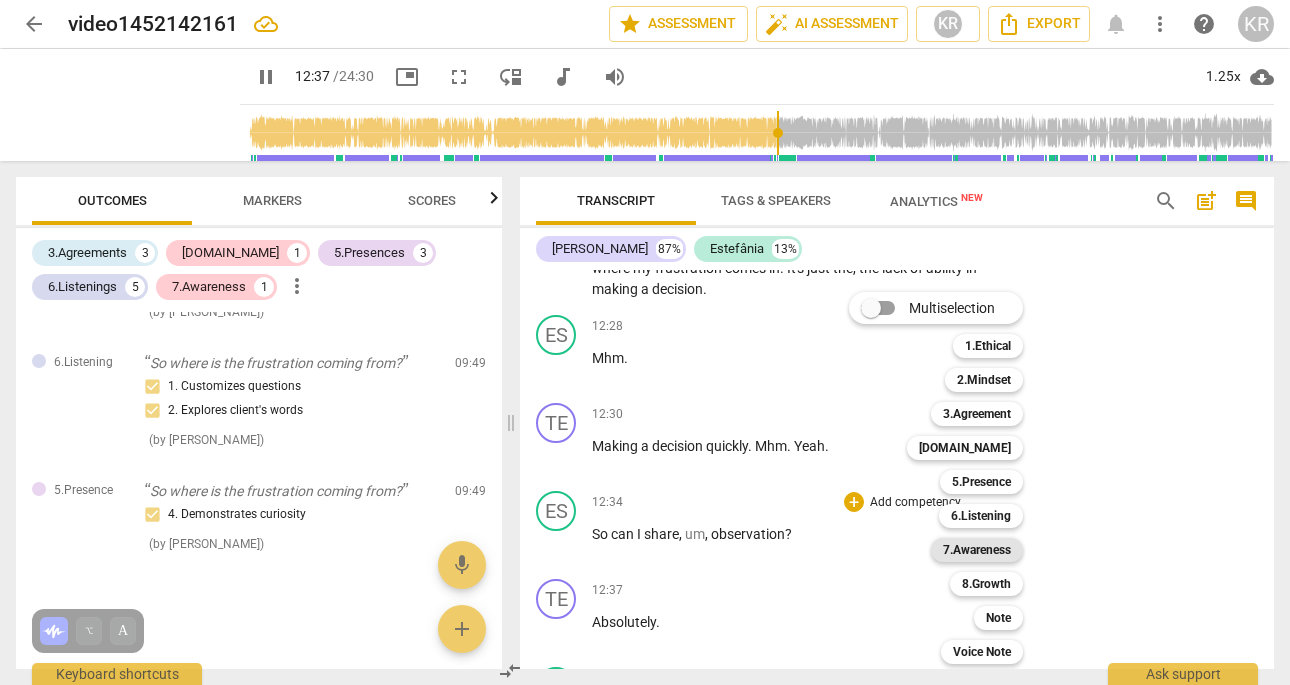 click on "7.Awareness" at bounding box center (977, 550) 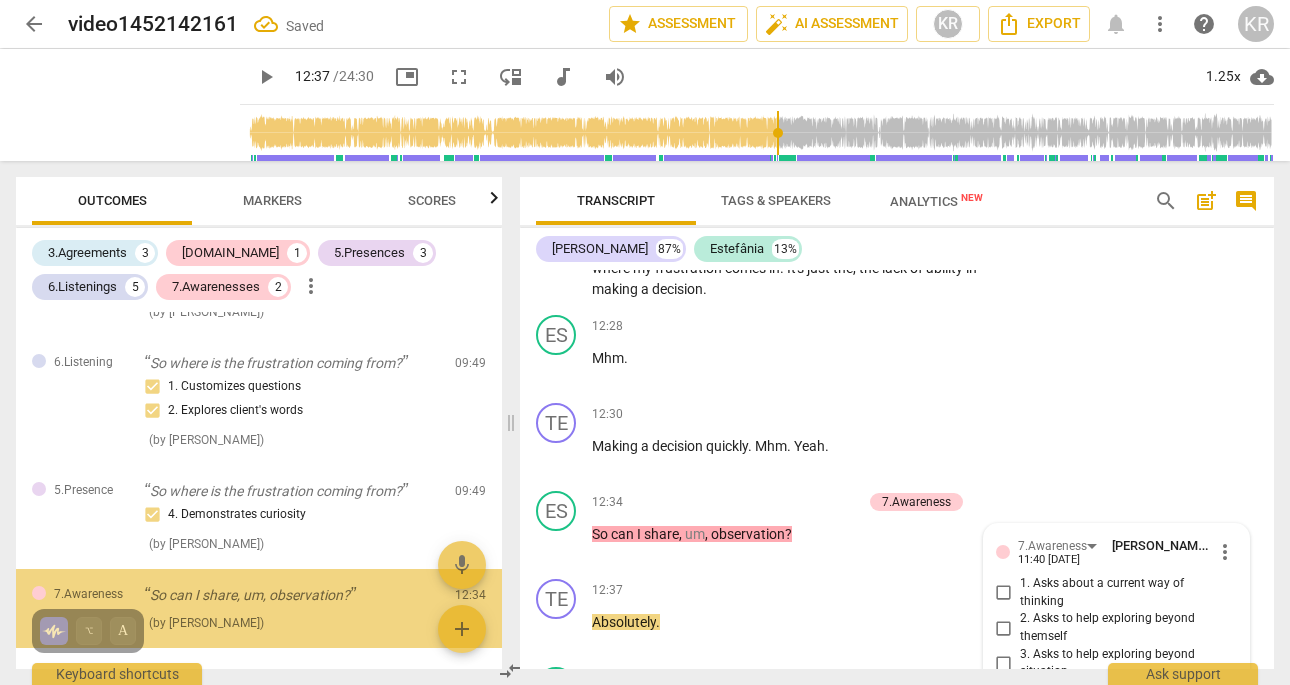 scroll, scrollTop: 3831, scrollLeft: 0, axis: vertical 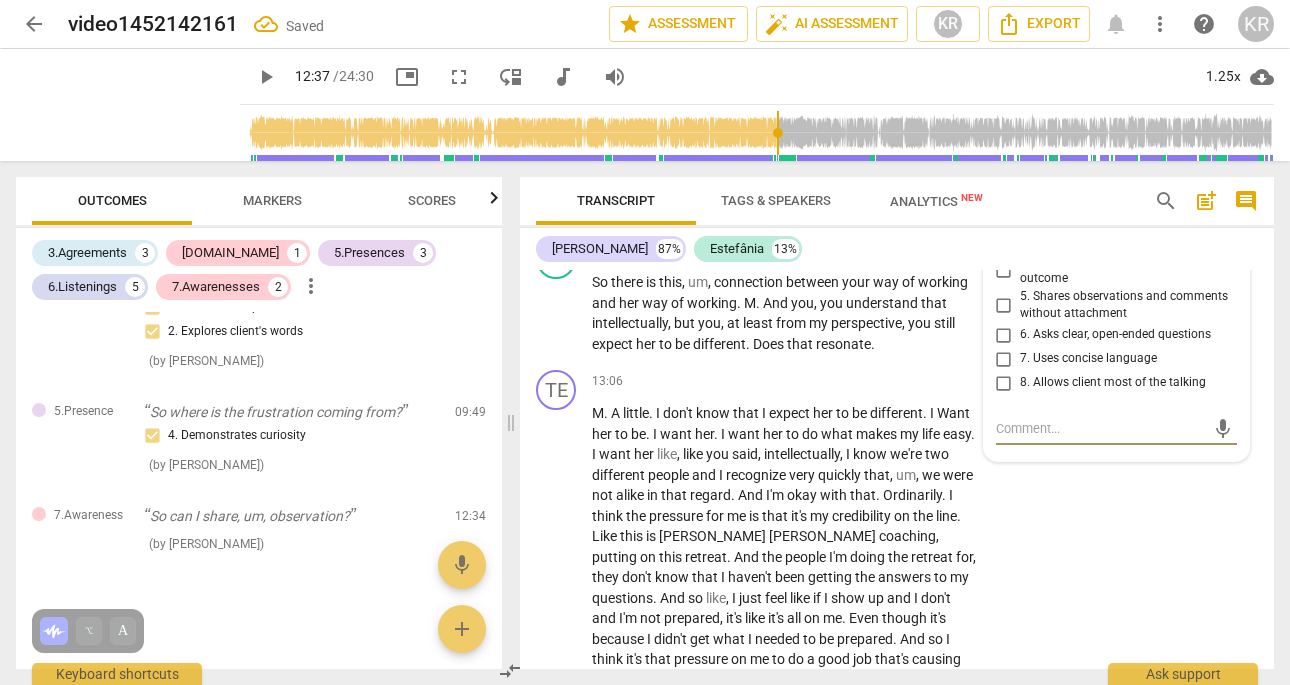 click on "5. Shares observations and comments without attachment" at bounding box center [1004, 305] 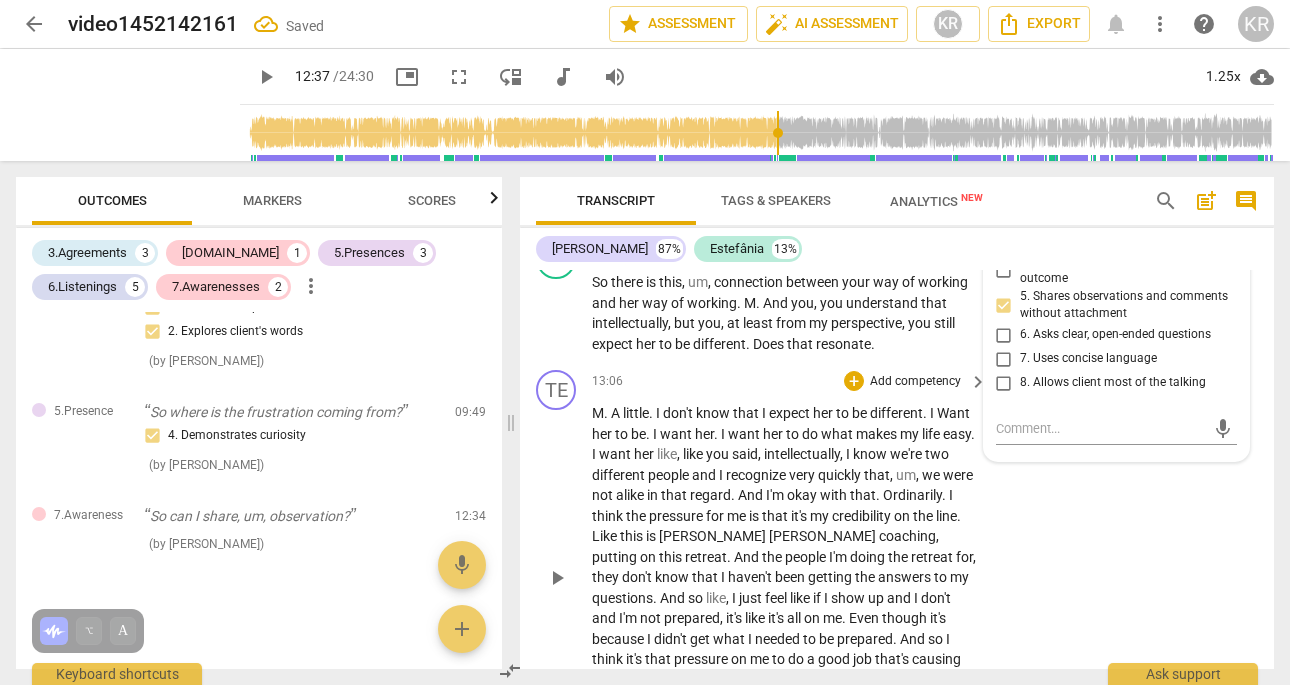 click on "TE play_arrow pause 13:06 + Add competency keyboard_arrow_right M .   A   little .   I   don't   know   that   I   expect   her   to   be   different .   I   Want   her   to   be .   I   want   her .   I   want   her   to   do   what   makes   my   life   easy .   I   want   her   like ,   like   you   said ,   intellectually ,   I   know   we're   two   different   people   and   I   recognize   very   quickly   that ,   um ,   we   were   not   alike   in   that   regard .   And   I'm   okay   with   that .   [GEOGRAPHIC_DATA] .   I   think   the   pressure   for   me   is   that   it's   my   credibility   on   the   line .   Like   this   is   [PERSON_NAME]   coaching ,   putting   on   this   retreat .   And   the   people   I'm   doing   the   retreat   for ,   they   don't   know   that   I   haven't   been   getting   the   answers   to   my   questions .   And   so   like ,   I   just   feel   like   if   I   show   up   and   I   don't   and   I'm   not   prepared ,   it's   like   it's   all   on   me ." at bounding box center [897, 561] 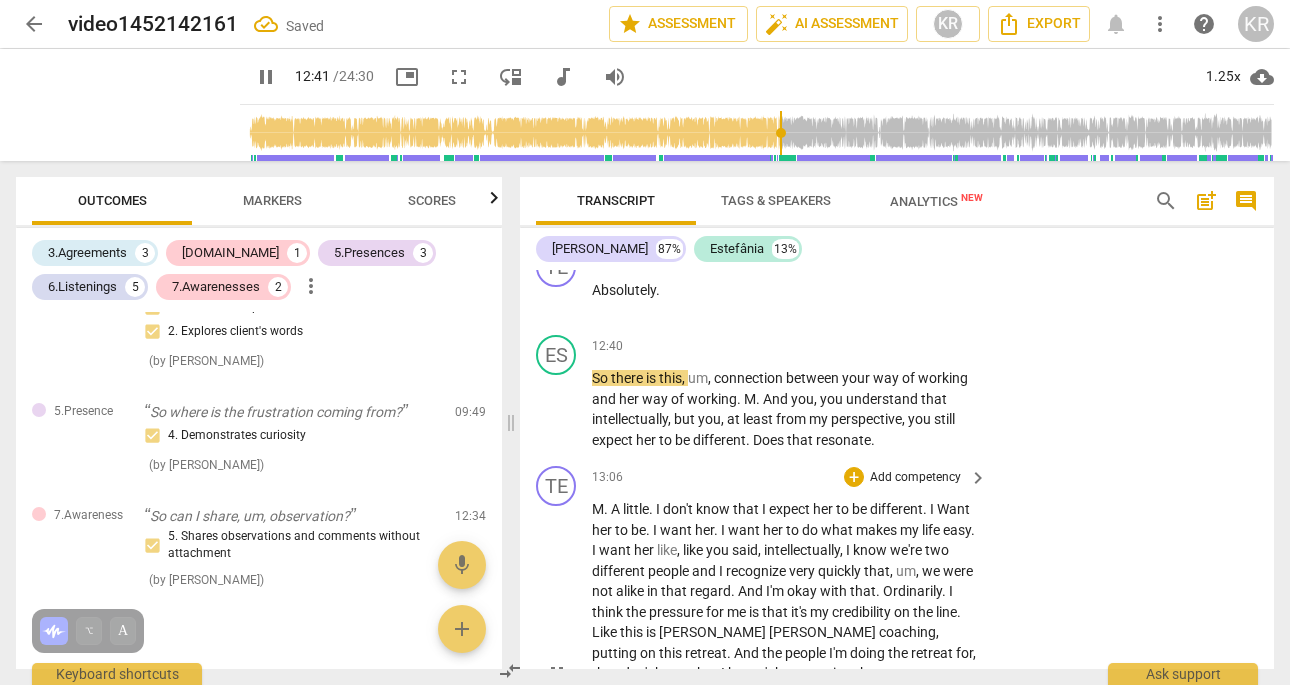 scroll, scrollTop: 3737, scrollLeft: 0, axis: vertical 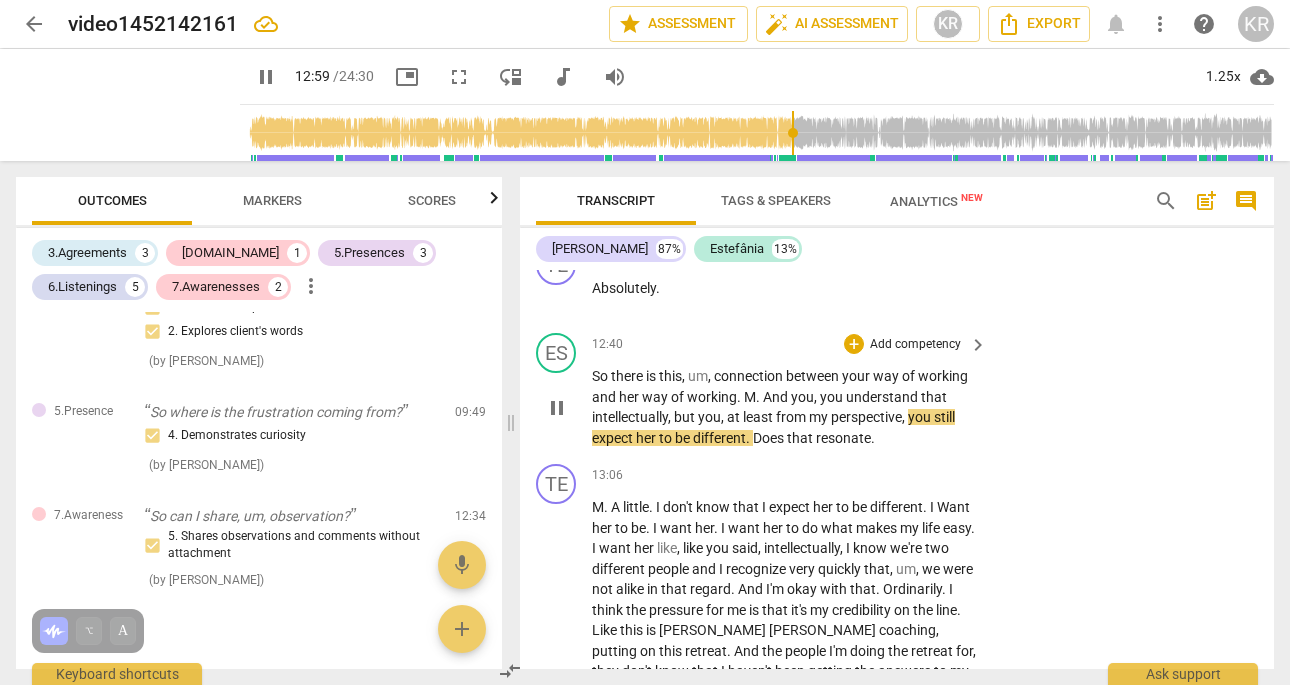 click on "Add competency" at bounding box center [915, 345] 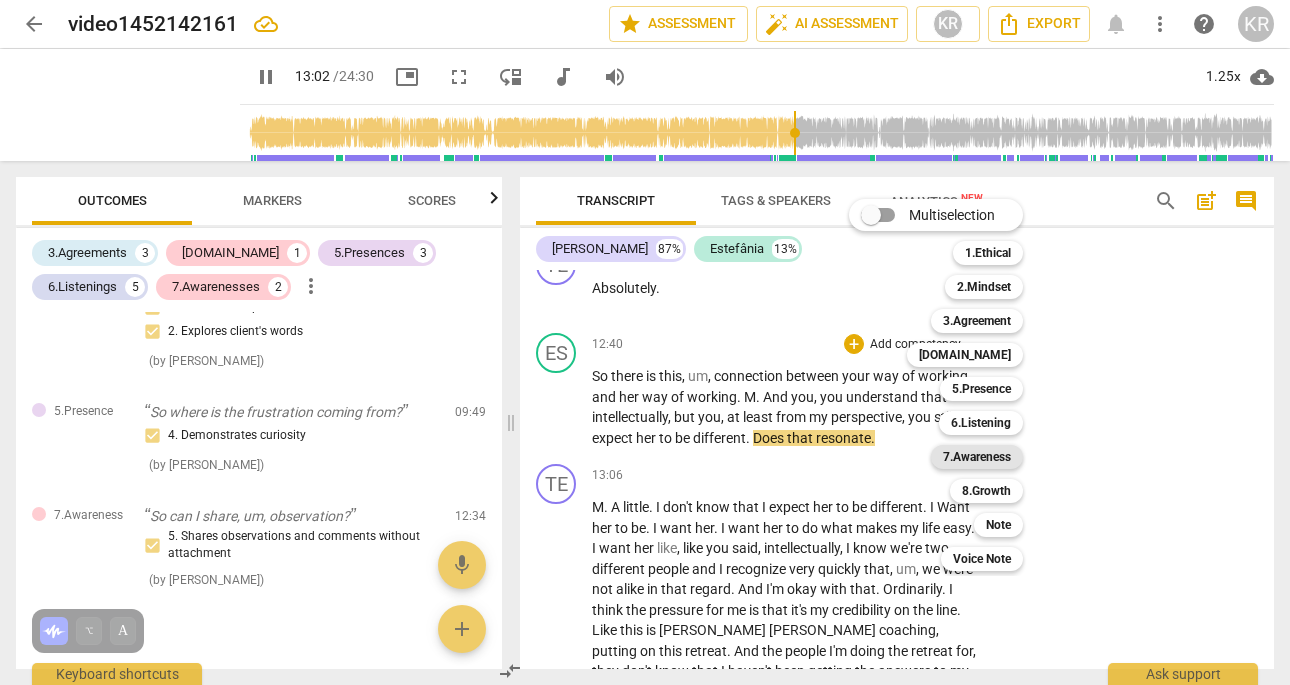 click on "7.Awareness" at bounding box center (977, 457) 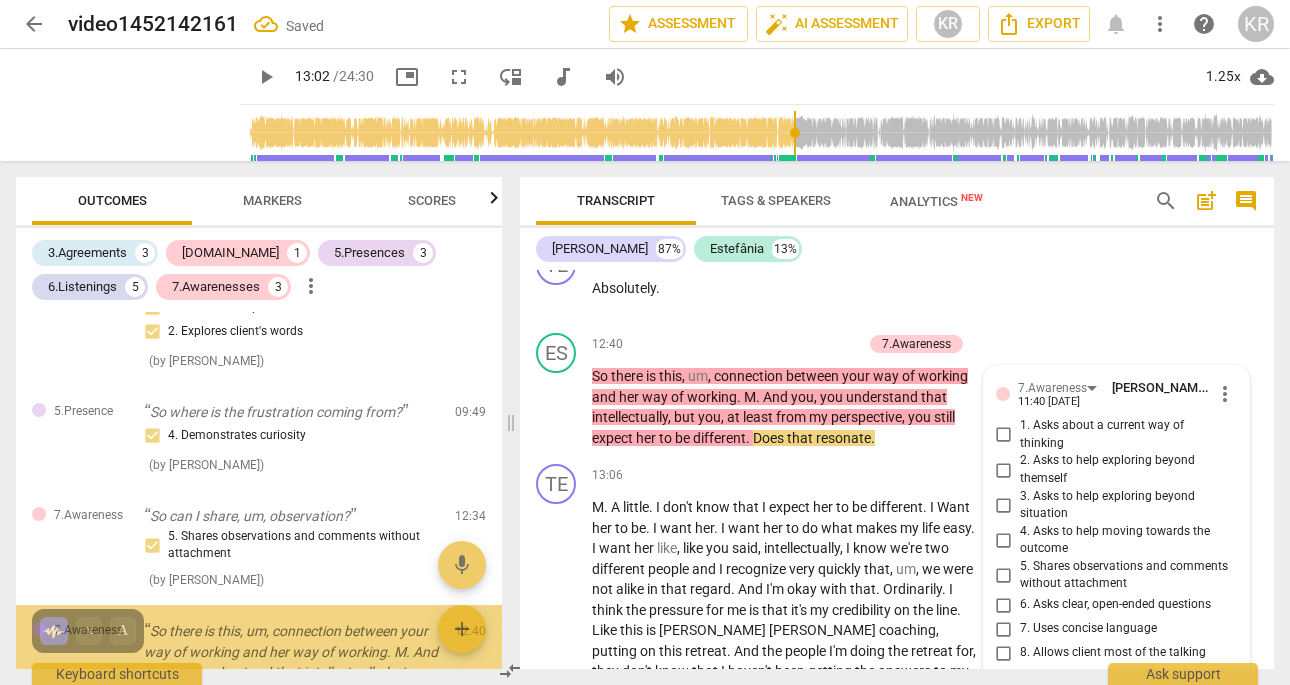 scroll, scrollTop: 4007, scrollLeft: 0, axis: vertical 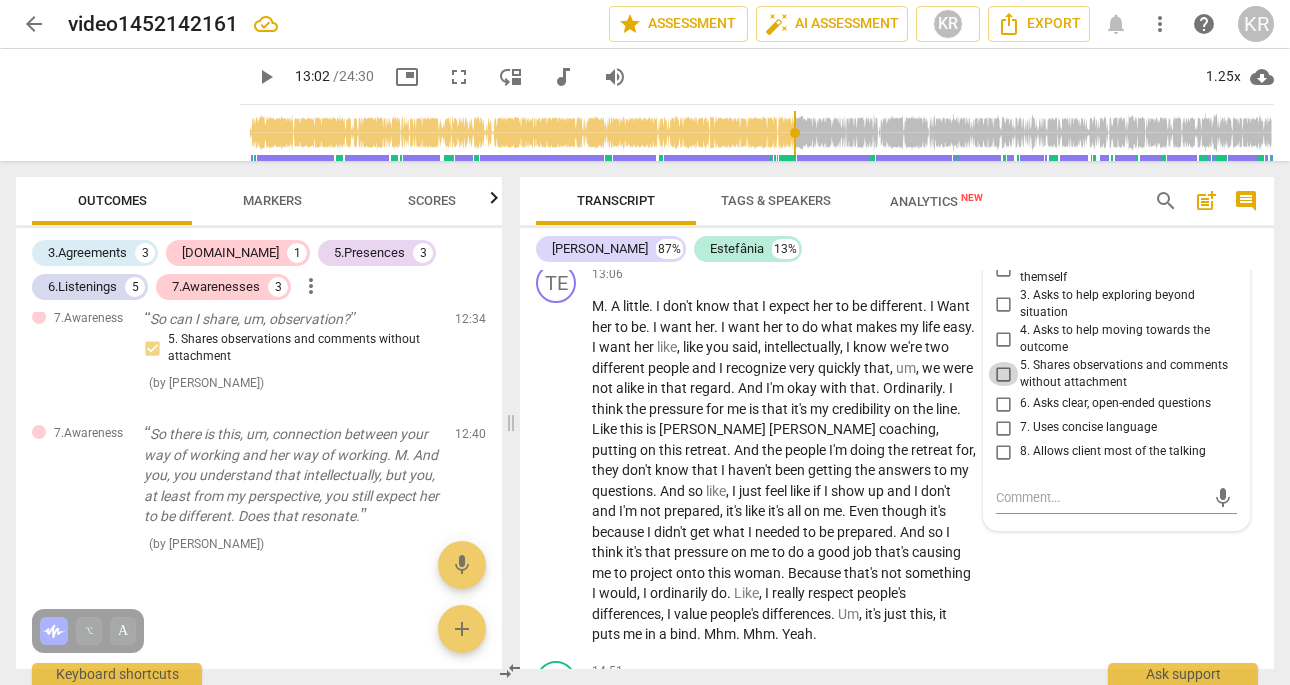 click on "5. Shares observations and comments without attachment" at bounding box center (1004, 374) 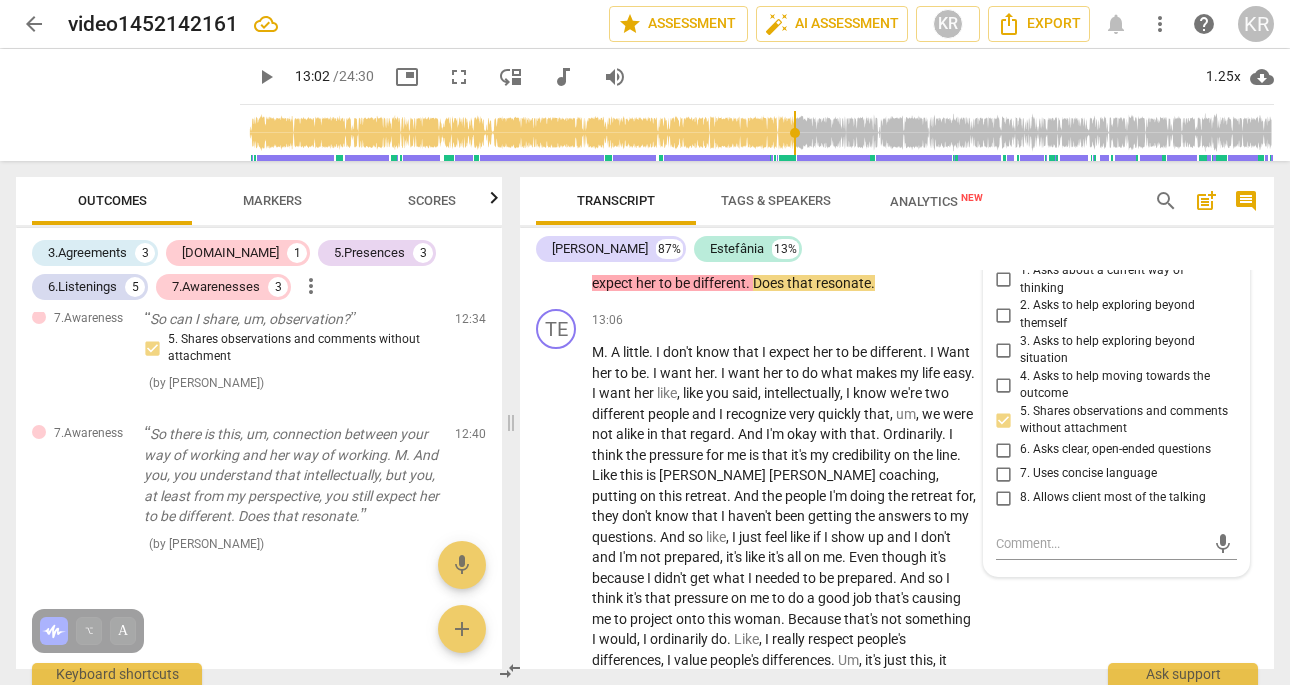 scroll, scrollTop: 3895, scrollLeft: 0, axis: vertical 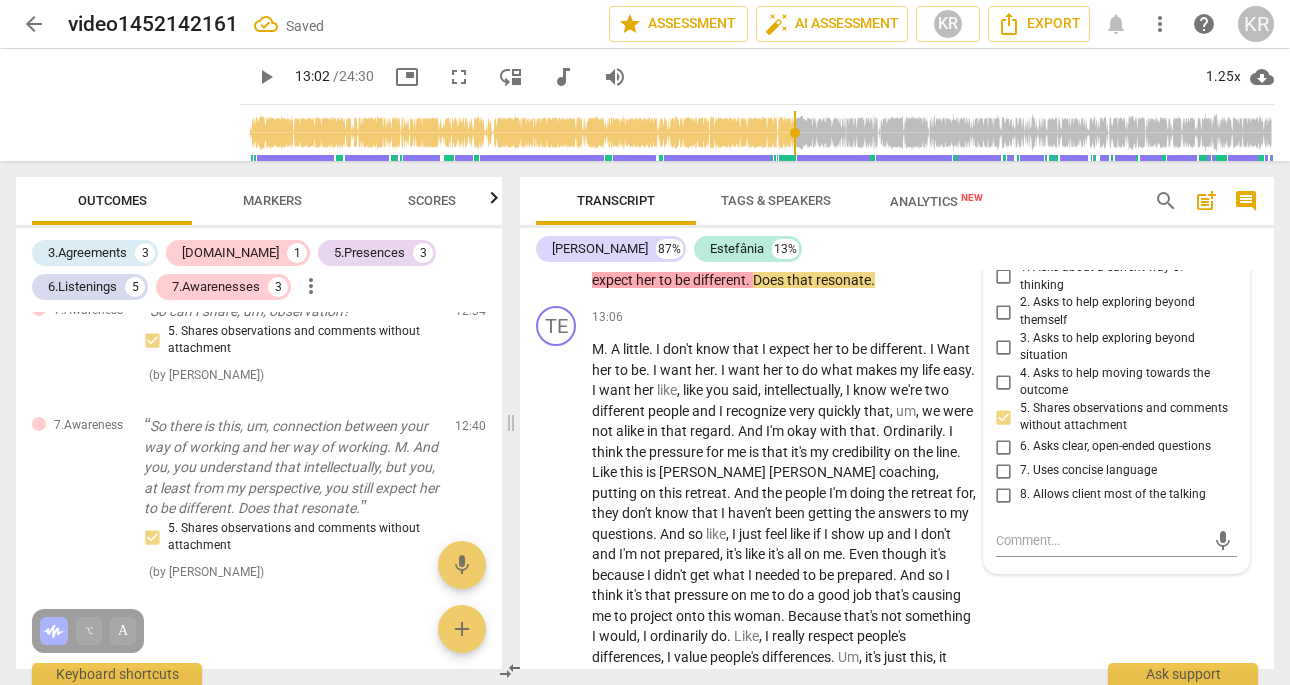 click on "[PERSON_NAME] 87% [PERSON_NAME] 13%" at bounding box center [897, 249] 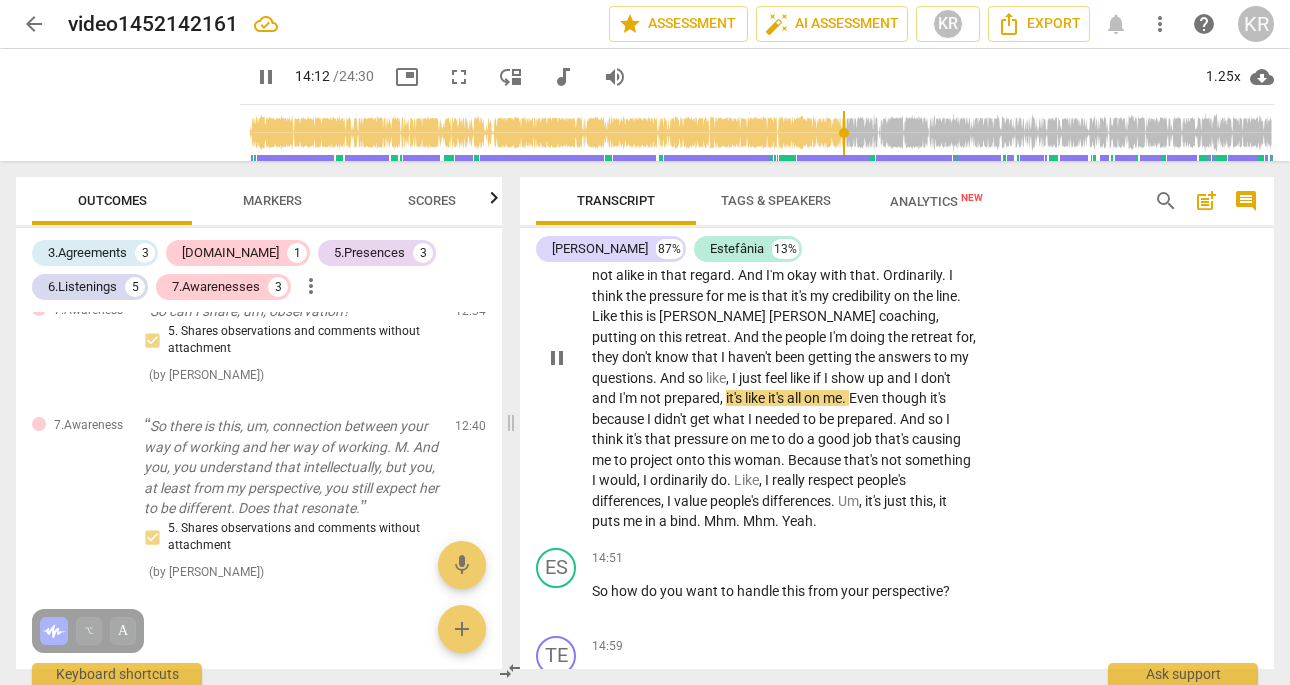 scroll, scrollTop: 4082, scrollLeft: 0, axis: vertical 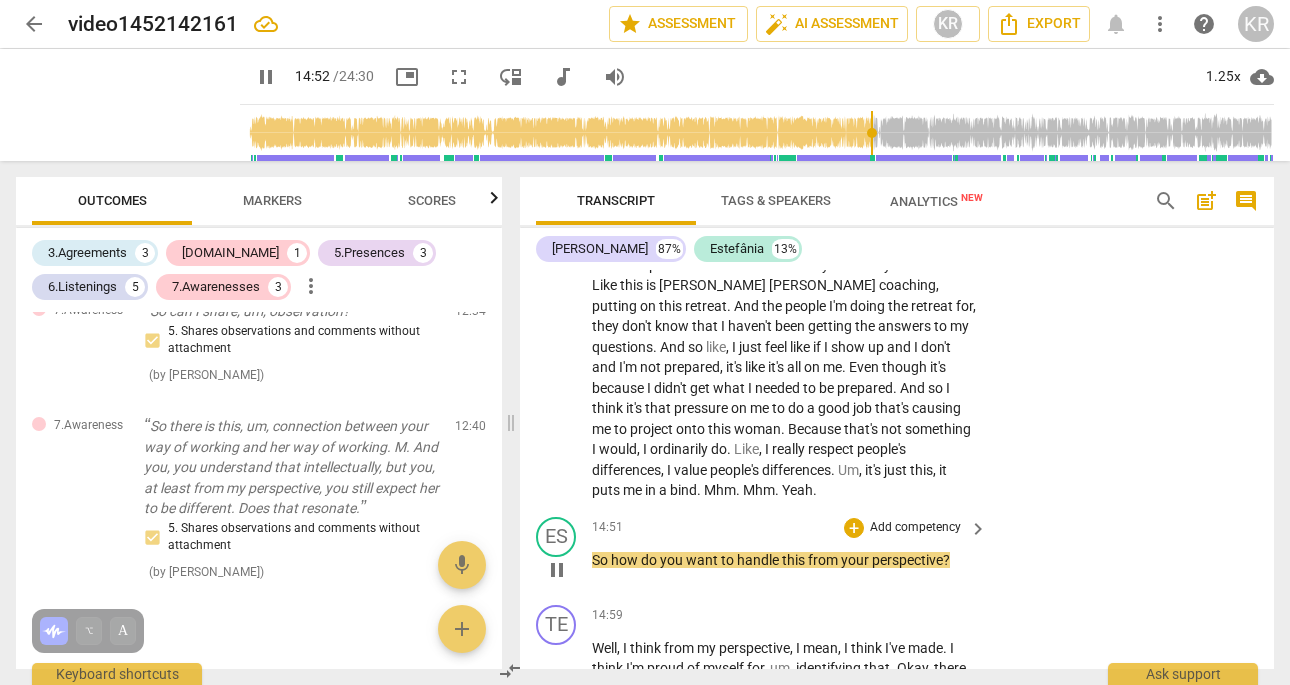 click on "Add competency" at bounding box center (915, 528) 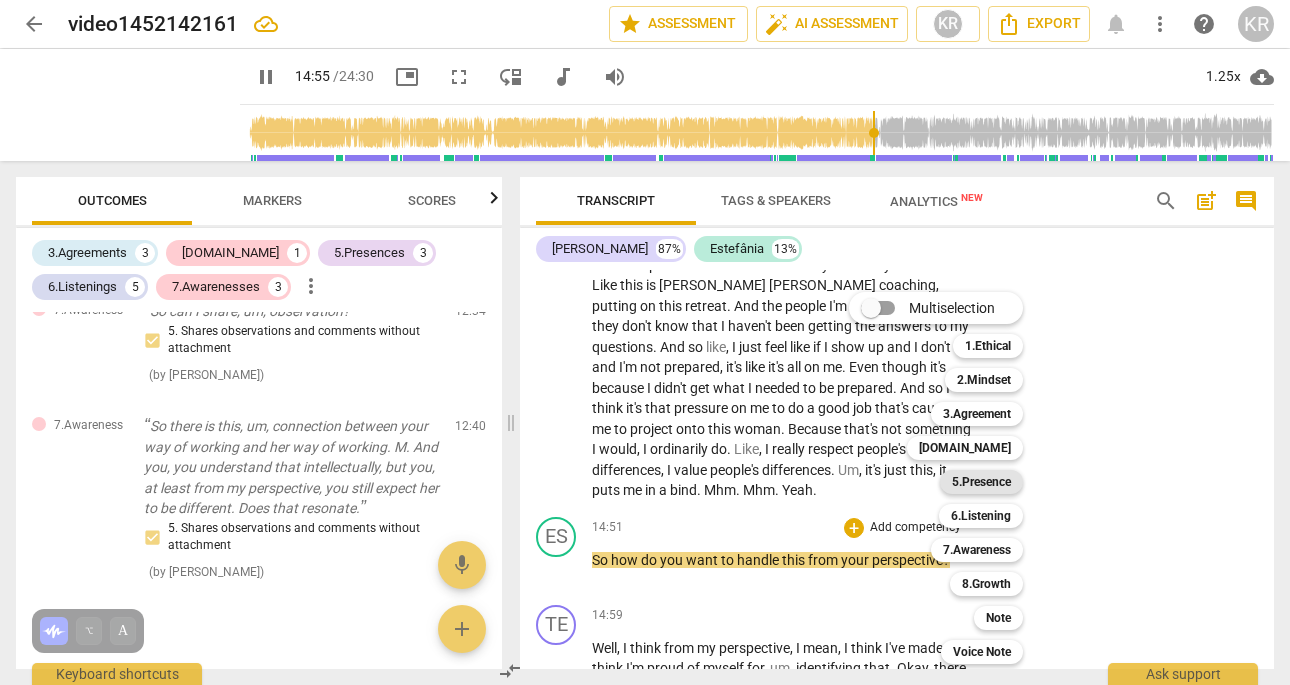 click on "5.Presence" at bounding box center (981, 482) 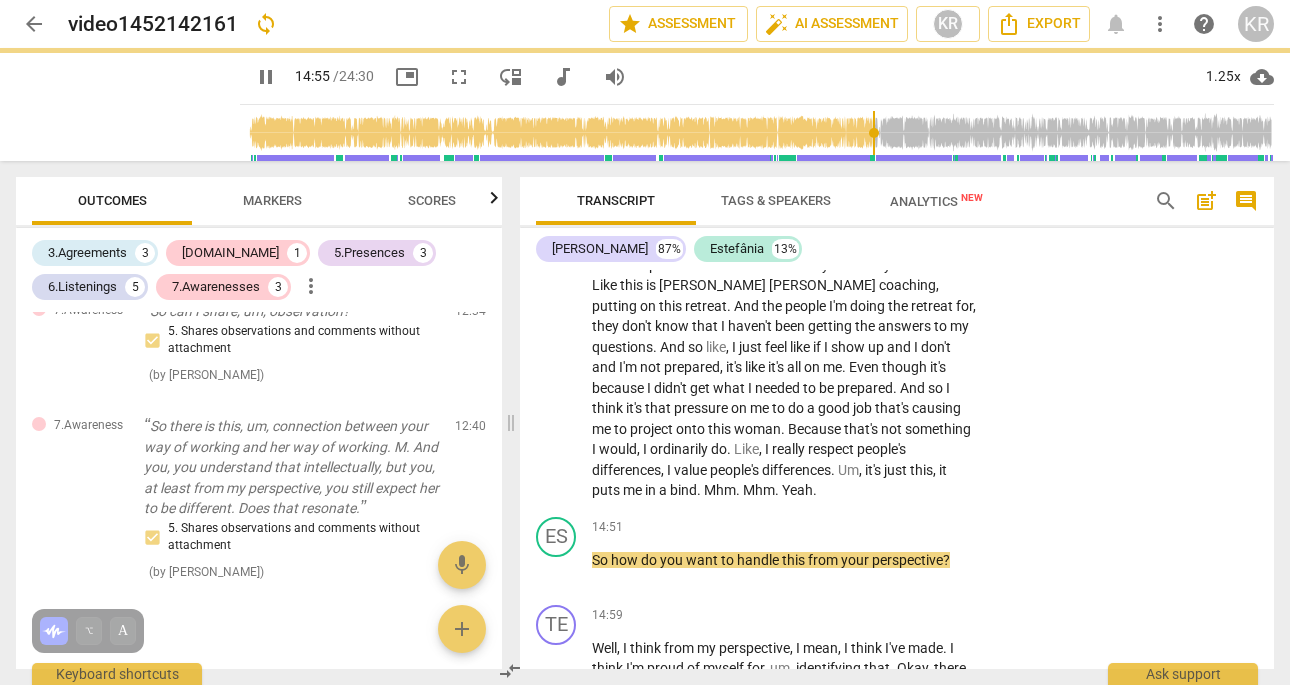 type on "896" 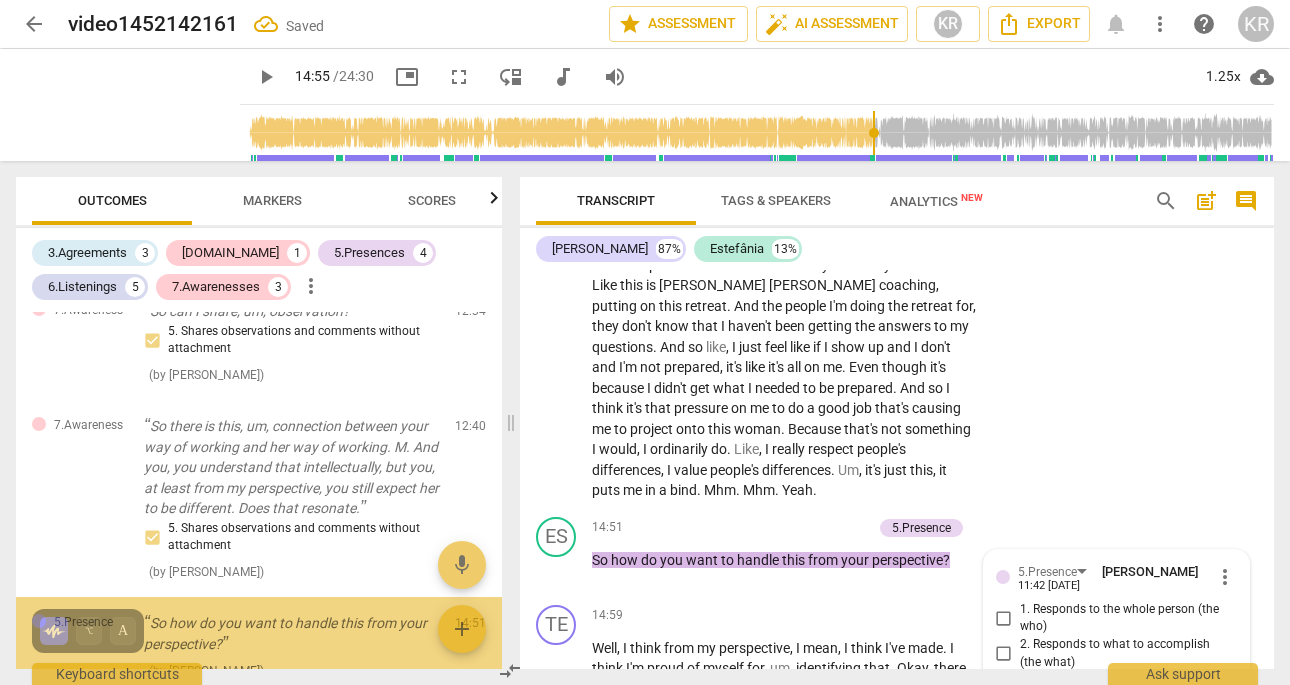 scroll, scrollTop: 4441, scrollLeft: 0, axis: vertical 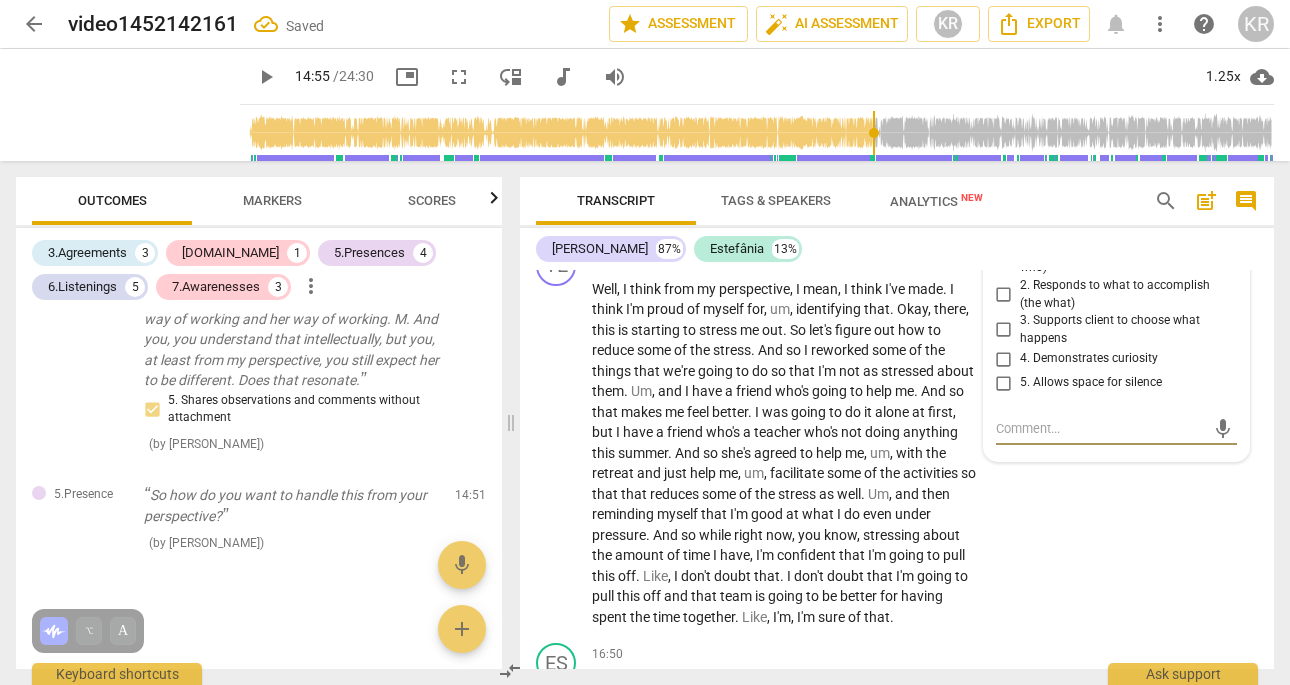 click on "4. Demonstrates curiosity" at bounding box center (1004, 359) 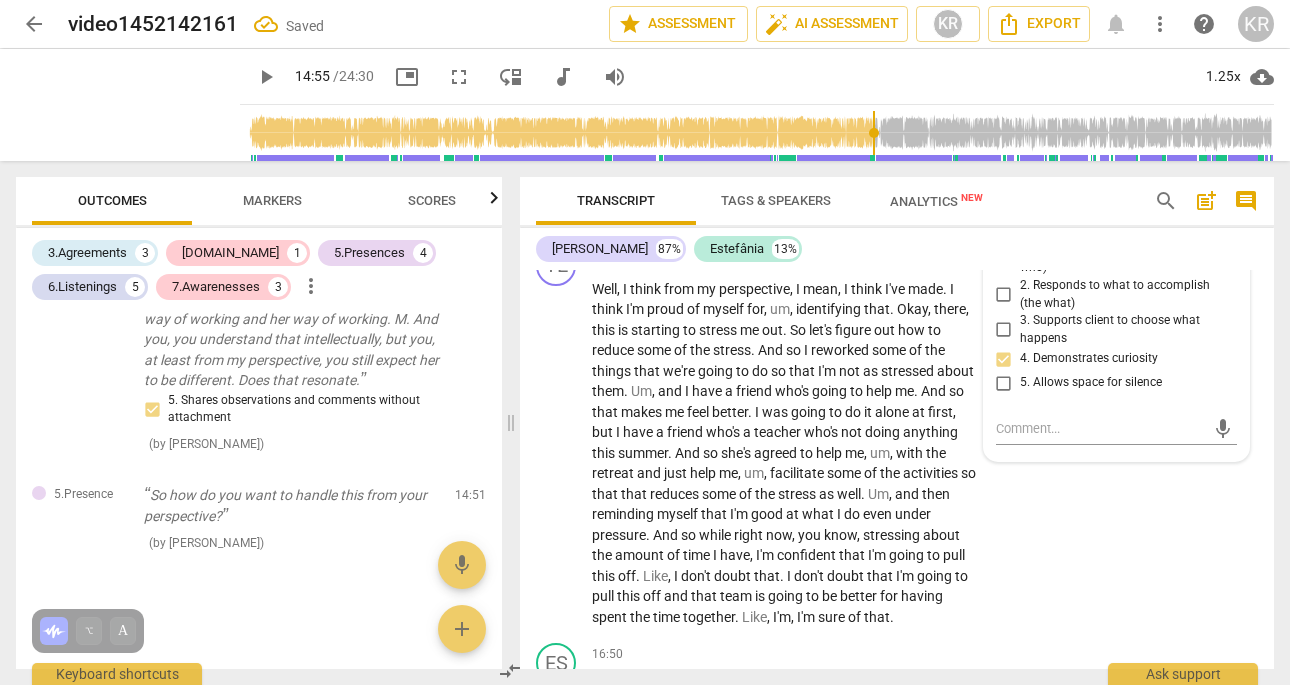 click on "2. Responds to what to accomplish (the what)" at bounding box center [1004, 295] 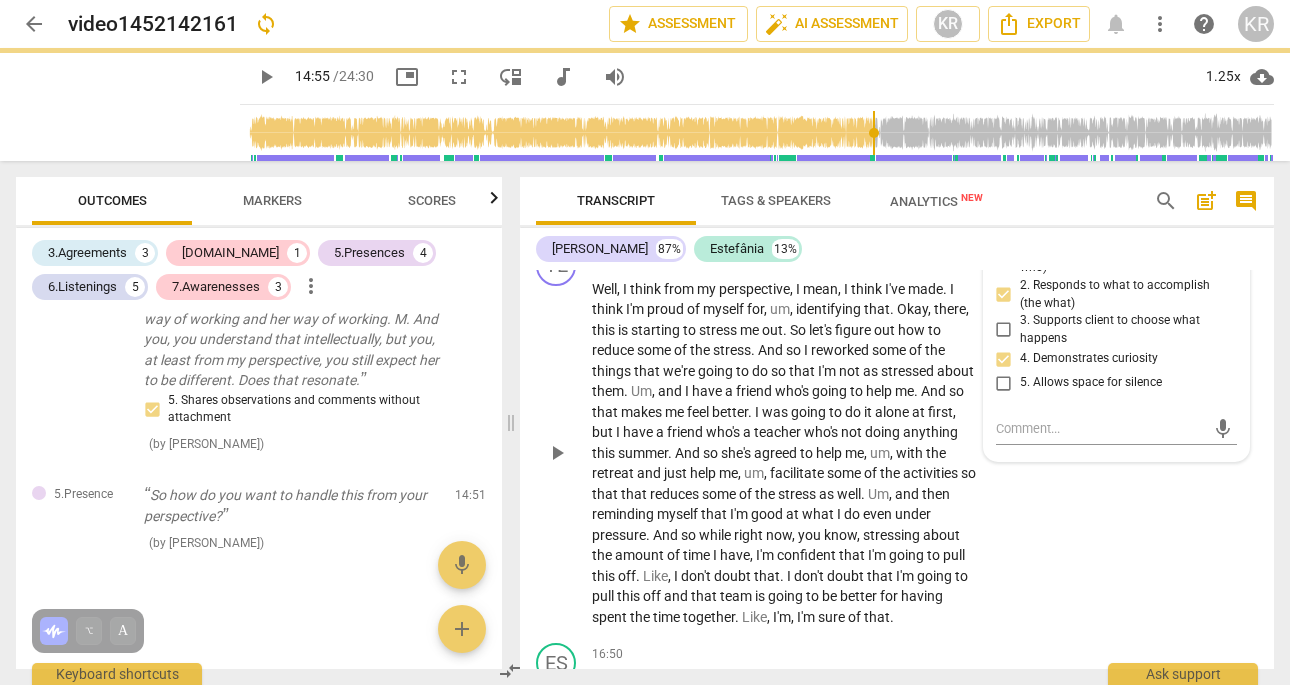 click on "TE play_arrow pause 14:59 + Add competency keyboard_arrow_right Well ,   I   think   from   my   perspective ,   I   mean ,   I   think   I've   made .   I   think   I'm   proud   of   myself   for ,   um ,   identifying   that .   Okay ,   there ,   this   is   starting   to   stress   me   out .   So   let's   figure   out   how   to   reduce   some   of   the   stress .   And   so   I   reworked   some   of   the   things   that   we're   going   to   do   so   that   I'm   not   as   stressed   about   them .   Um ,   and   I   have   a   friend   who's   going   to   help   me .   And   so   that   makes   me   feel   better .   I   was   going   to   do   it   alone   at   first ,   but   I   have   a   friend   who's   a   teacher   who's   not   doing   anything   this   summer .   And   so   she's   agreed   to   help   me ,   um ,   with   the   retreat   and   just   help   me ,   um ,   facilitate   some   of   the   activities   so   that   that   reduces   some   of   the   stress   as   well ." at bounding box center (897, 437) 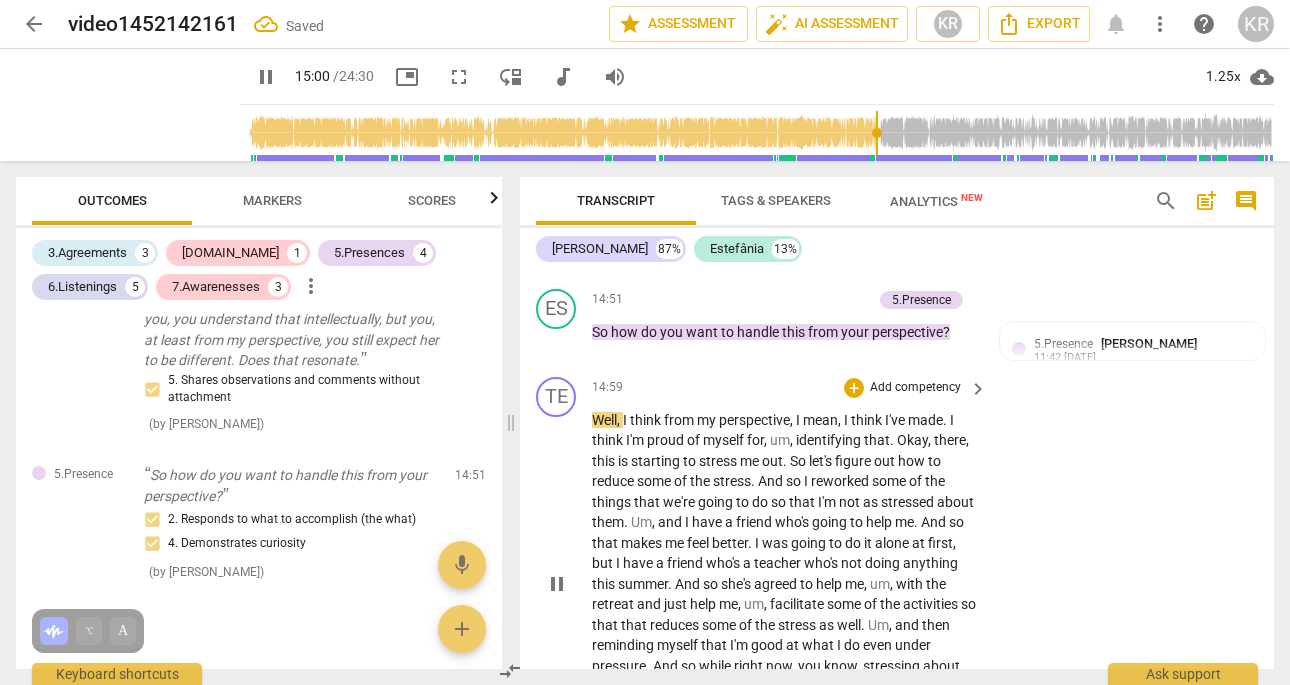 scroll, scrollTop: 4313, scrollLeft: 0, axis: vertical 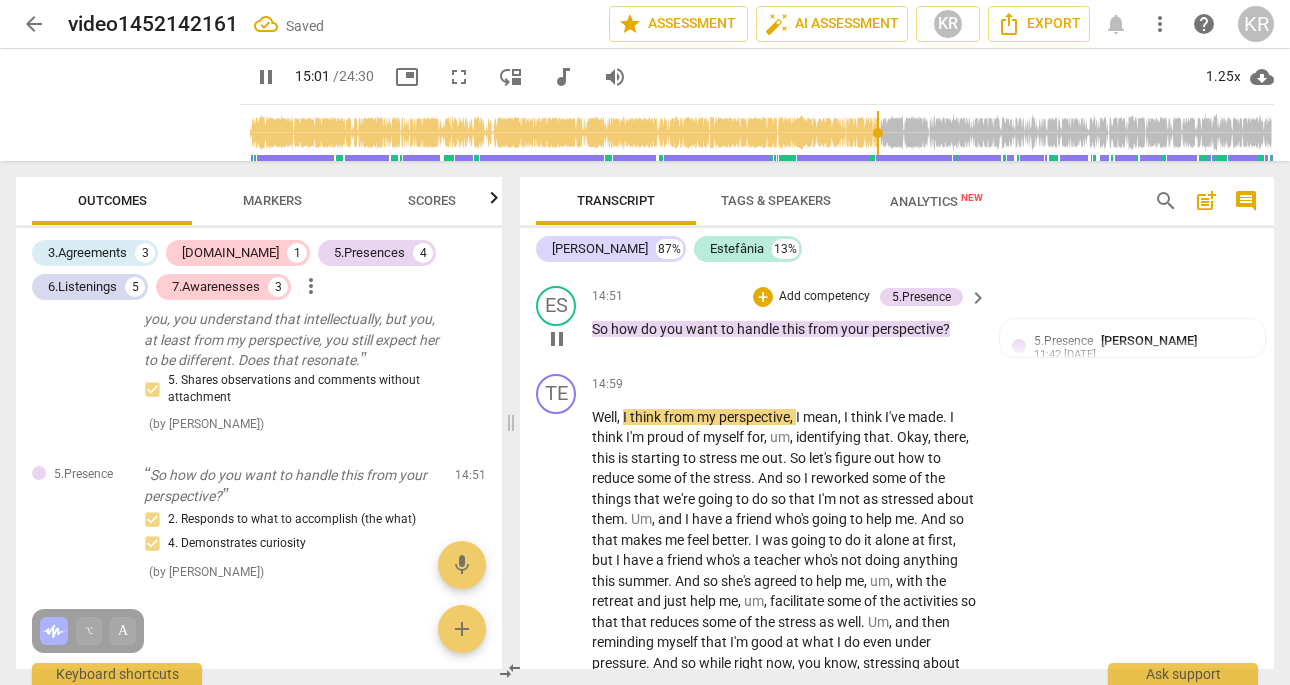 click on "Add competency" at bounding box center (824, 297) 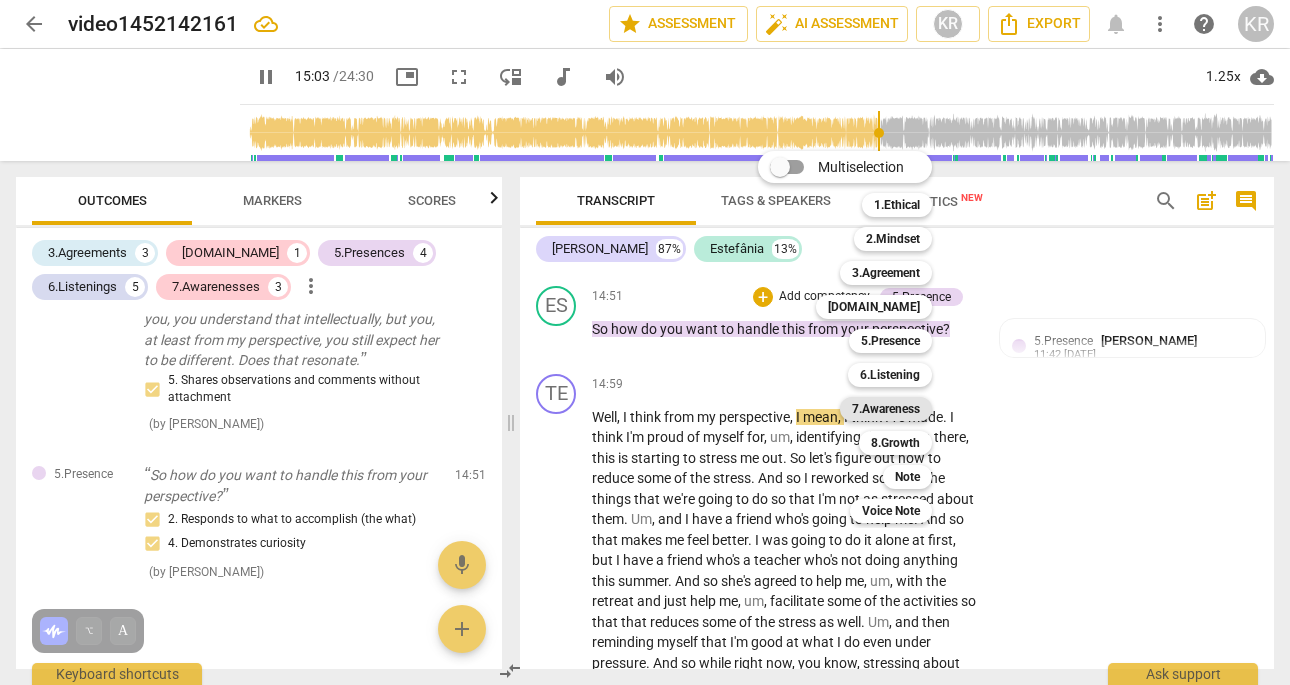 click on "7.Awareness" at bounding box center (886, 409) 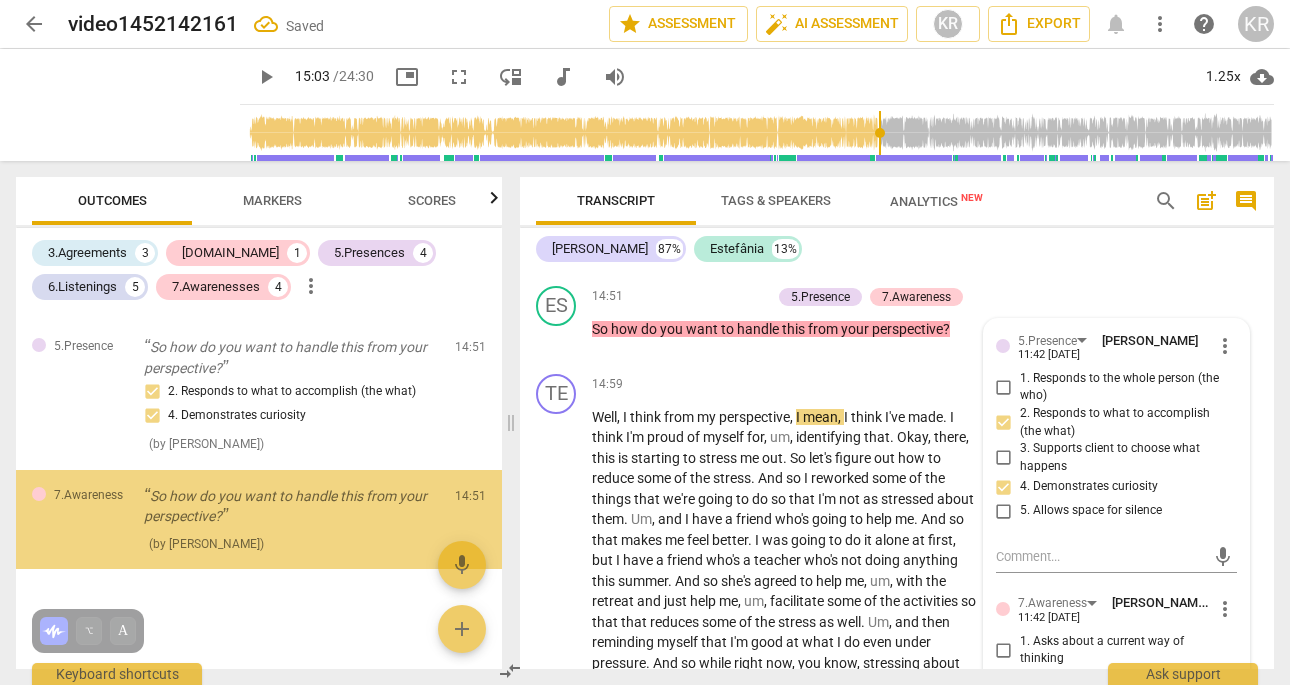 scroll, scrollTop: 2041, scrollLeft: 0, axis: vertical 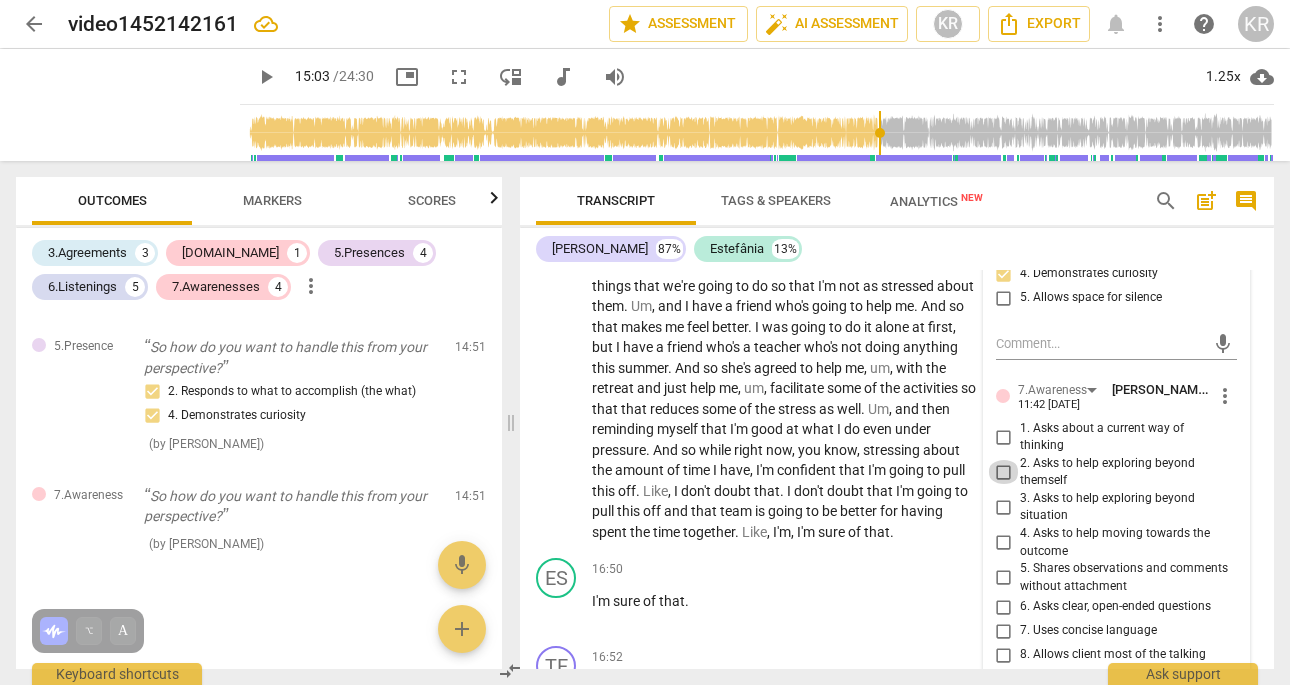 click on "2. Asks to help exploring beyond themself" at bounding box center (1004, 472) 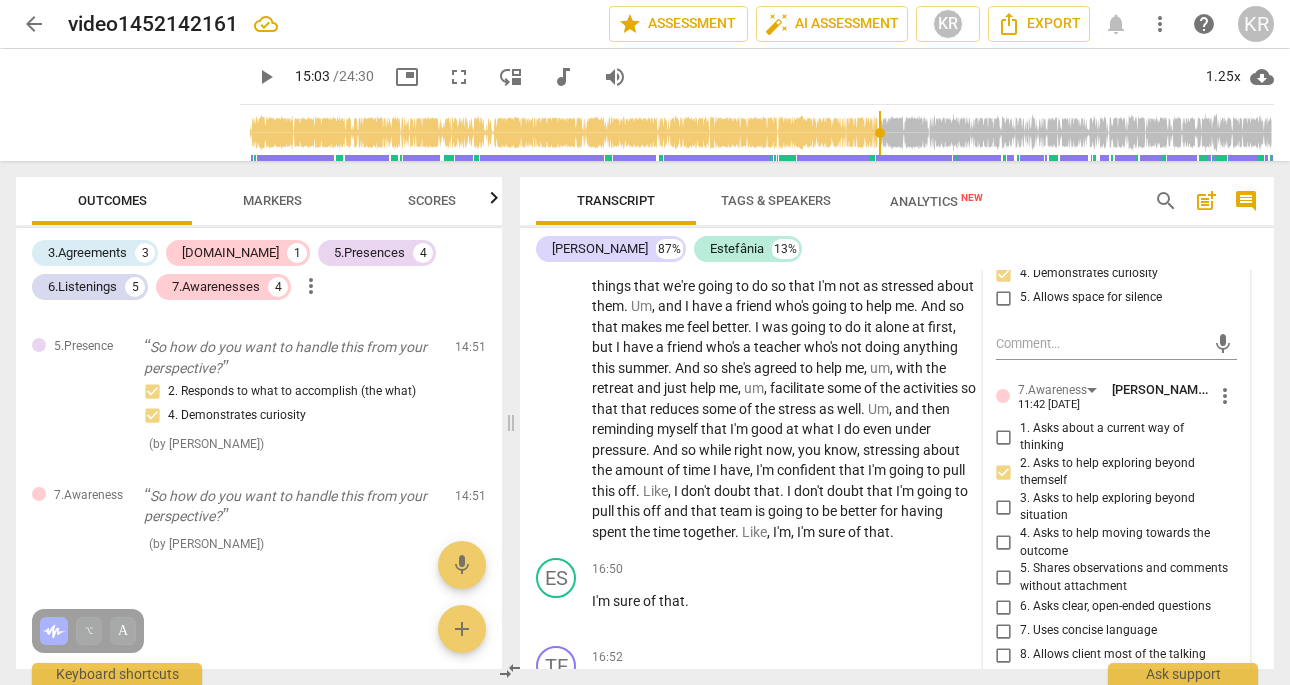 click on "[PERSON_NAME] 87% [PERSON_NAME] 13%" at bounding box center [897, 249] 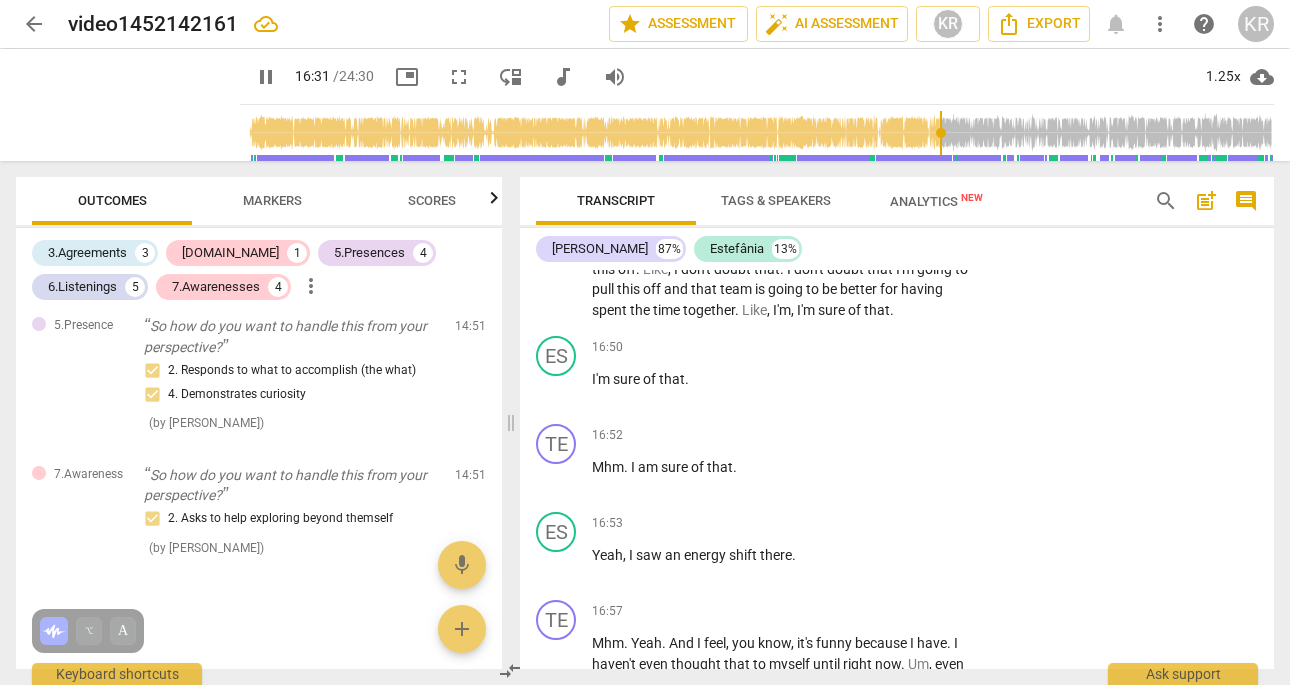 scroll, scrollTop: 4751, scrollLeft: 0, axis: vertical 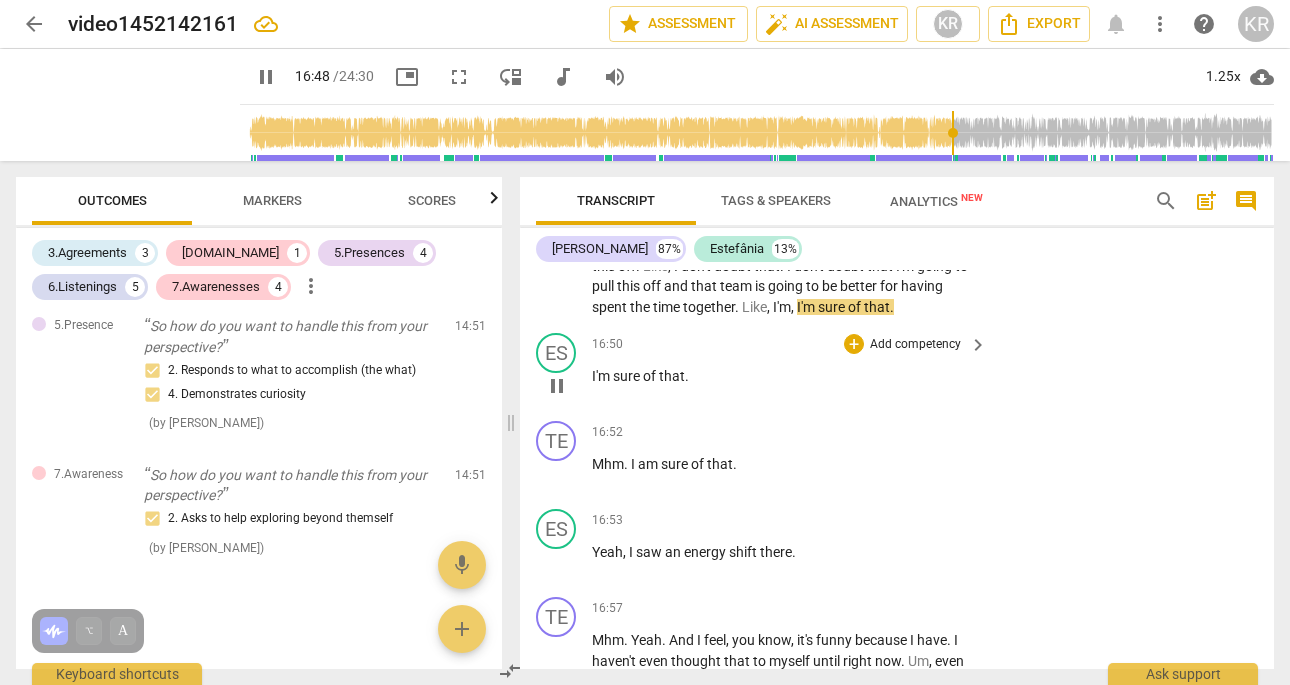 click on "Add competency" at bounding box center [915, 345] 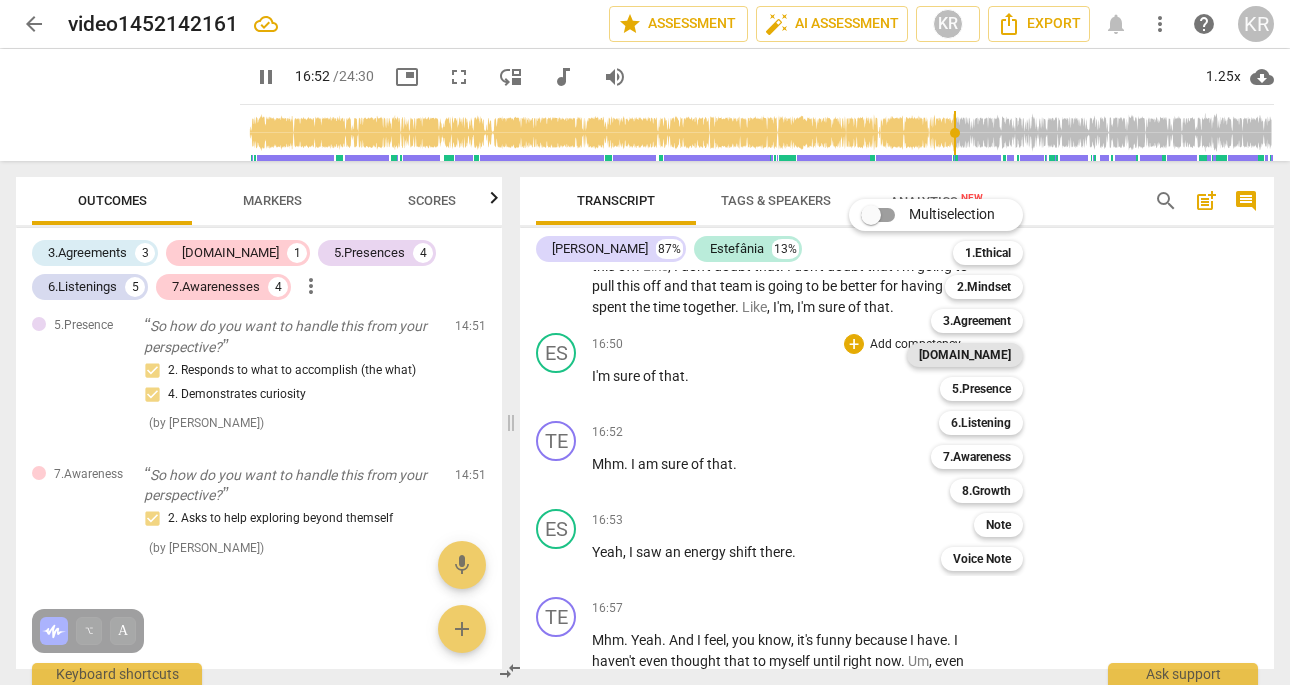 click on "[DOMAIN_NAME]" at bounding box center (965, 355) 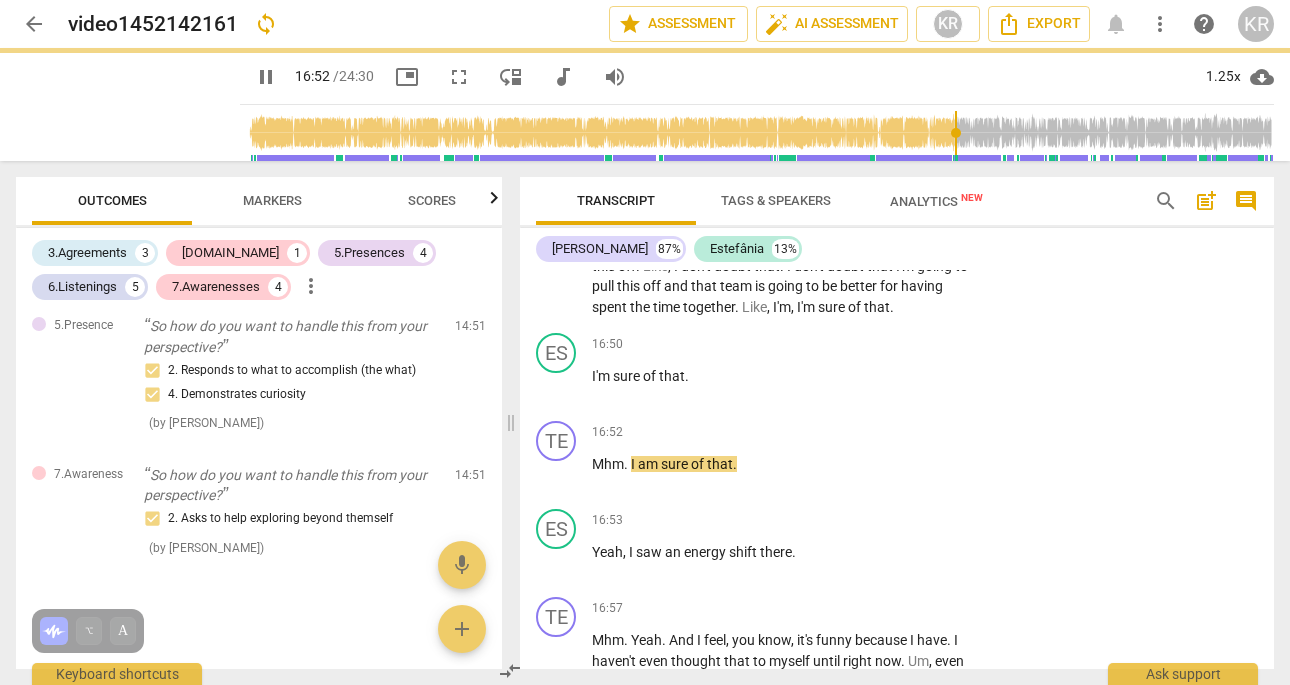 type on "1013" 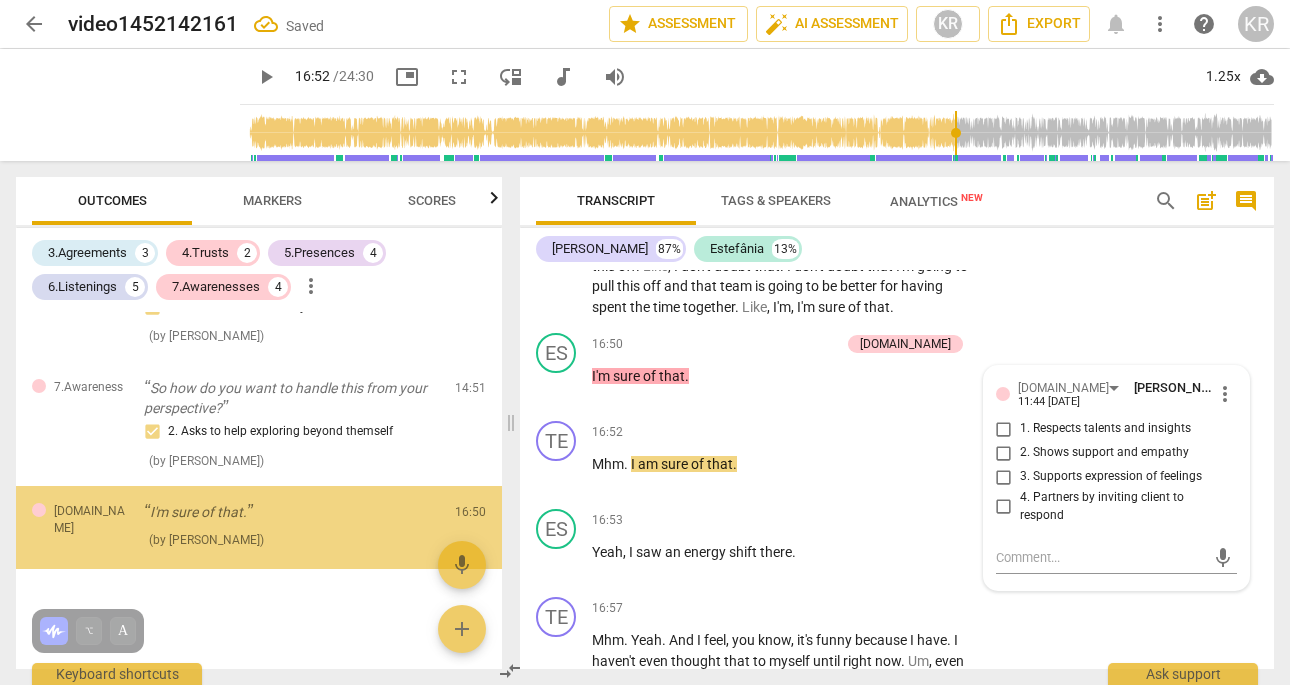 scroll, scrollTop: 2145, scrollLeft: 0, axis: vertical 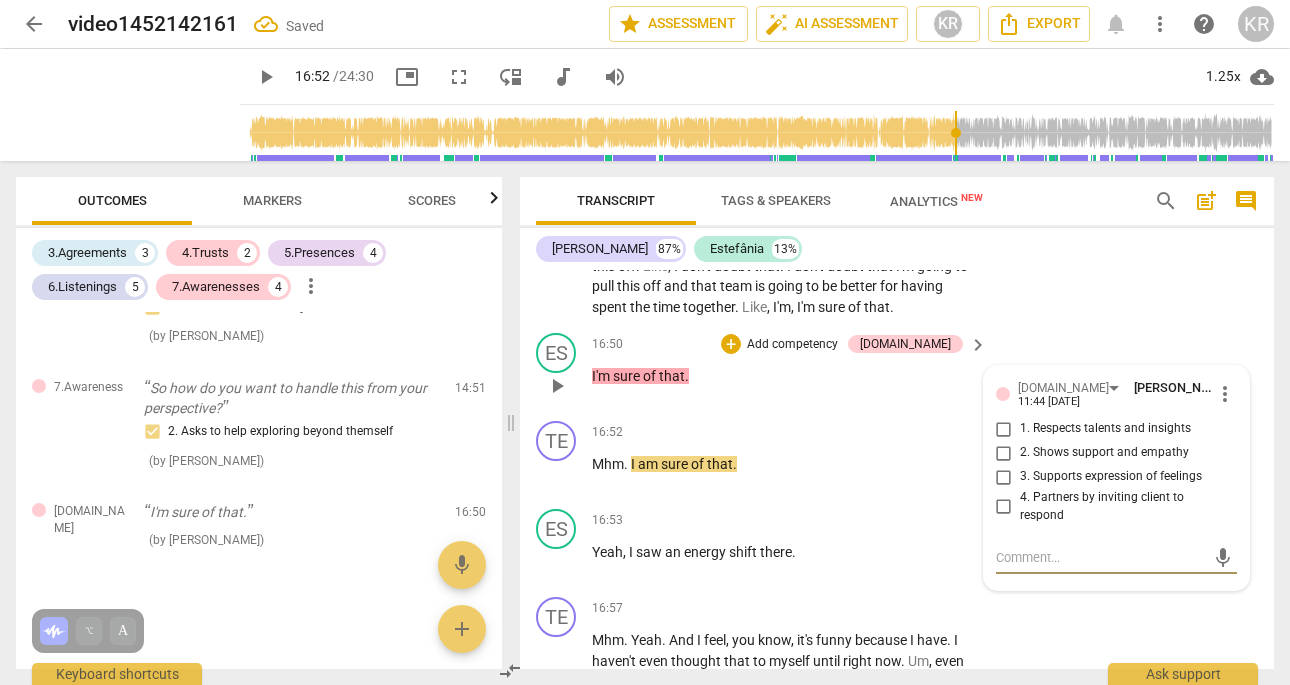 click on "2. Shows support and empathy" at bounding box center [1004, 453] 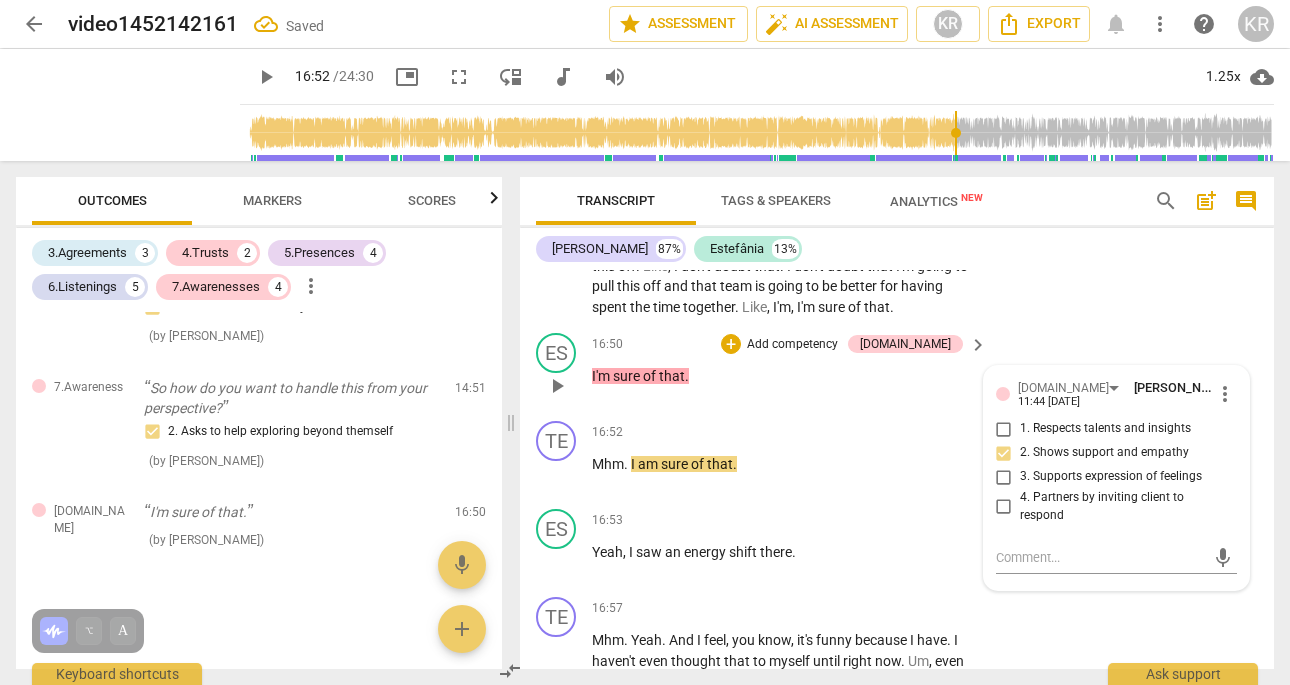 click on "Add competency" at bounding box center [792, 345] 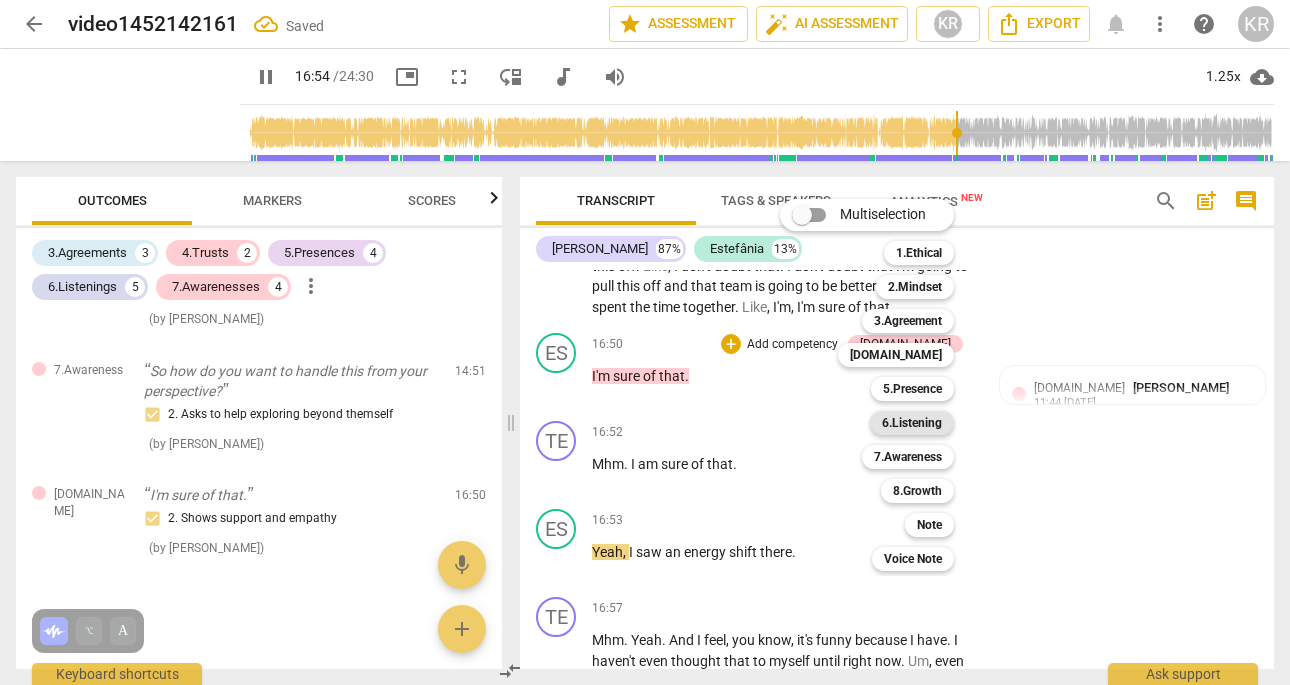 click on "6.Listening" at bounding box center (912, 423) 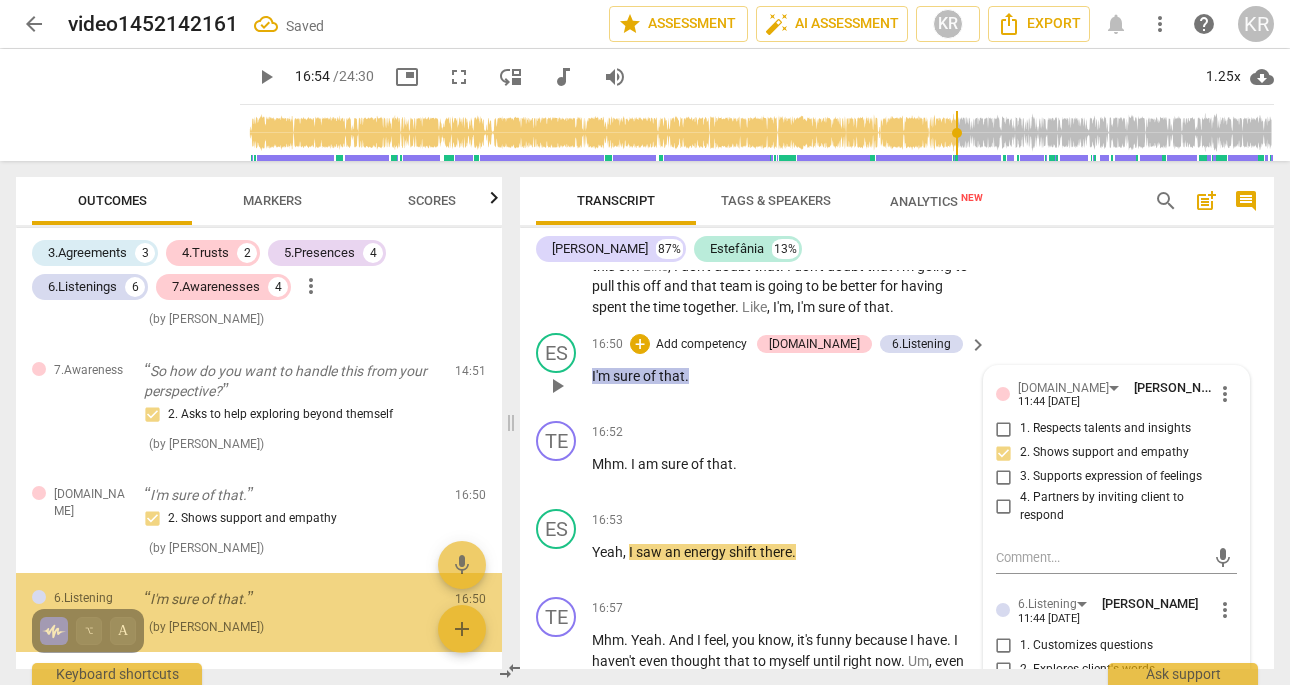 scroll, scrollTop: 2249, scrollLeft: 0, axis: vertical 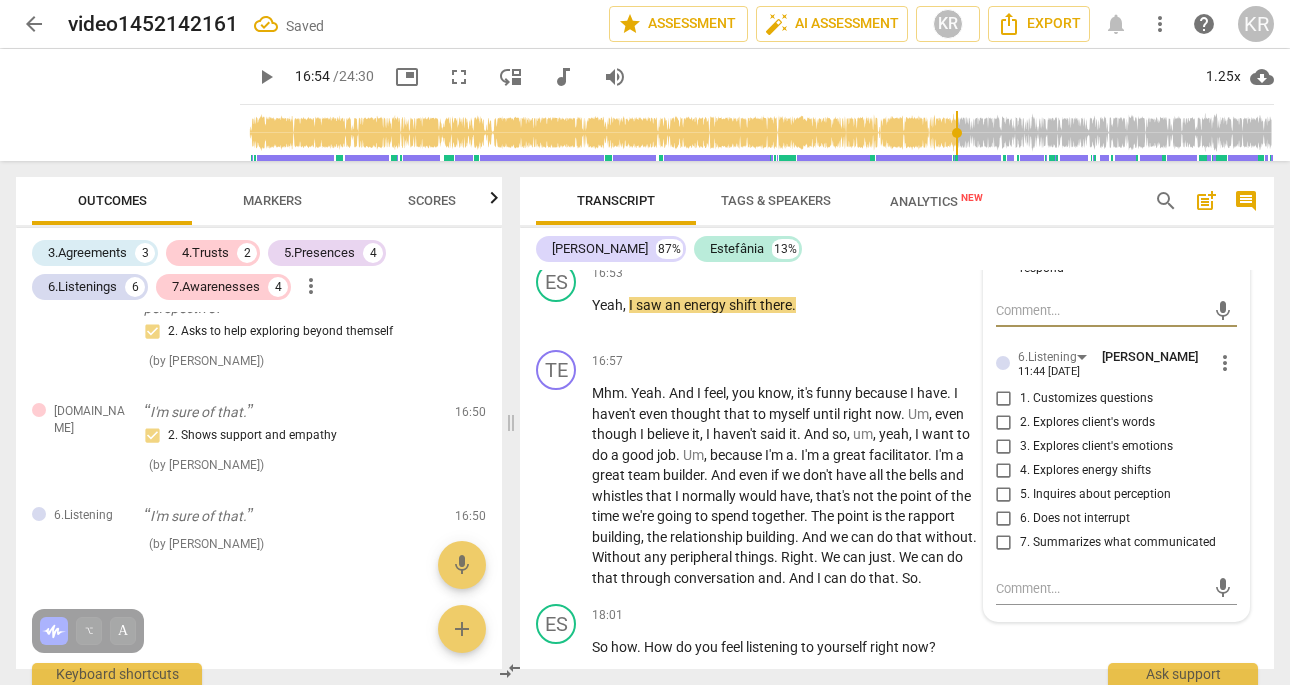 click on "2. Explores client's words" at bounding box center [1004, 423] 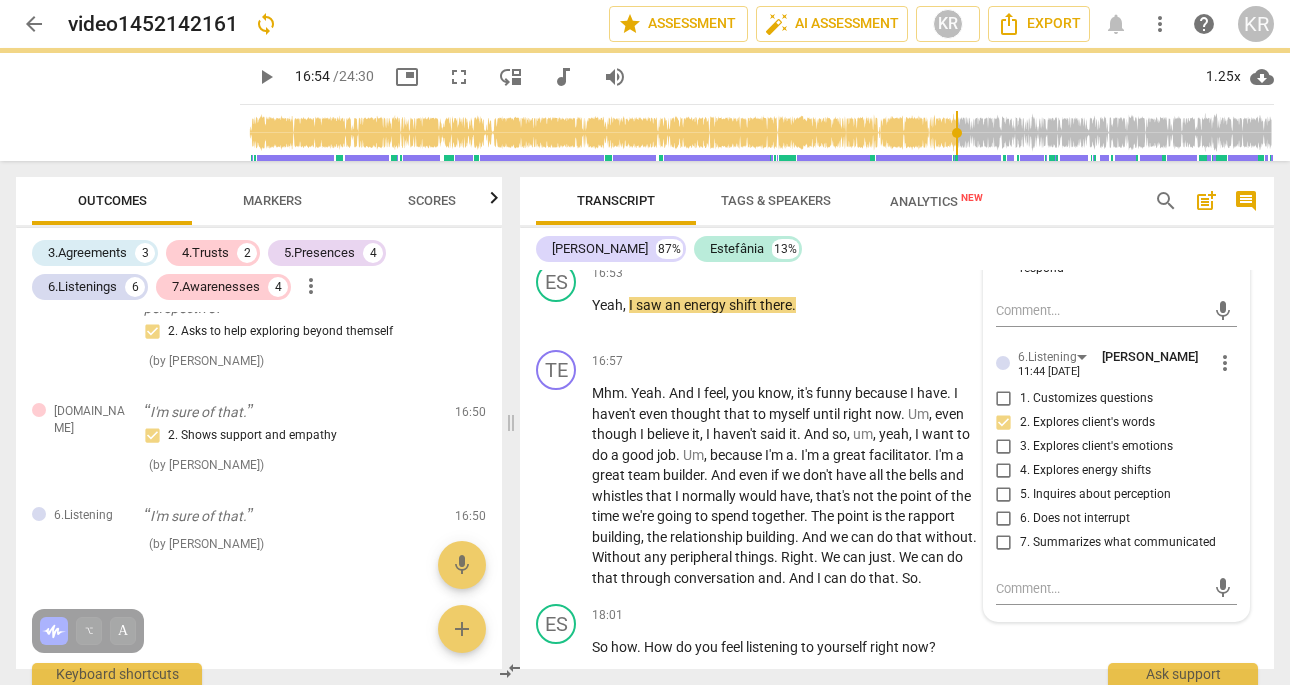 click on "[PERSON_NAME] 87% [PERSON_NAME] 13%" at bounding box center (897, 249) 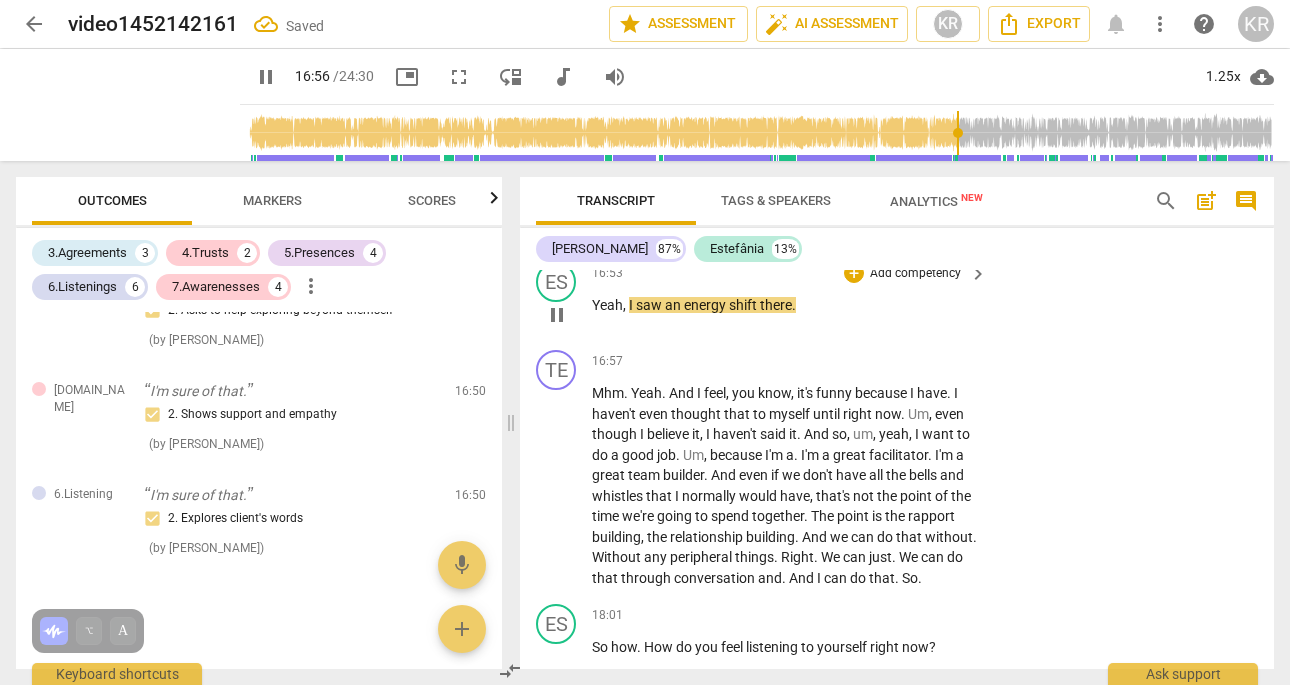 click on "Add competency" at bounding box center (915, 274) 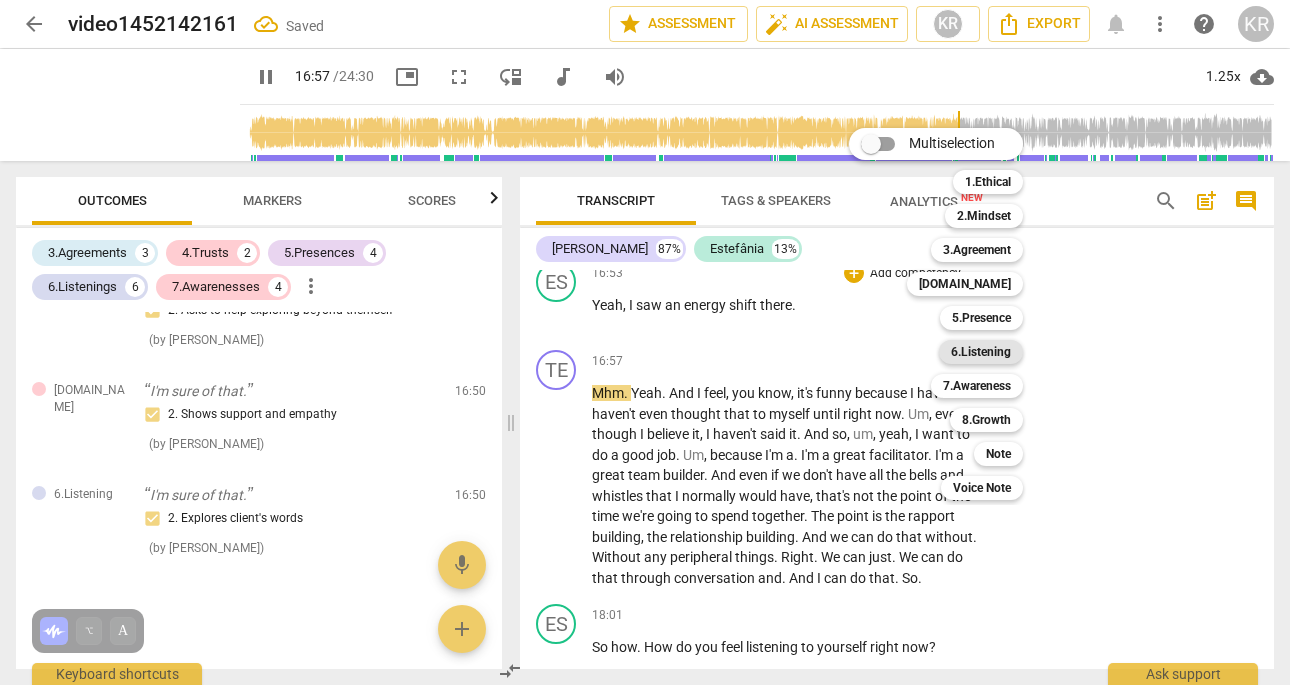 click on "6.Listening" at bounding box center [981, 352] 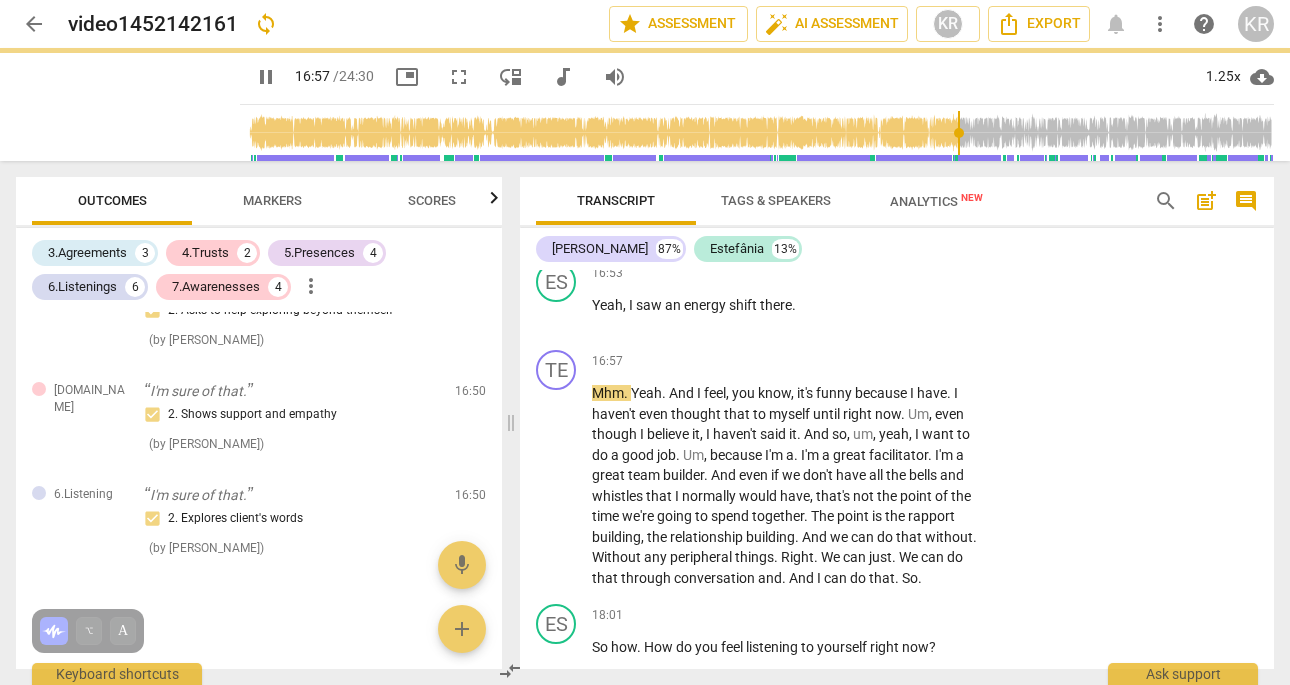 type on "1018" 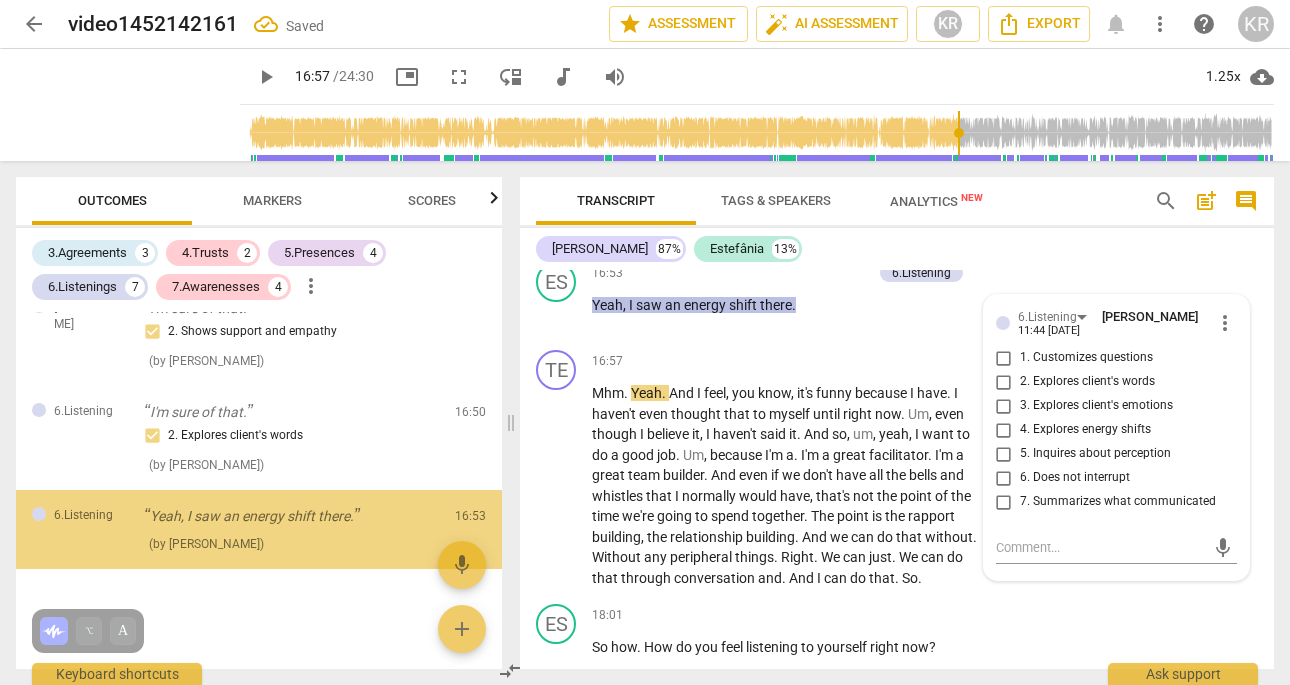 scroll, scrollTop: 2353, scrollLeft: 0, axis: vertical 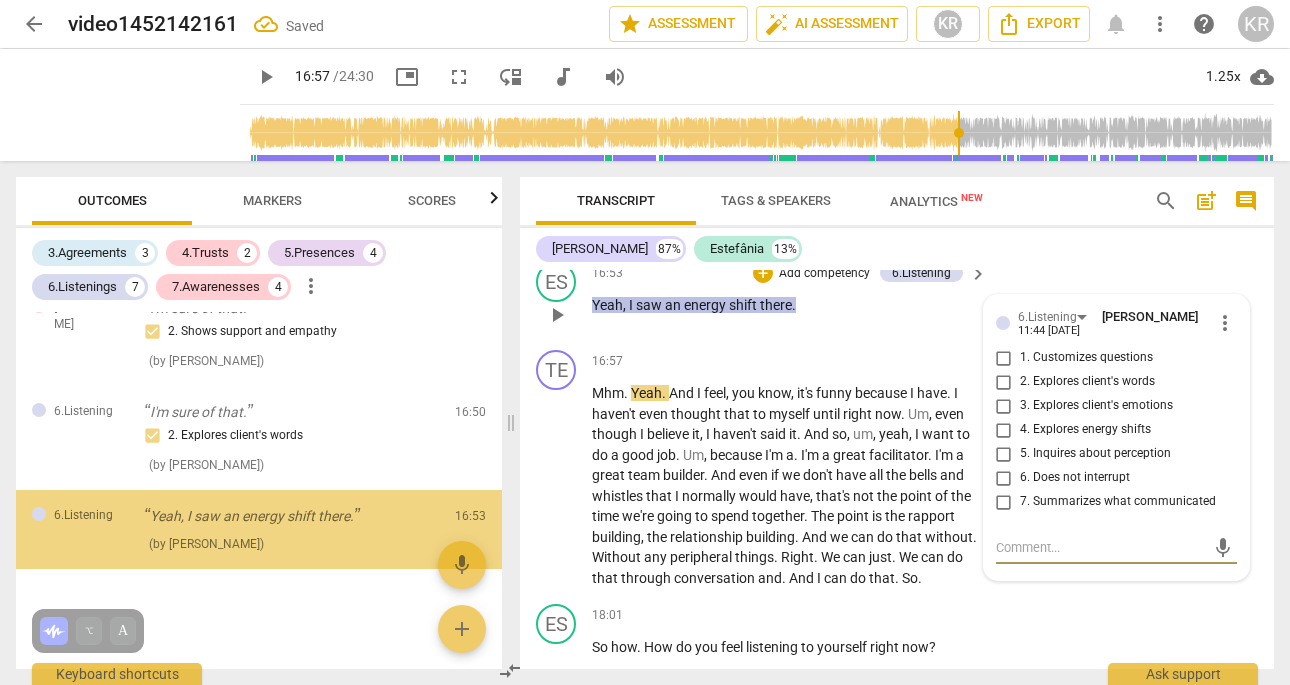 click on "4. Explores energy shifts" at bounding box center (1004, 430) 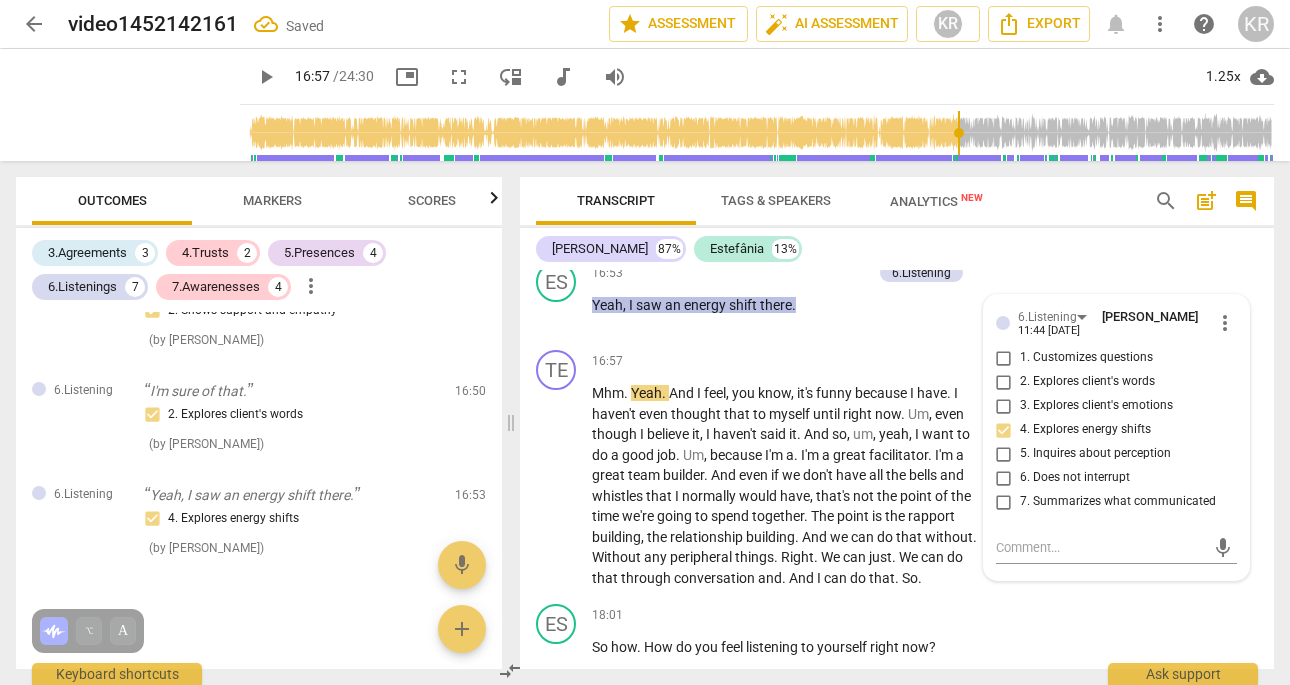 click on "[PERSON_NAME] 87% [PERSON_NAME] 13%" at bounding box center (897, 249) 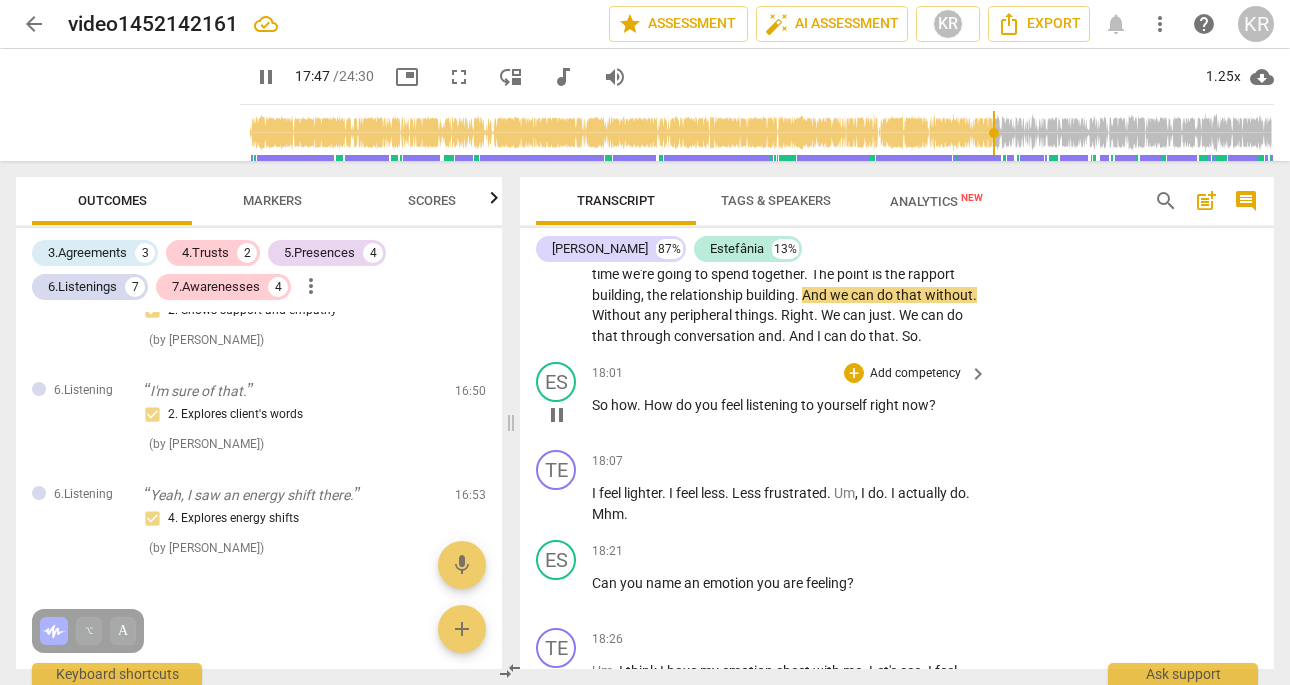 scroll, scrollTop: 5321, scrollLeft: 0, axis: vertical 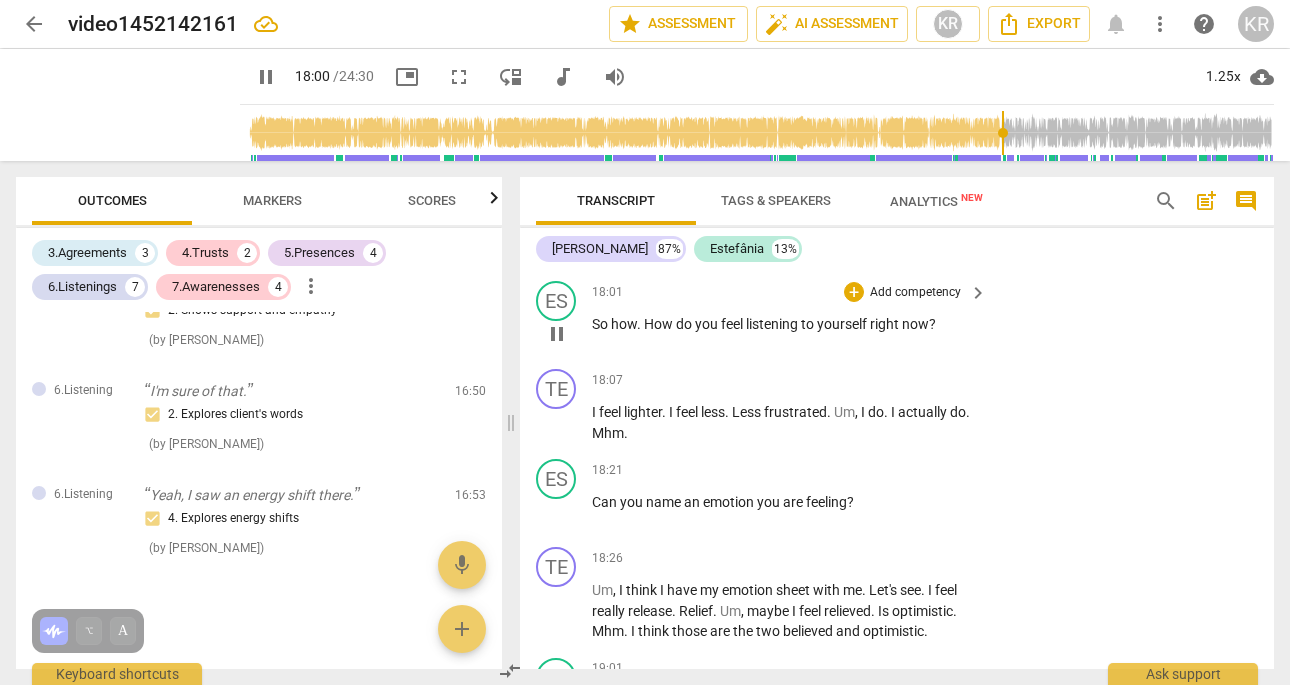 click on "Add competency" at bounding box center (915, 293) 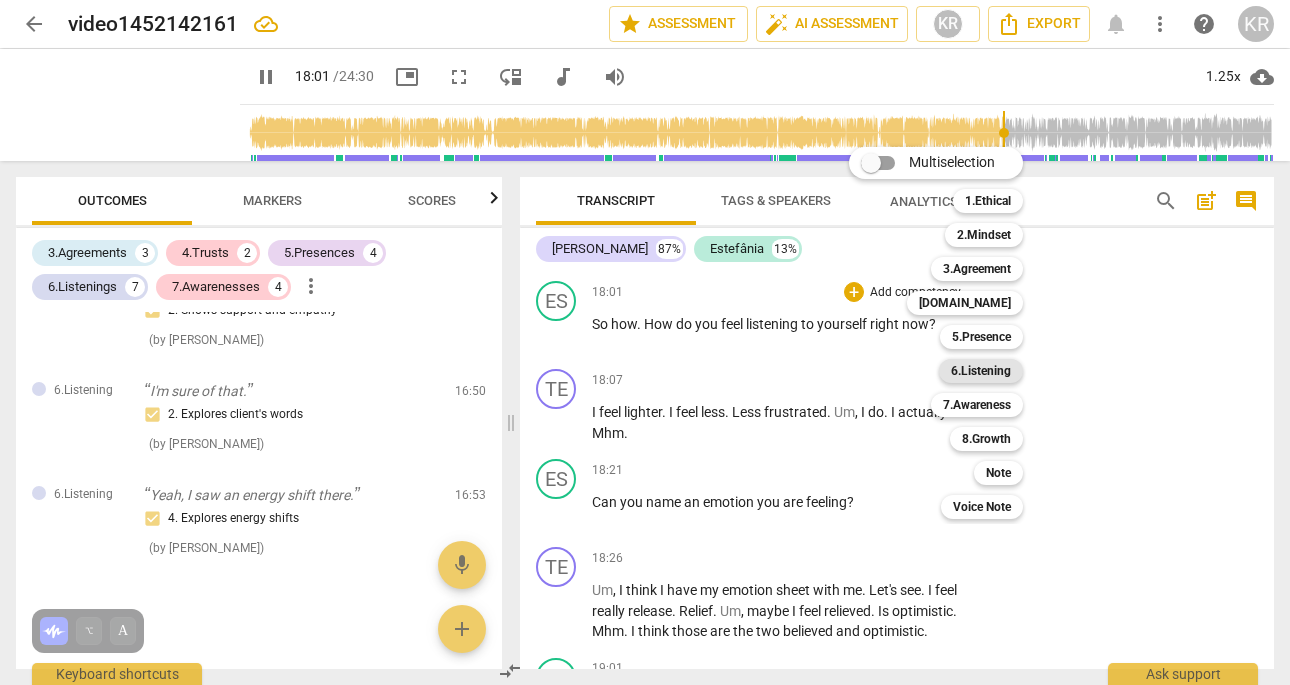 click on "6.Listening" at bounding box center (981, 371) 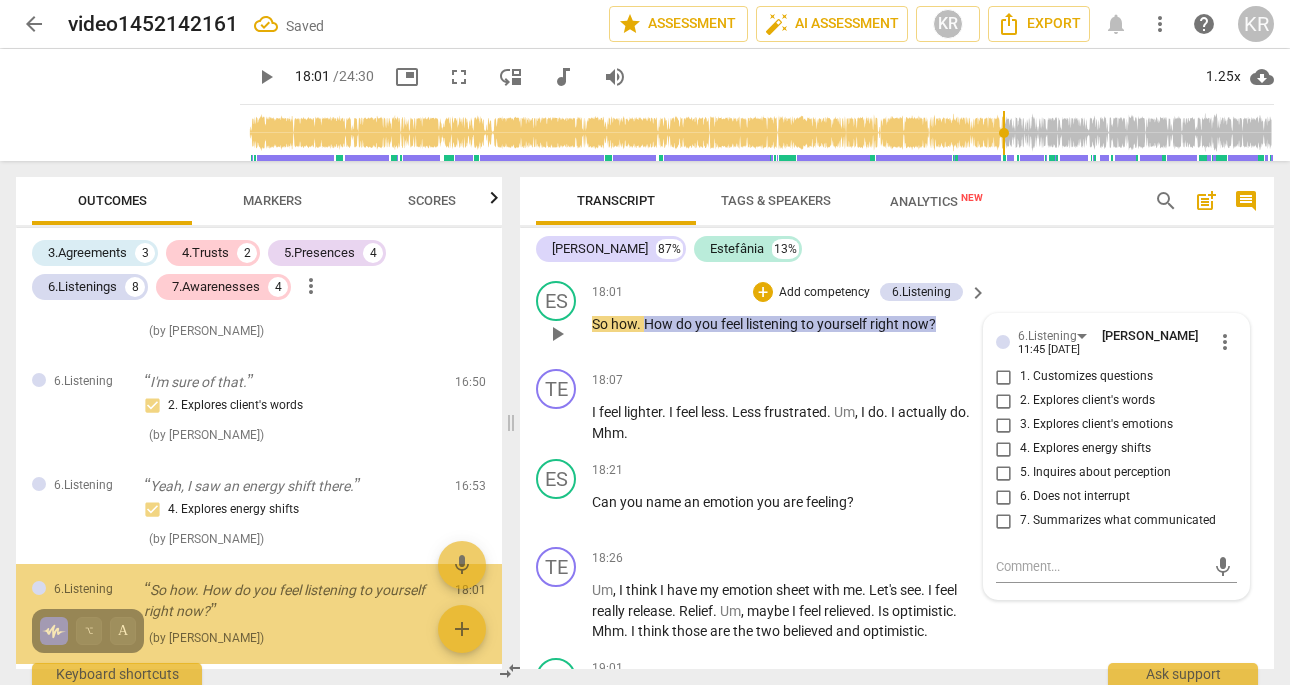 scroll, scrollTop: 2477, scrollLeft: 0, axis: vertical 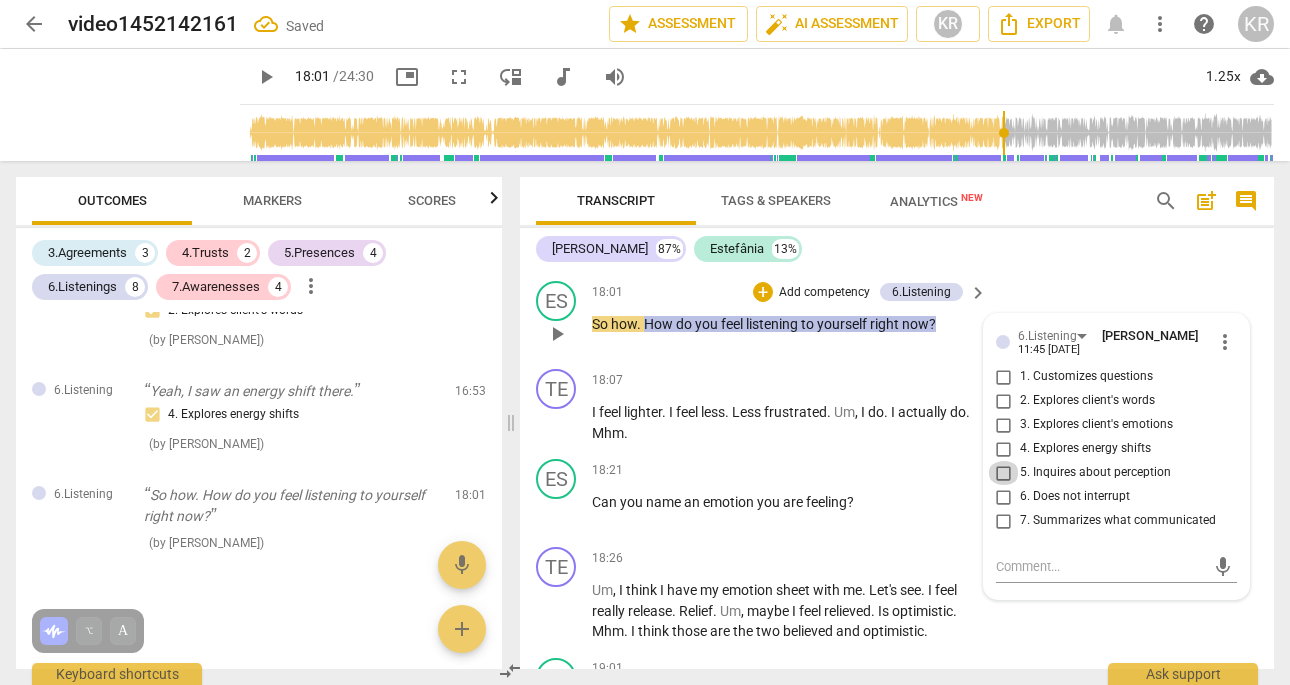 click on "5. Inquires about perception" at bounding box center (1004, 473) 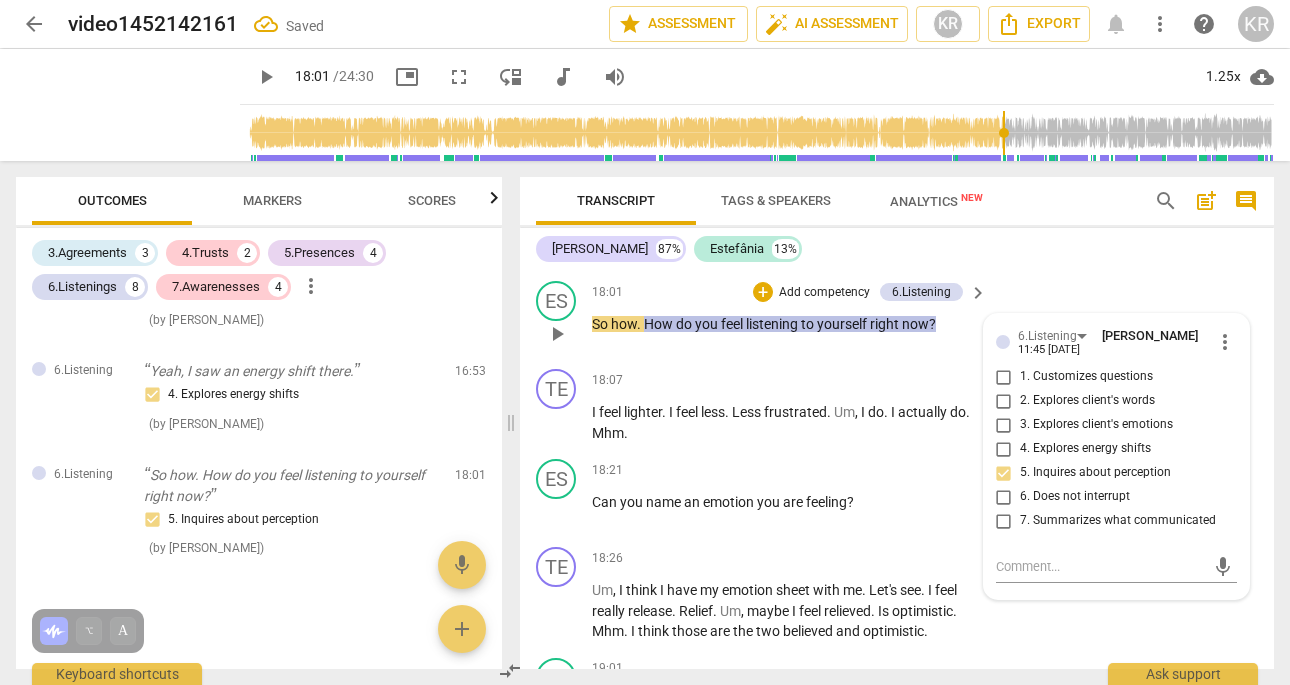 click on "ES play_arrow pause 18:01 + Add competency 6.Listening keyboard_arrow_right So   how .   How   do   you   feel   listening   to   yourself   right   now ? 6.Listening [PERSON_NAME] 11:45 [DATE] more_vert 1. Customizes questions 2. Explores client's words 3. Explores client's emotions 4. Explores energy shifts 5. Inquires about perception 6. Does not interrupt 7. Summarizes what communicated mic" at bounding box center (897, 317) 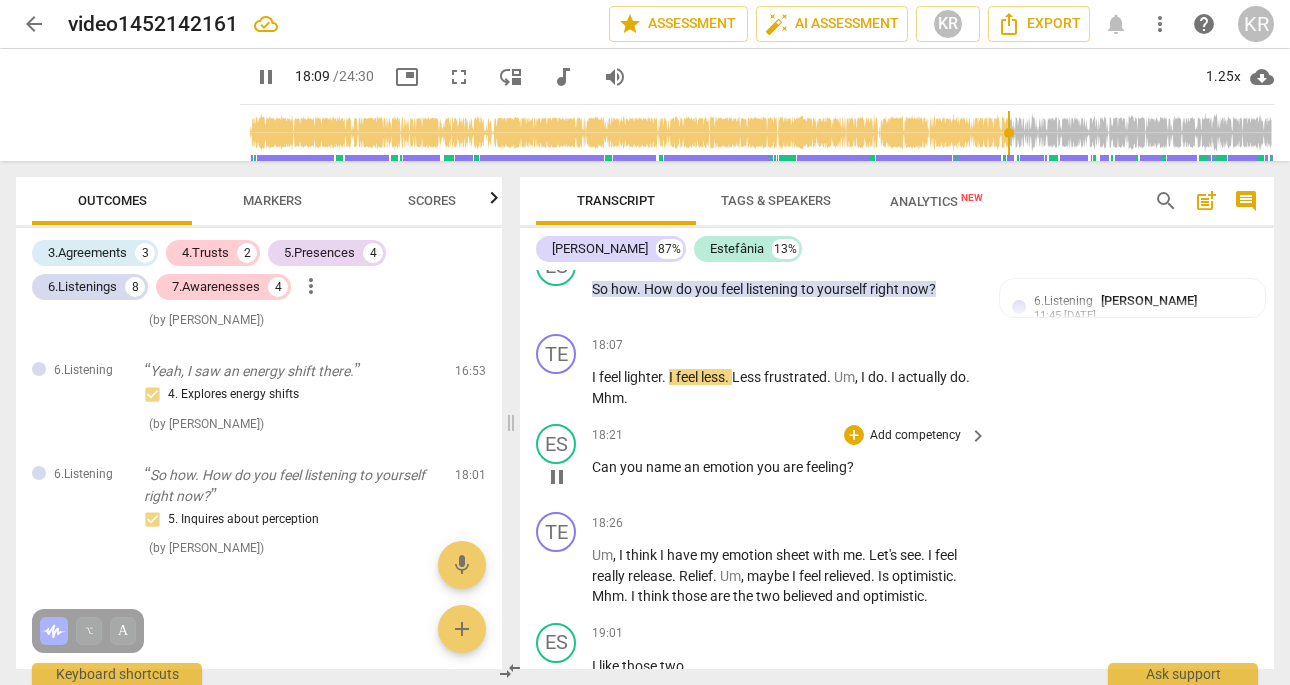 scroll, scrollTop: 5360, scrollLeft: 0, axis: vertical 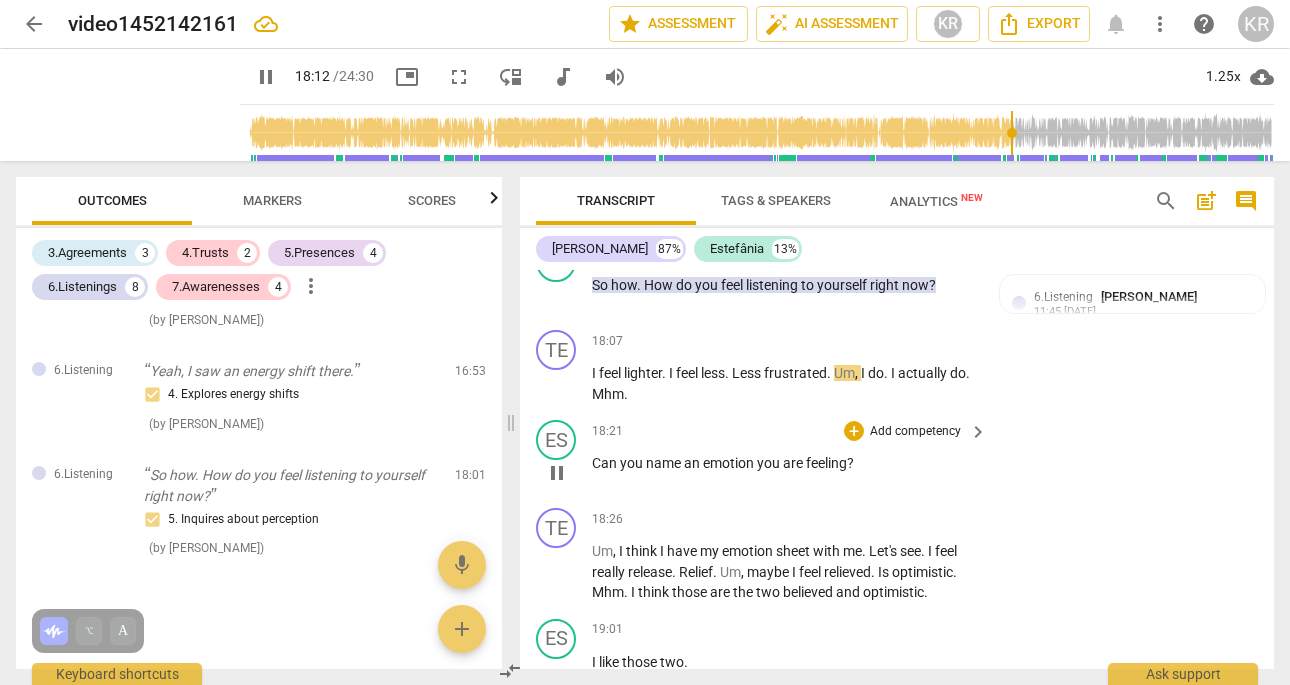 click on "Add competency" at bounding box center (915, 432) 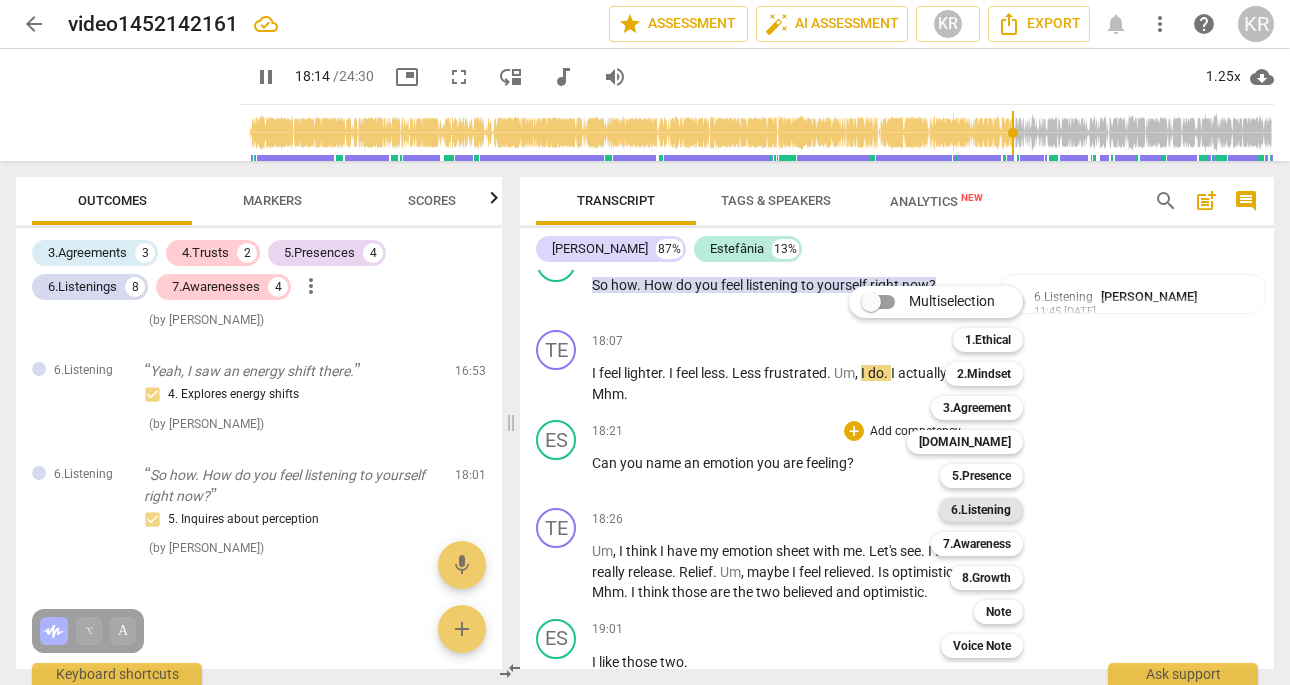 click on "6.Listening" at bounding box center (981, 510) 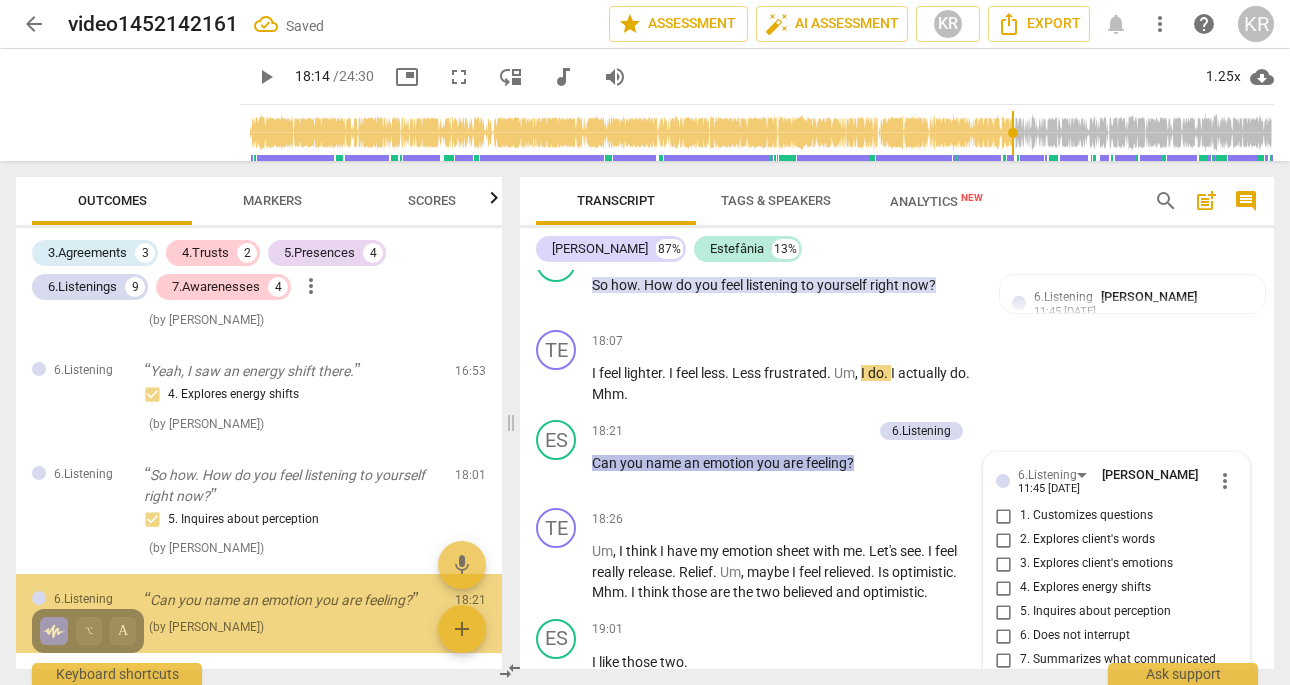 scroll, scrollTop: 5637, scrollLeft: 0, axis: vertical 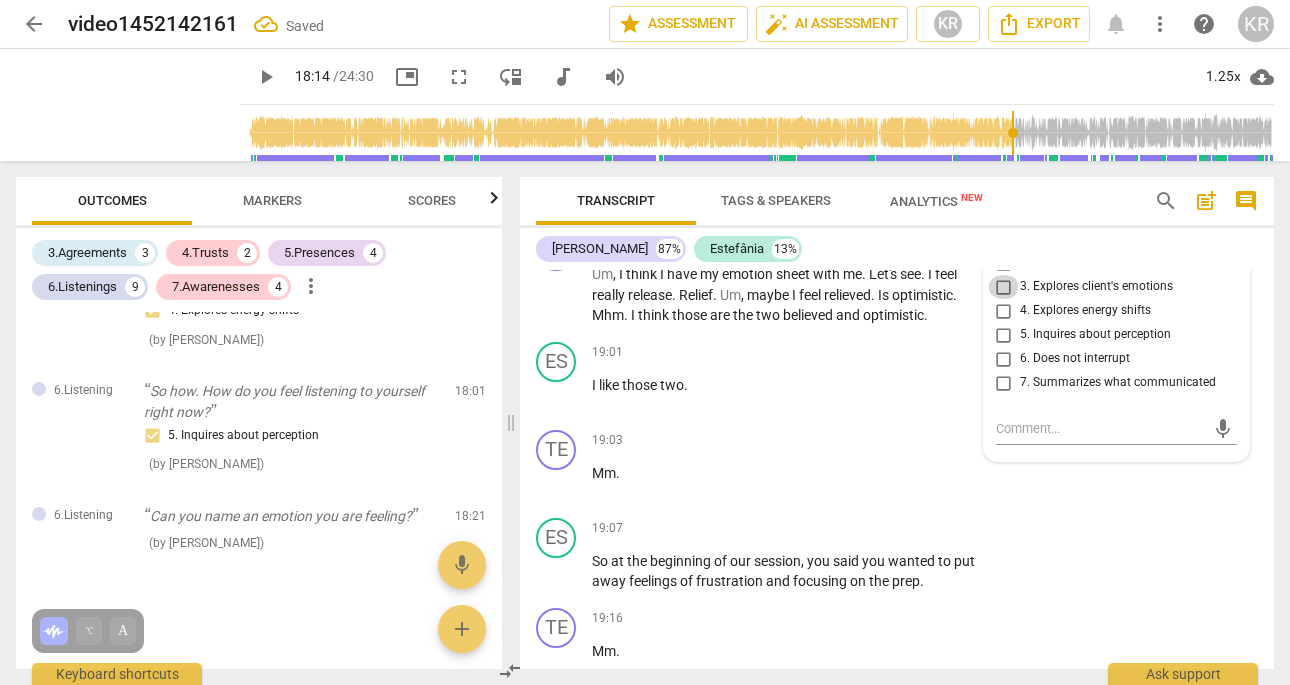 click on "3. Explores client's emotions" at bounding box center [1004, 287] 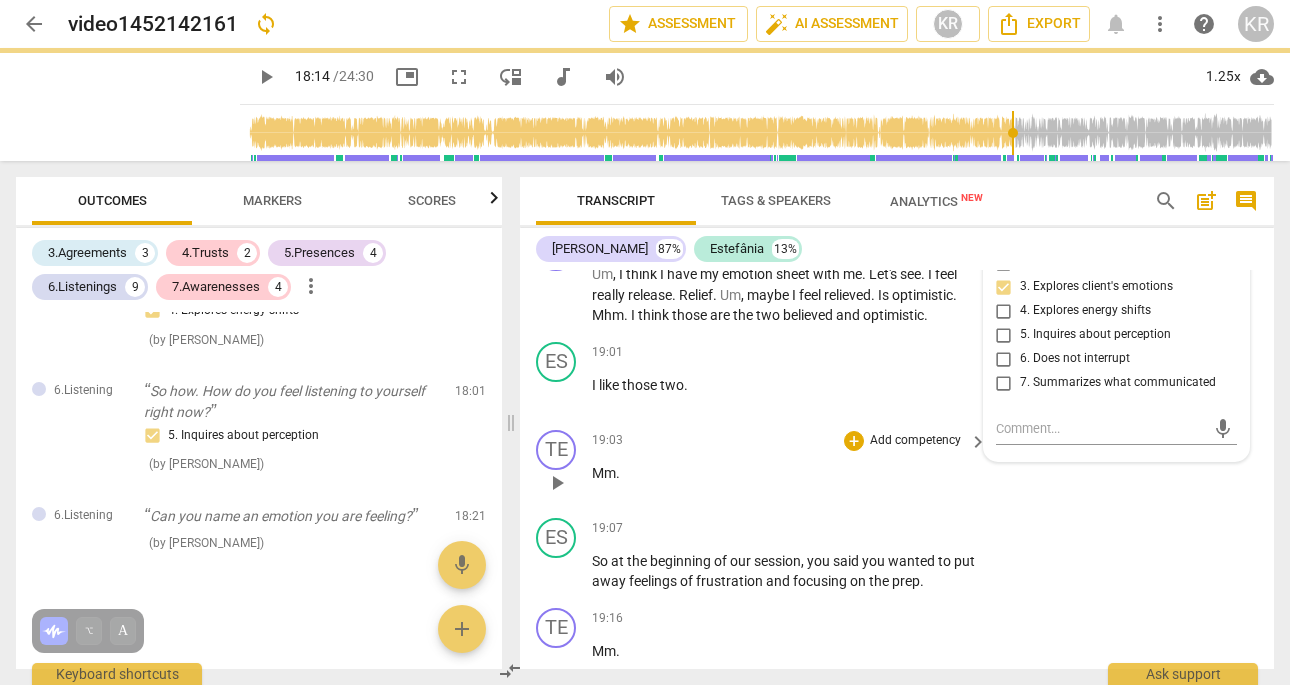 click on "TE play_arrow pause 19:03 + Add competency keyboard_arrow_right Mm ." at bounding box center [897, 466] 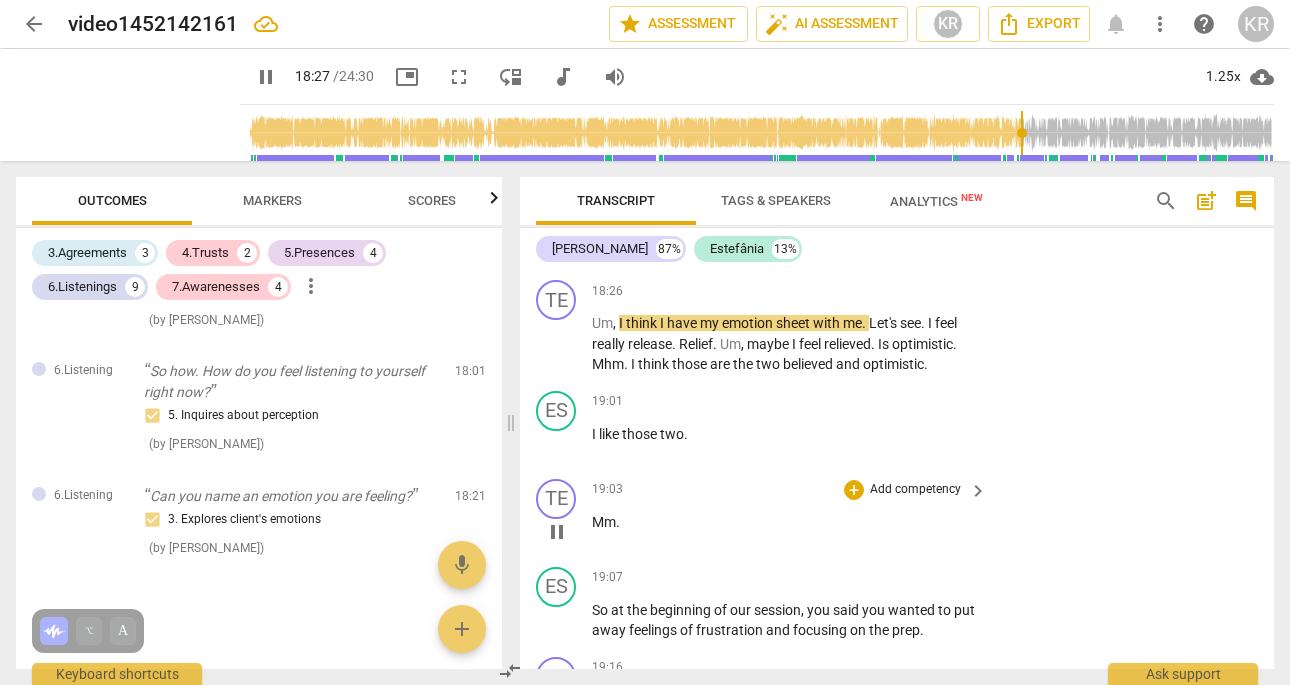 scroll, scrollTop: 5591, scrollLeft: 0, axis: vertical 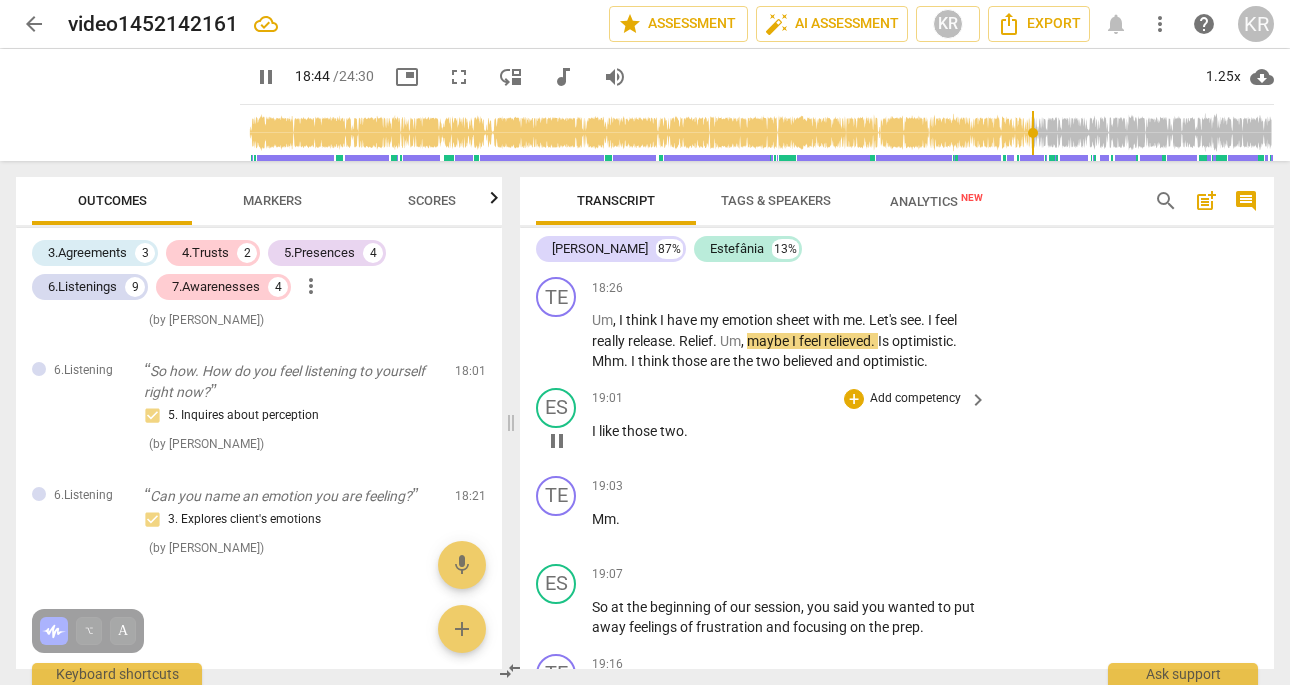 click on "Add competency" at bounding box center [915, 399] 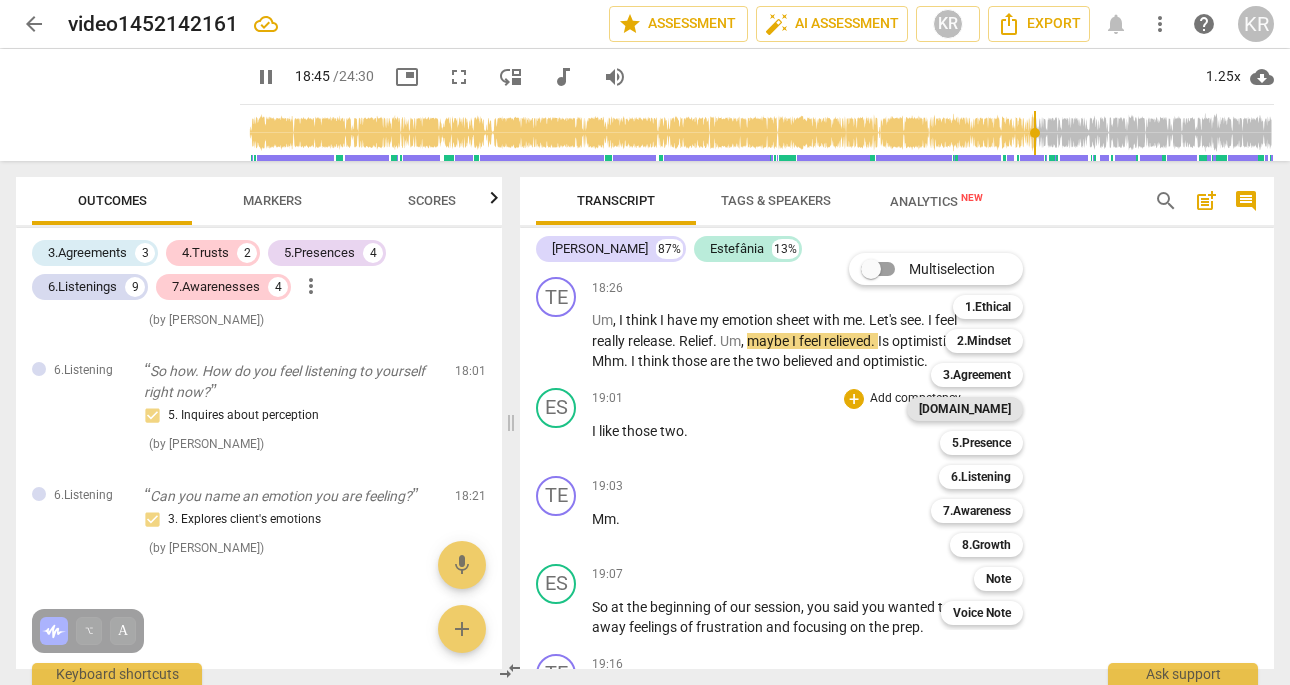 click on "[DOMAIN_NAME]" at bounding box center [965, 409] 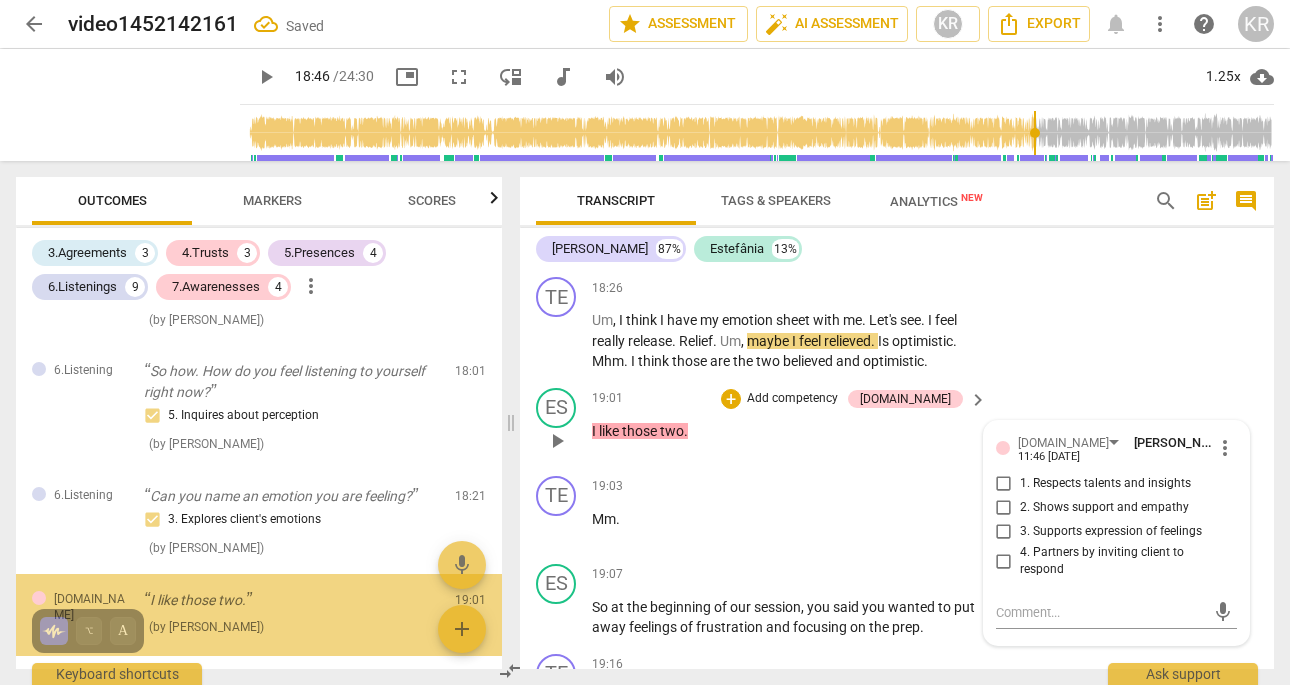 scroll, scrollTop: 2685, scrollLeft: 0, axis: vertical 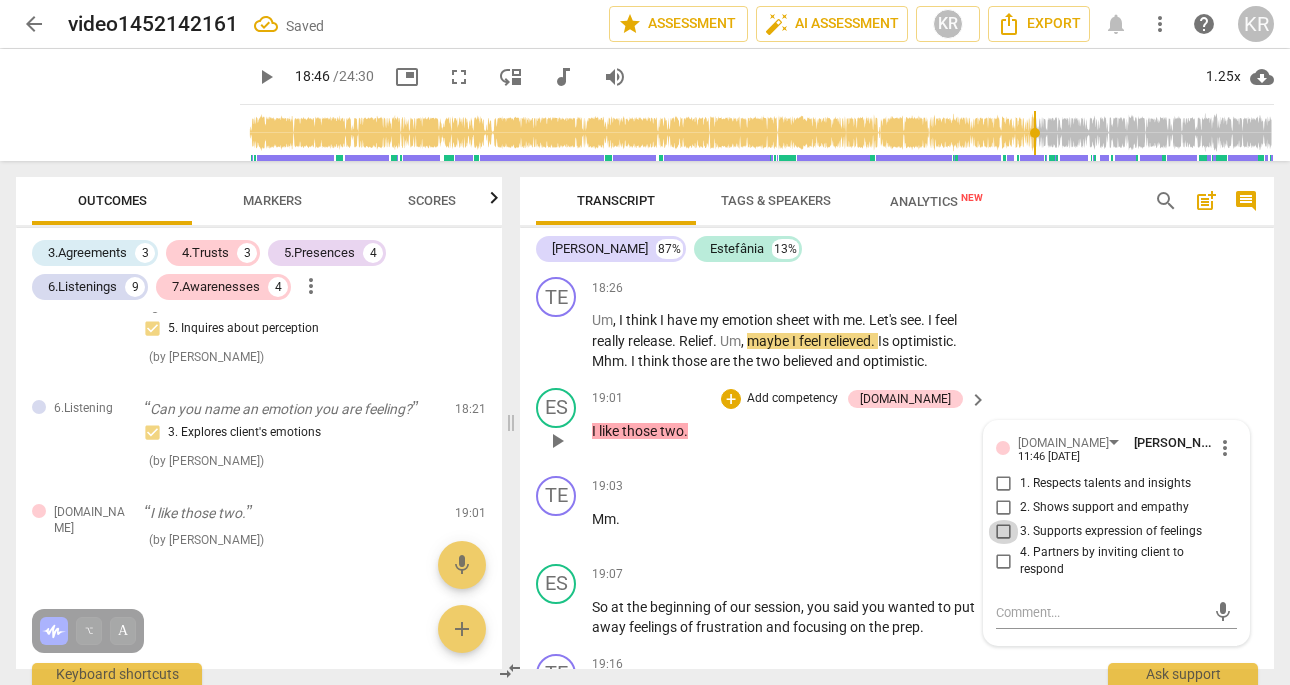 click on "3. Supports expression of feelings" at bounding box center (1004, 532) 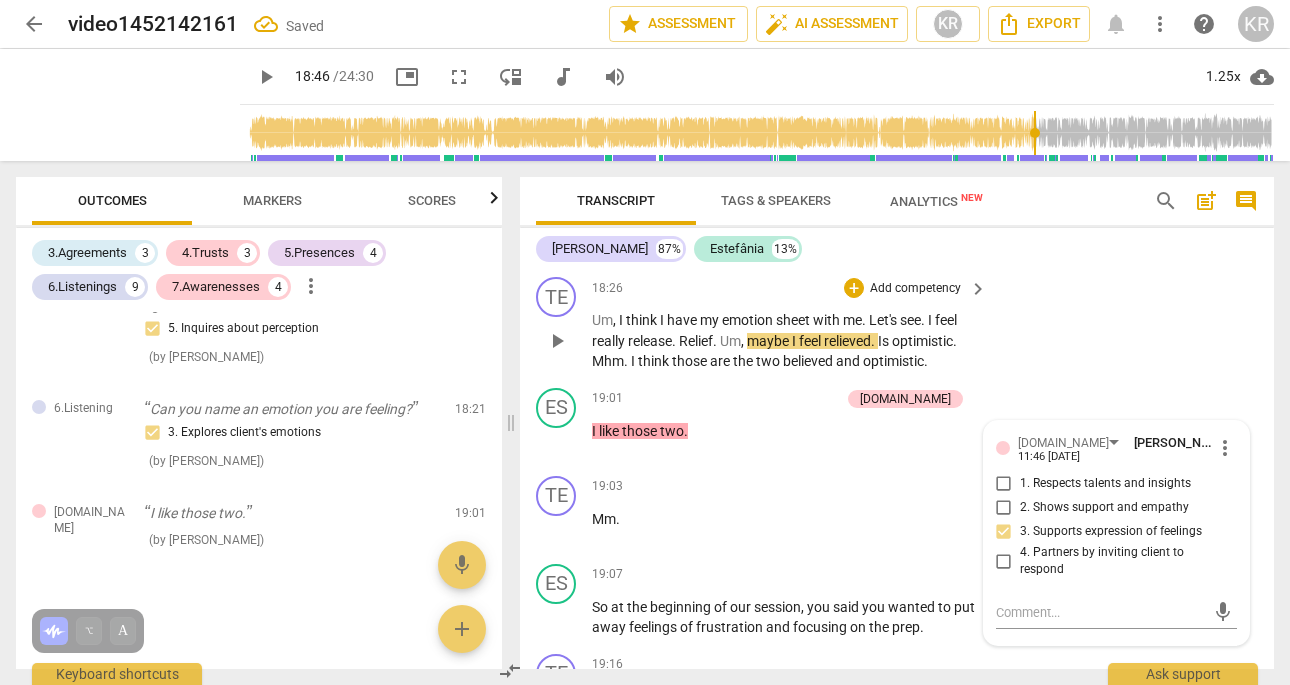 click on "TE play_arrow pause 18:26 + Add competency keyboard_arrow_right Um ,   I   think   I   have   my   emotion   sheet   with   me .   Let's   see .   I   feel   really   release .   Relief .   Um ,   maybe   I   feel   relieved .   Is   optimistic .   Mhm .   I   think   those   are   the   two   believed   and   optimistic ." at bounding box center (897, 324) 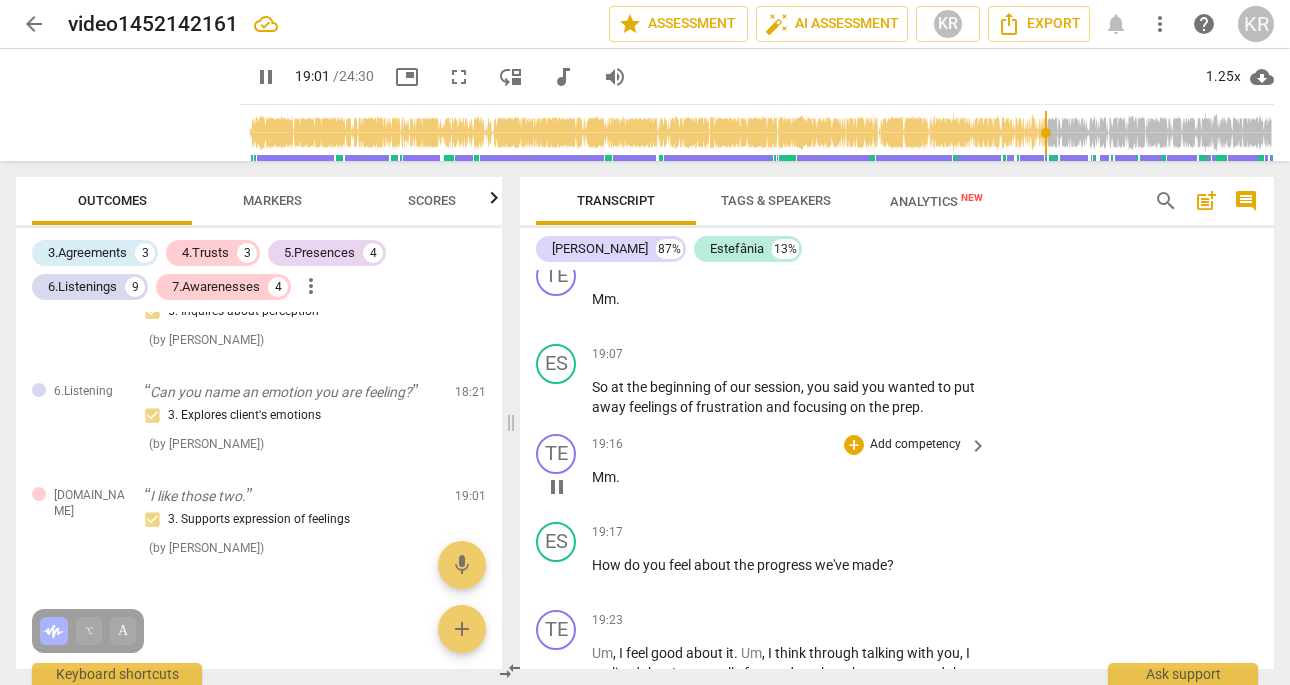 scroll, scrollTop: 5814, scrollLeft: 0, axis: vertical 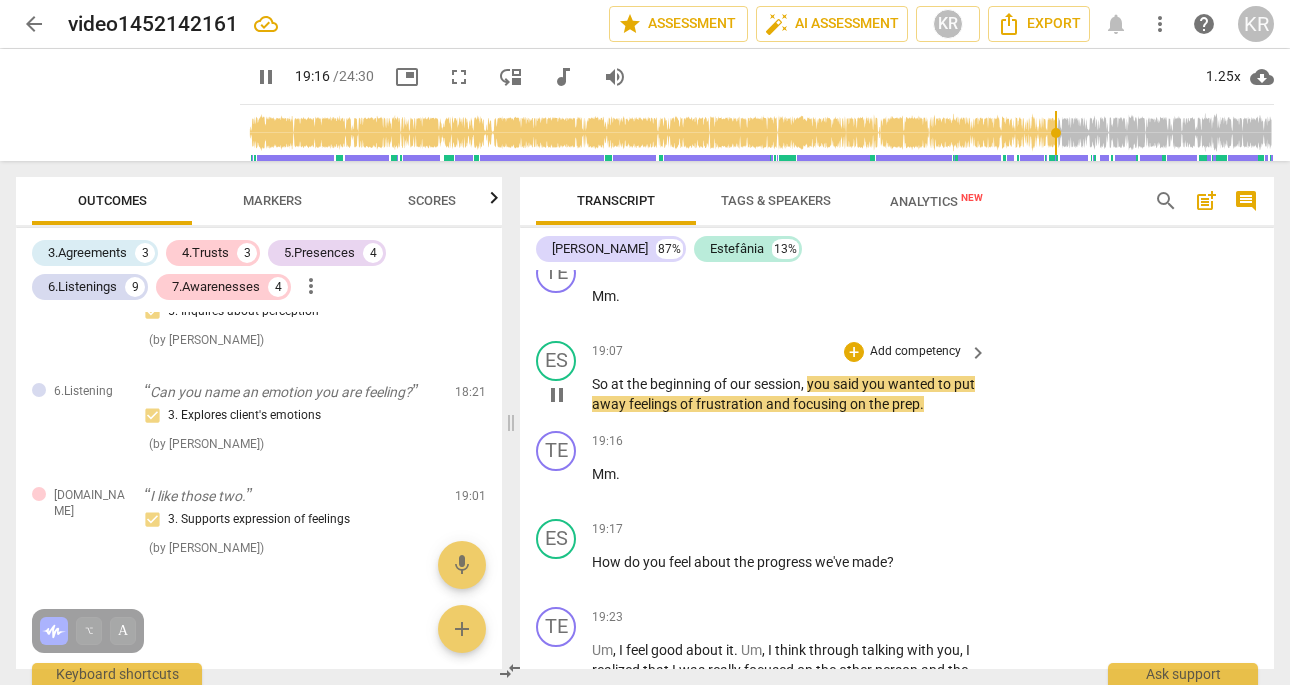 click on "Add competency" at bounding box center [915, 352] 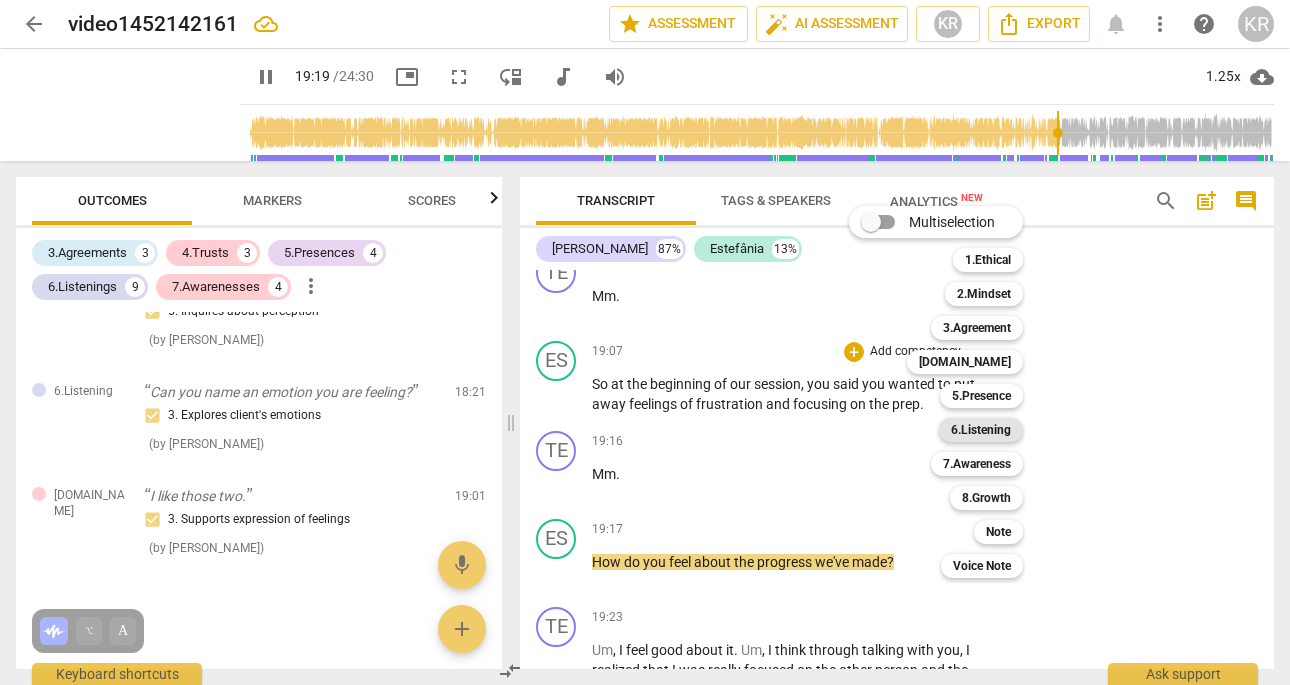 click on "6.Listening" at bounding box center (981, 430) 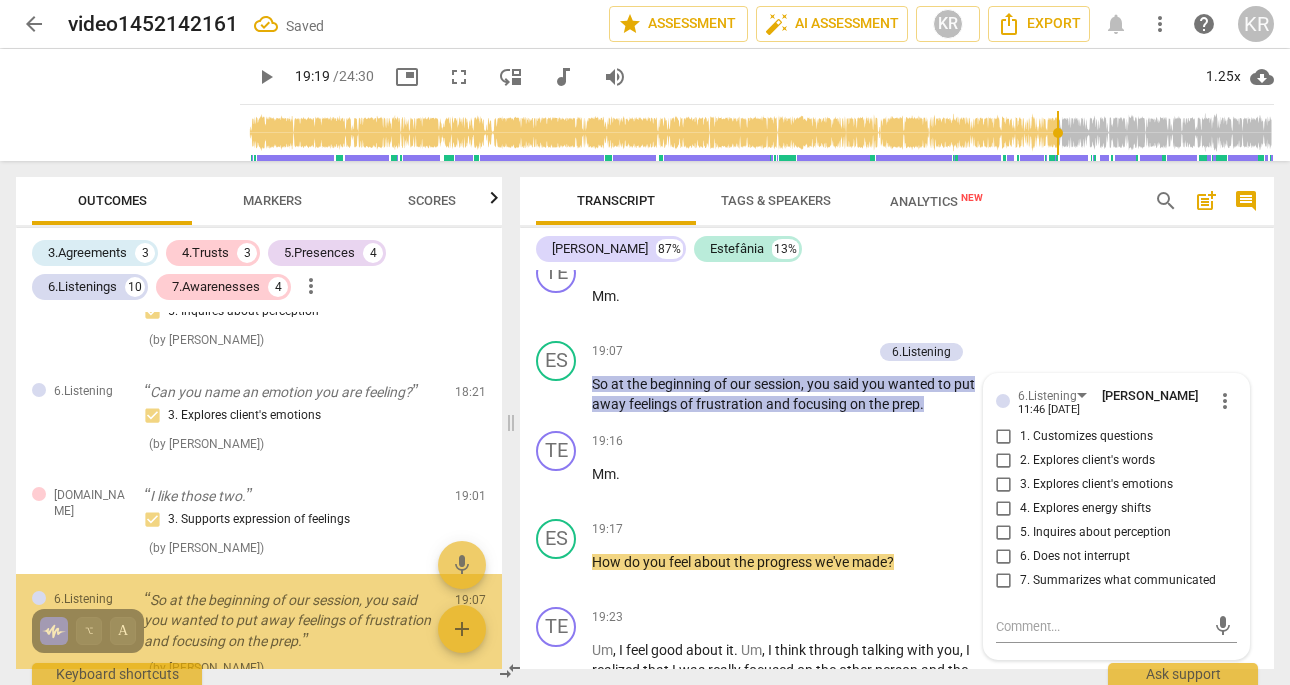 scroll, scrollTop: 5820, scrollLeft: 0, axis: vertical 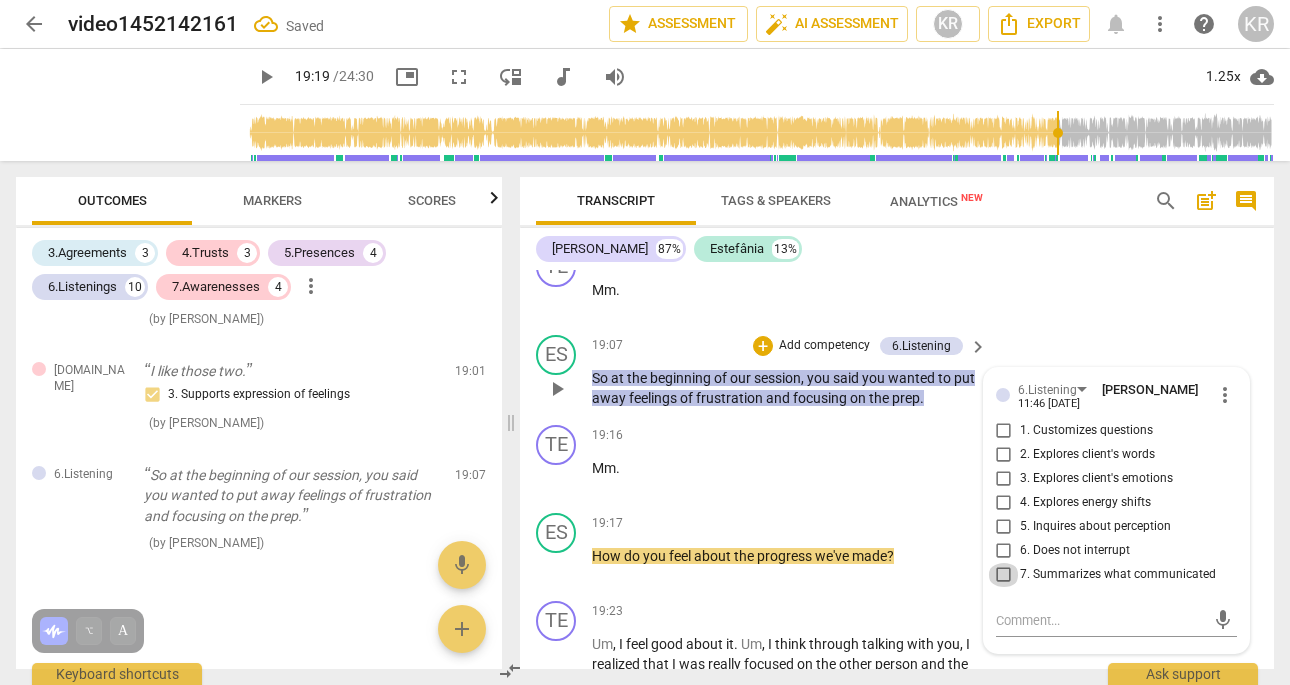 click on "7. Summarizes what communicated" at bounding box center [1004, 575] 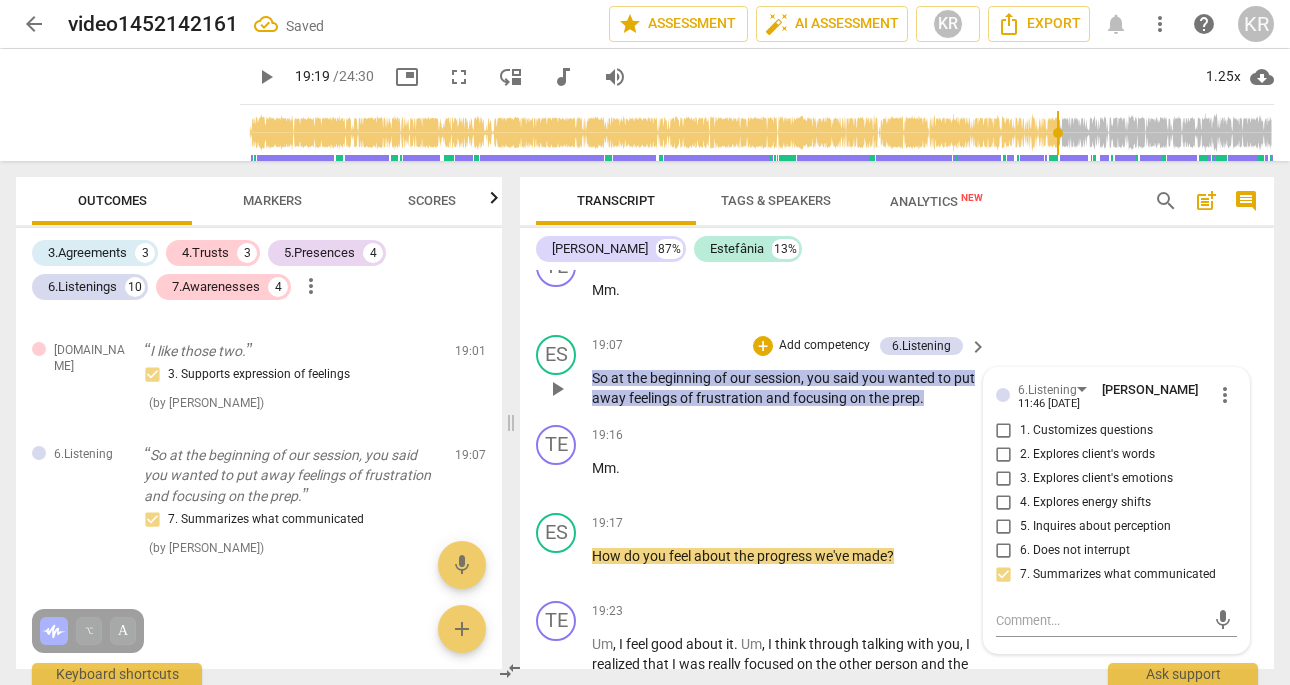 click on "Add competency" at bounding box center [824, 346] 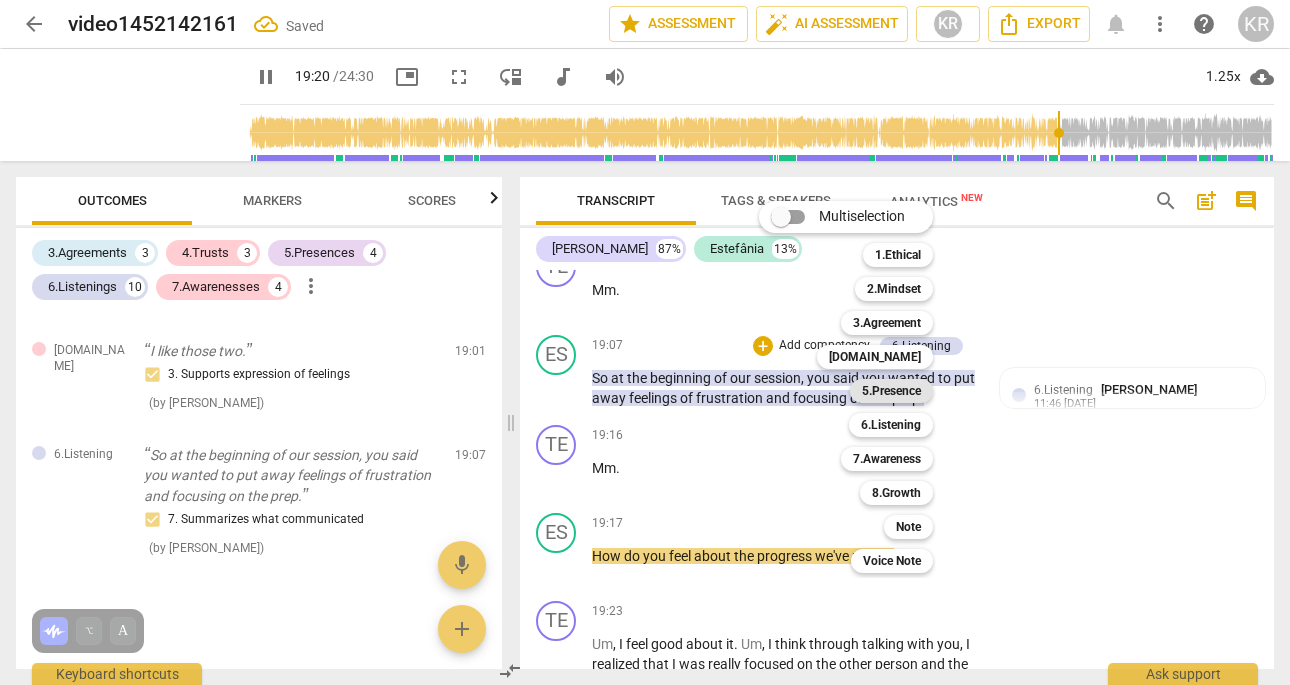 click on "5.Presence" at bounding box center [891, 391] 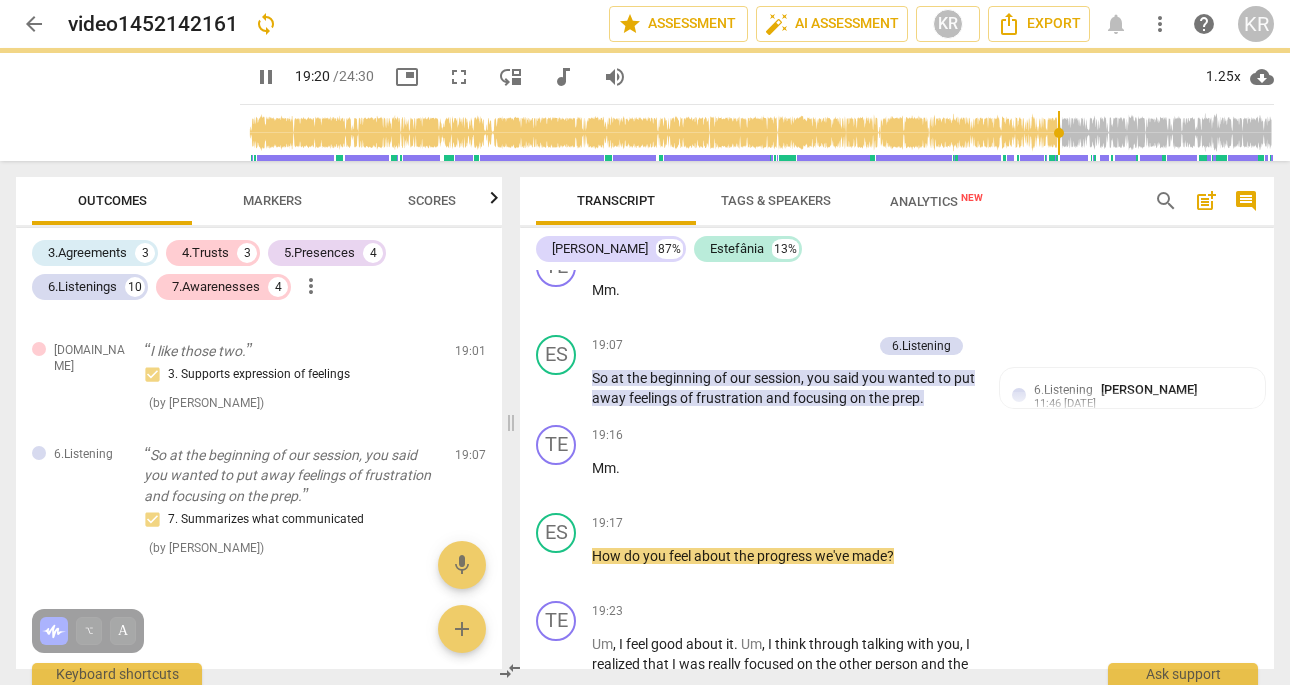 type on "1161" 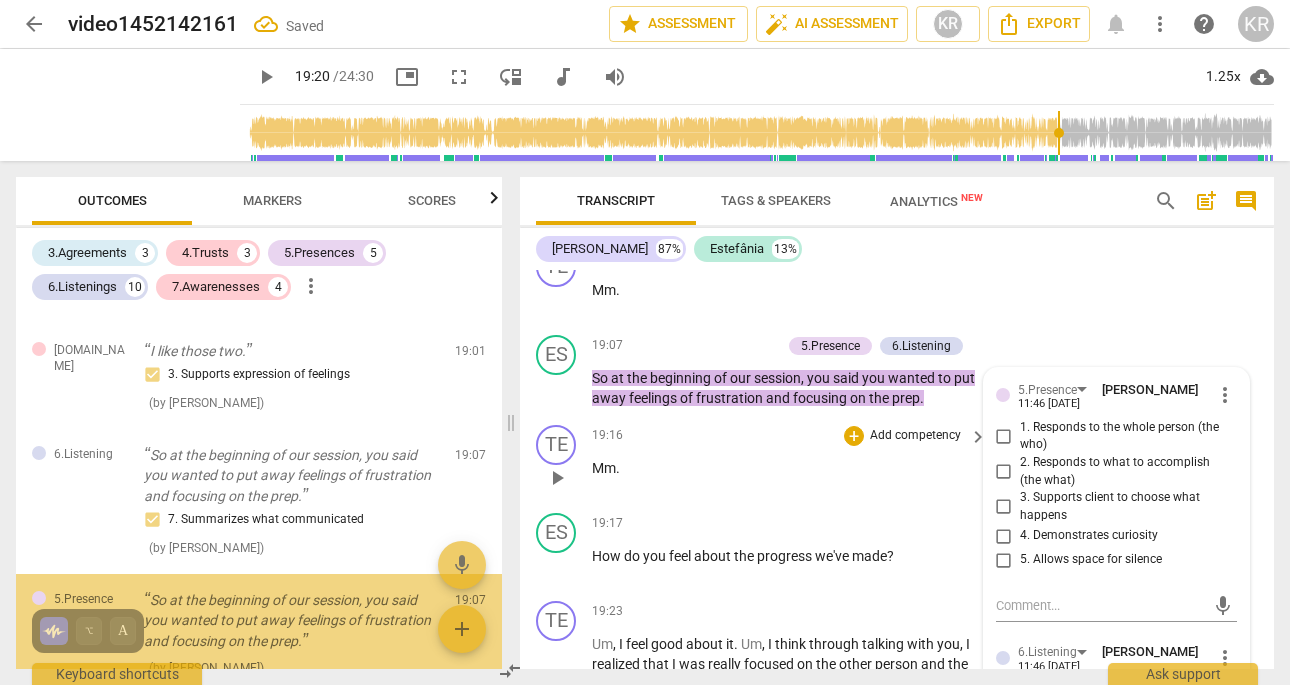 scroll, scrollTop: 2975, scrollLeft: 0, axis: vertical 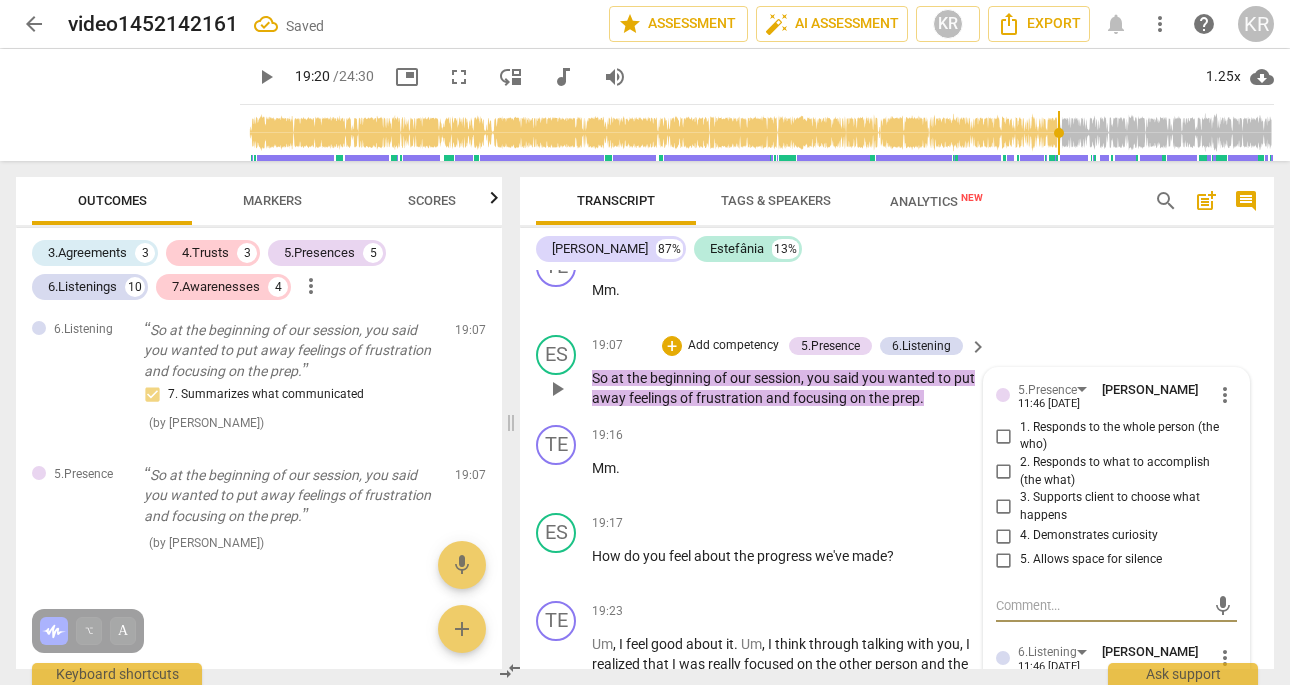 click on "3. Supports client to choose what happens" at bounding box center (1004, 507) 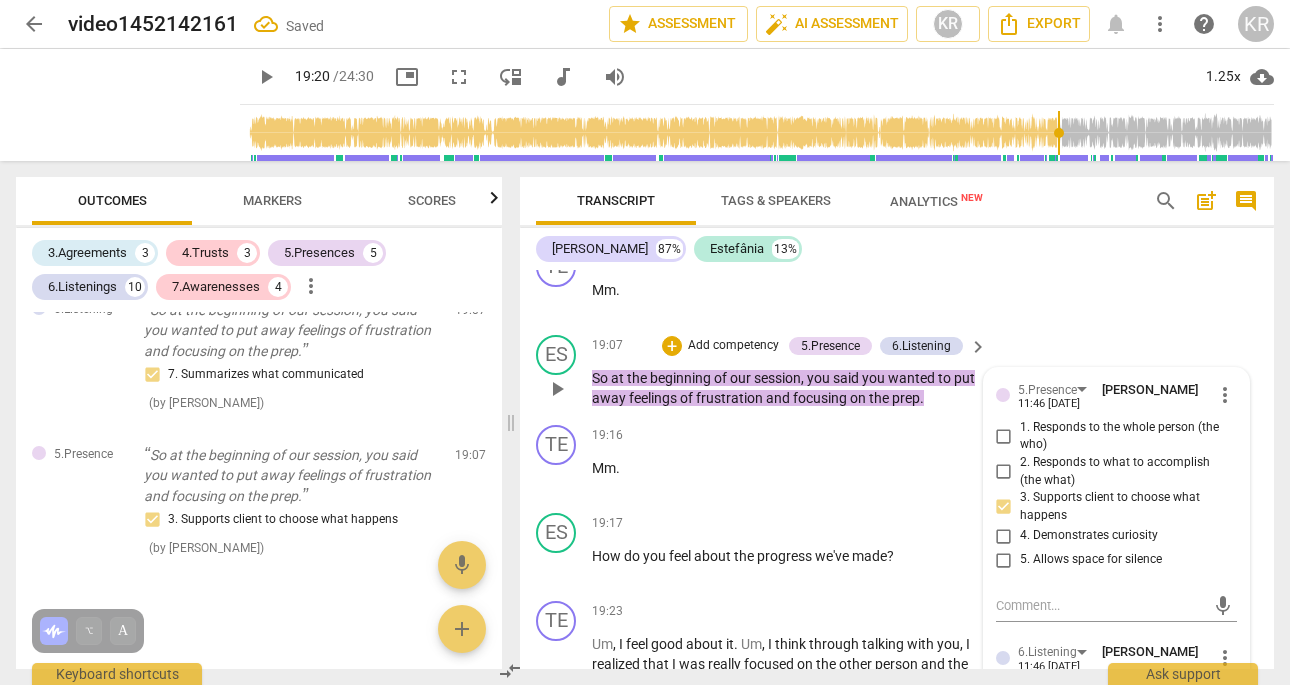 click on "2. Responds to what to accomplish (the what)" at bounding box center [1004, 472] 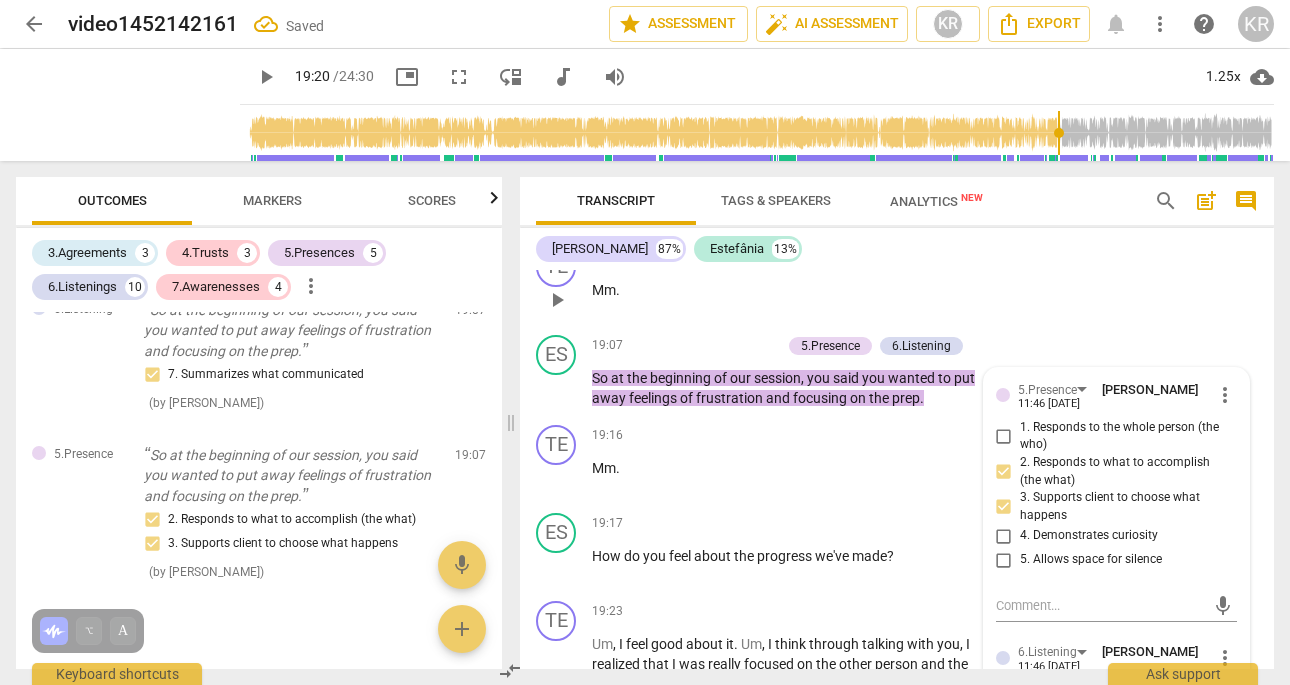 click on "TE play_arrow pause 19:03 + Add competency keyboard_arrow_right Mm ." at bounding box center (897, 283) 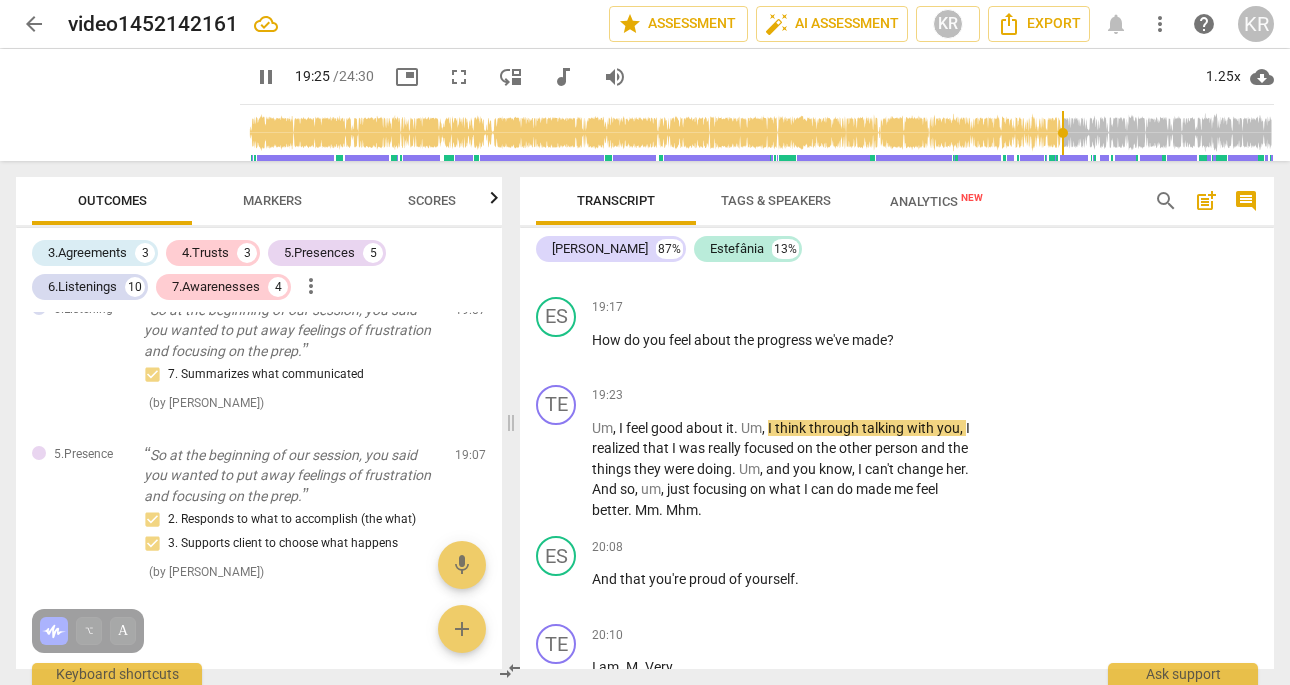 scroll, scrollTop: 6038, scrollLeft: 0, axis: vertical 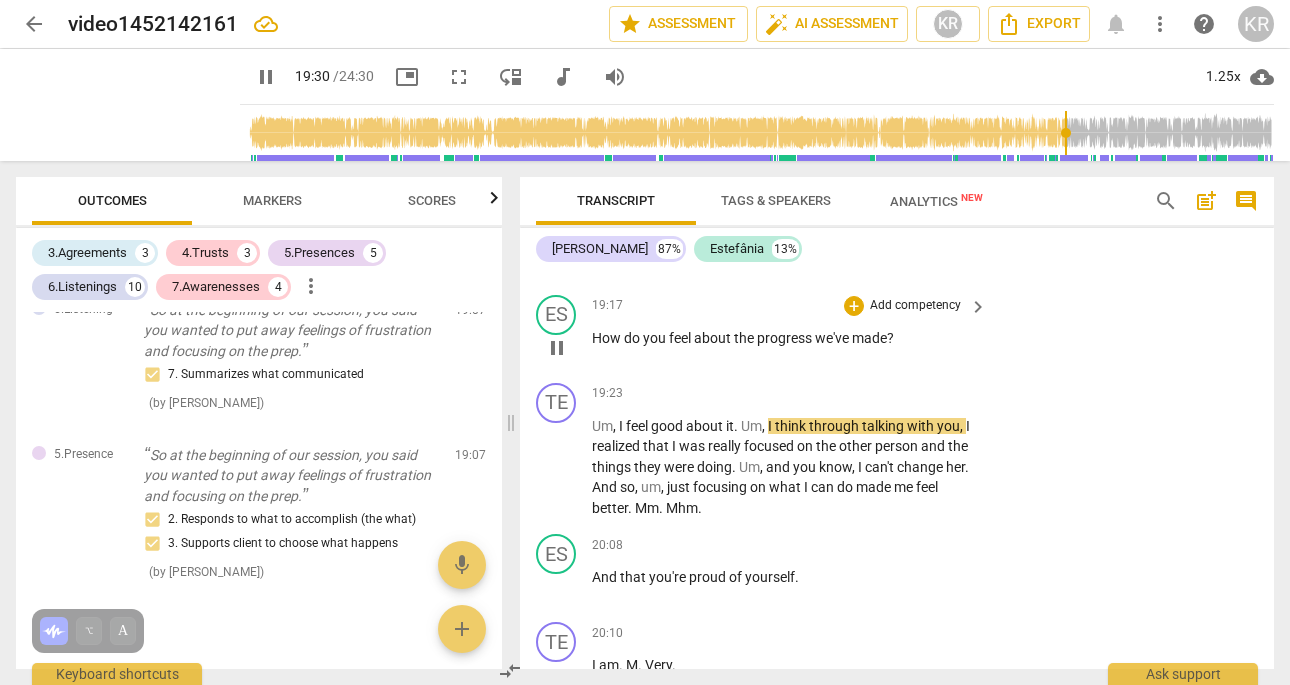 click on "Add competency" at bounding box center (915, 306) 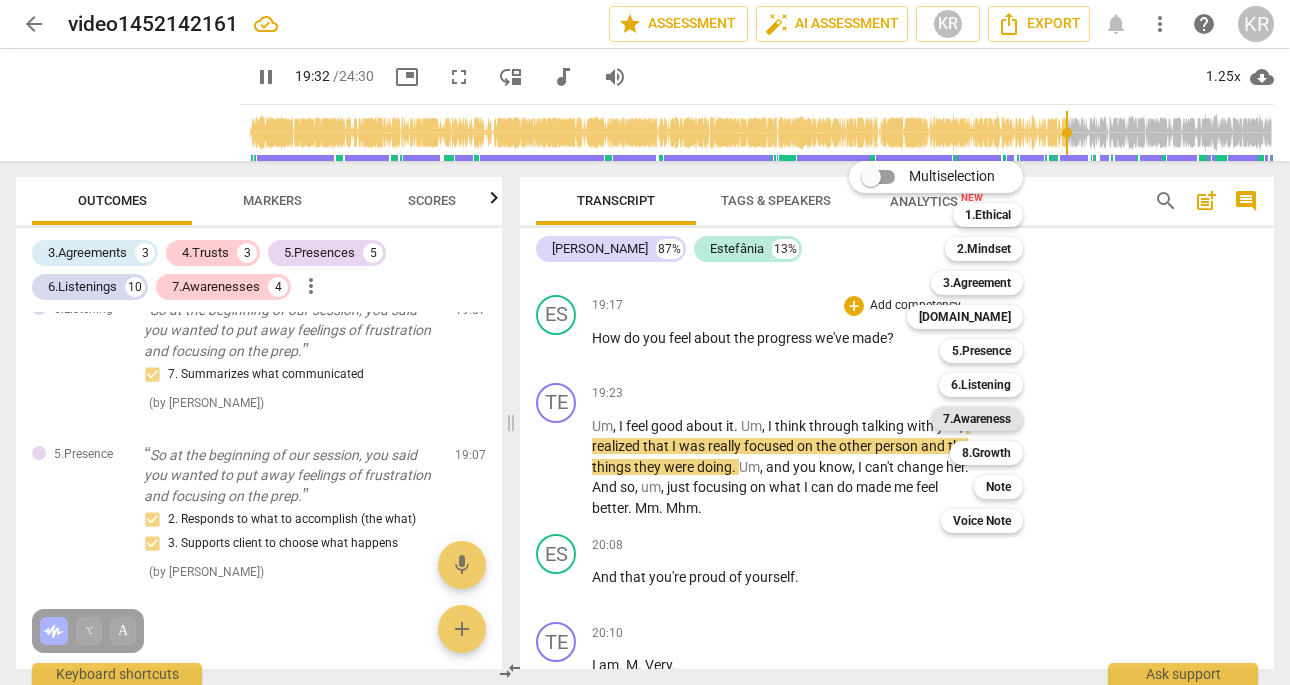 click on "7.Awareness" at bounding box center (977, 419) 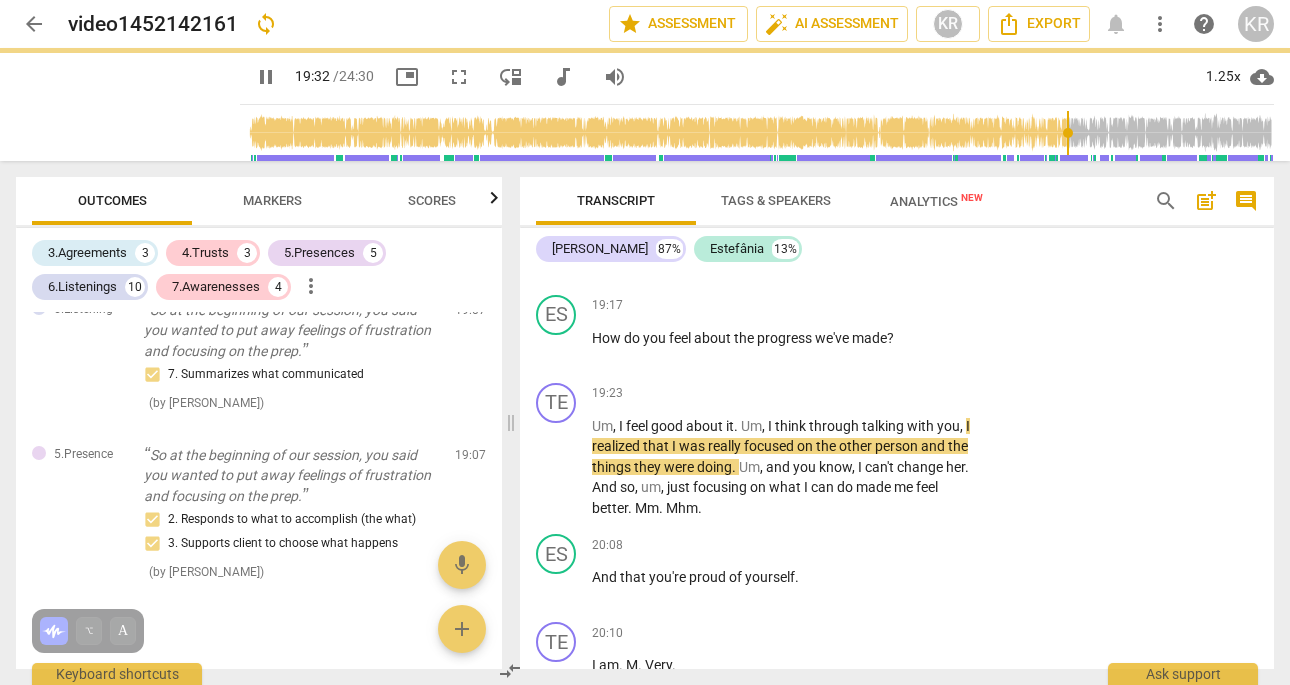 type on "1173" 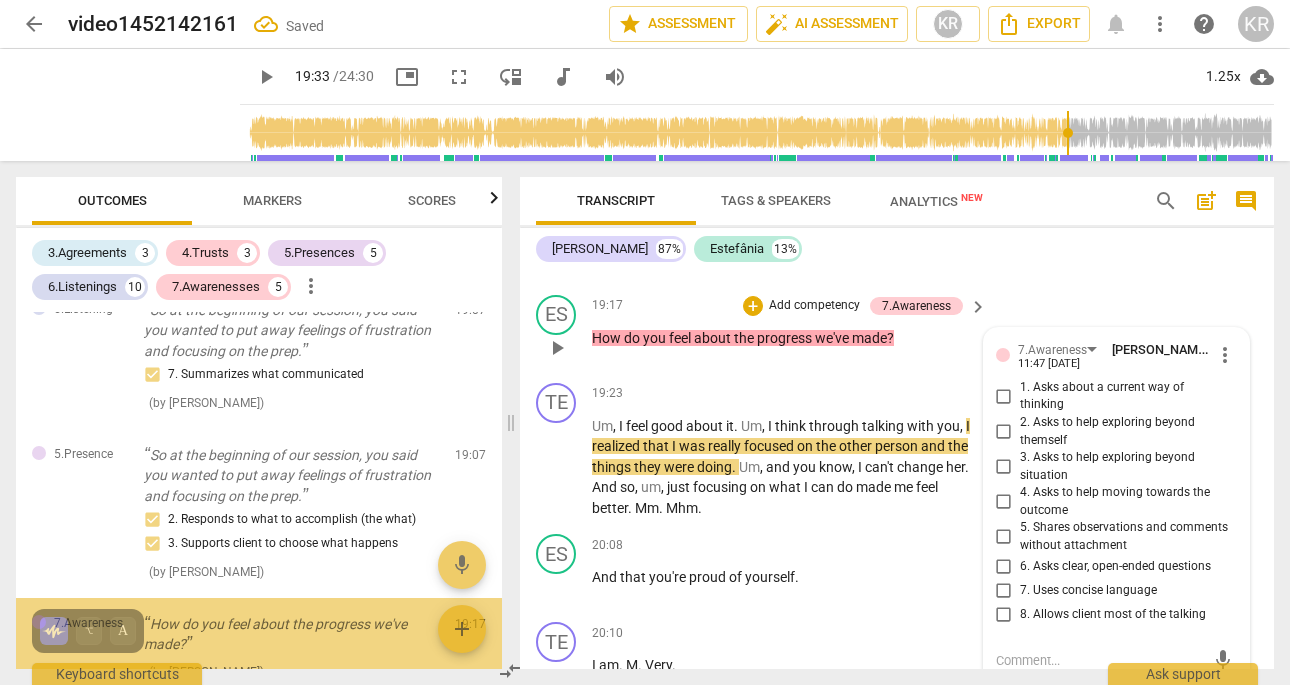 scroll, scrollTop: 6269, scrollLeft: 0, axis: vertical 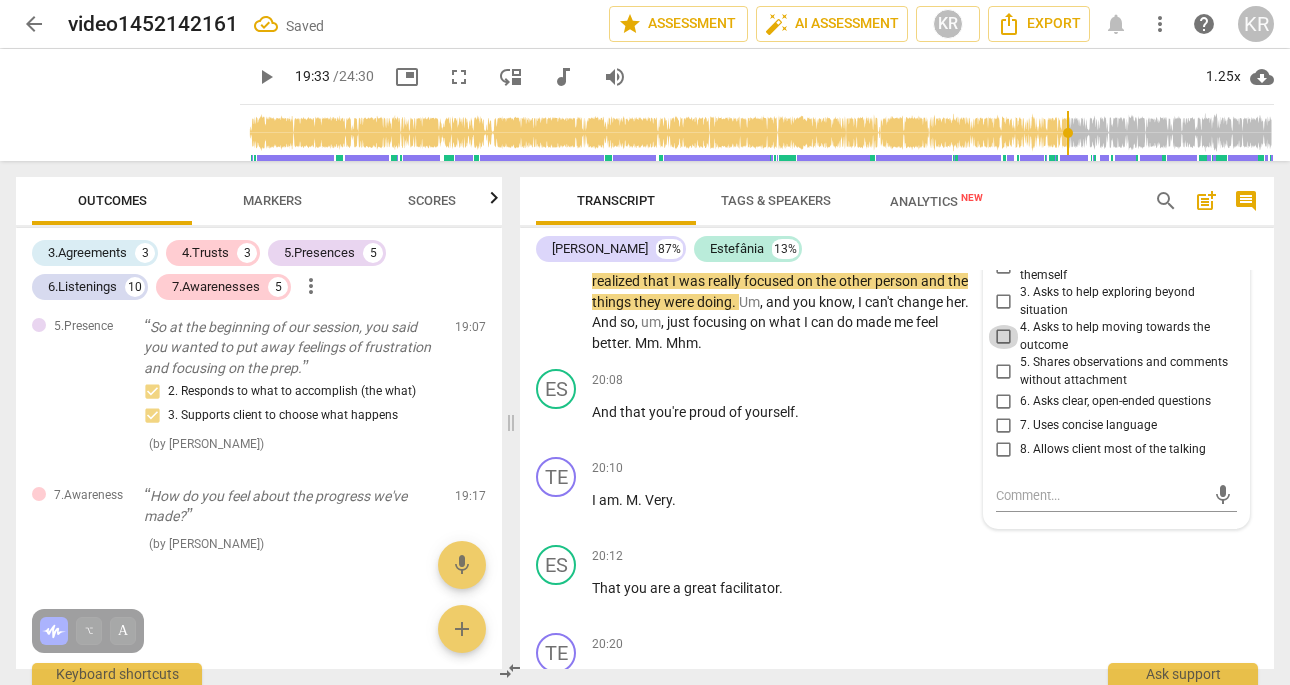 click on "4. Asks to help moving towards the outcome" at bounding box center [1004, 337] 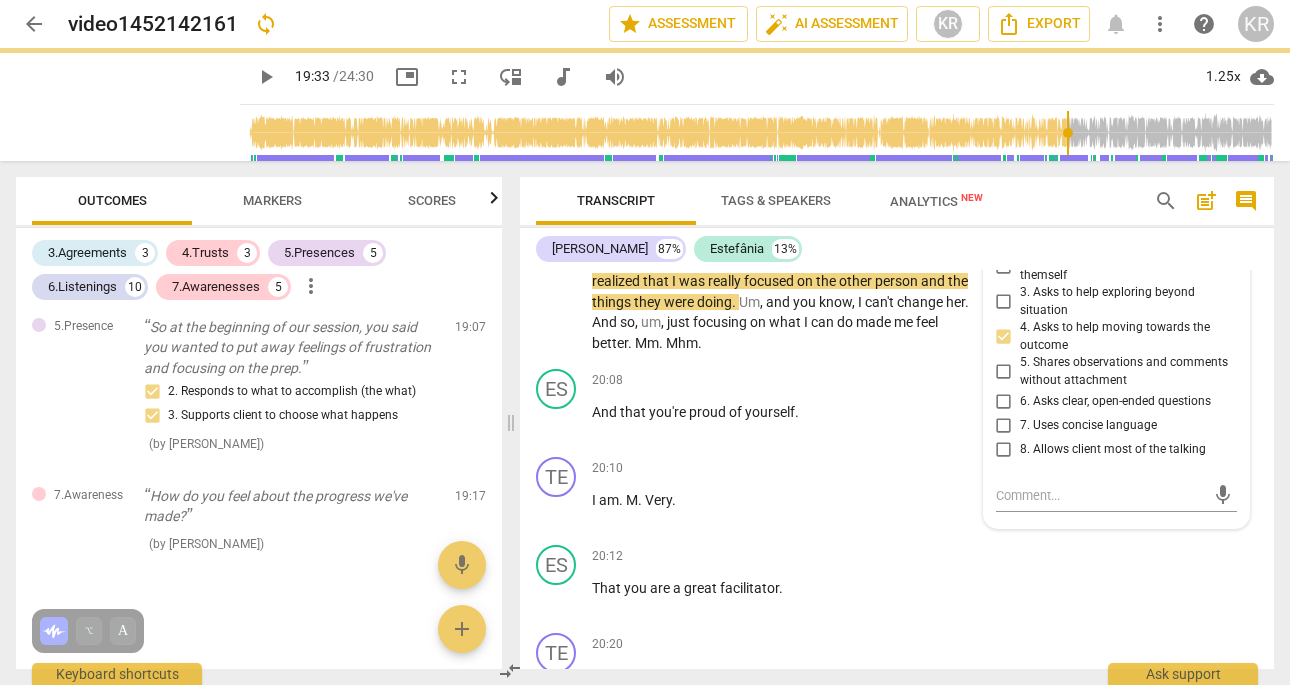 click on "3. Asks to help exploring beyond situation" at bounding box center (1004, 302) 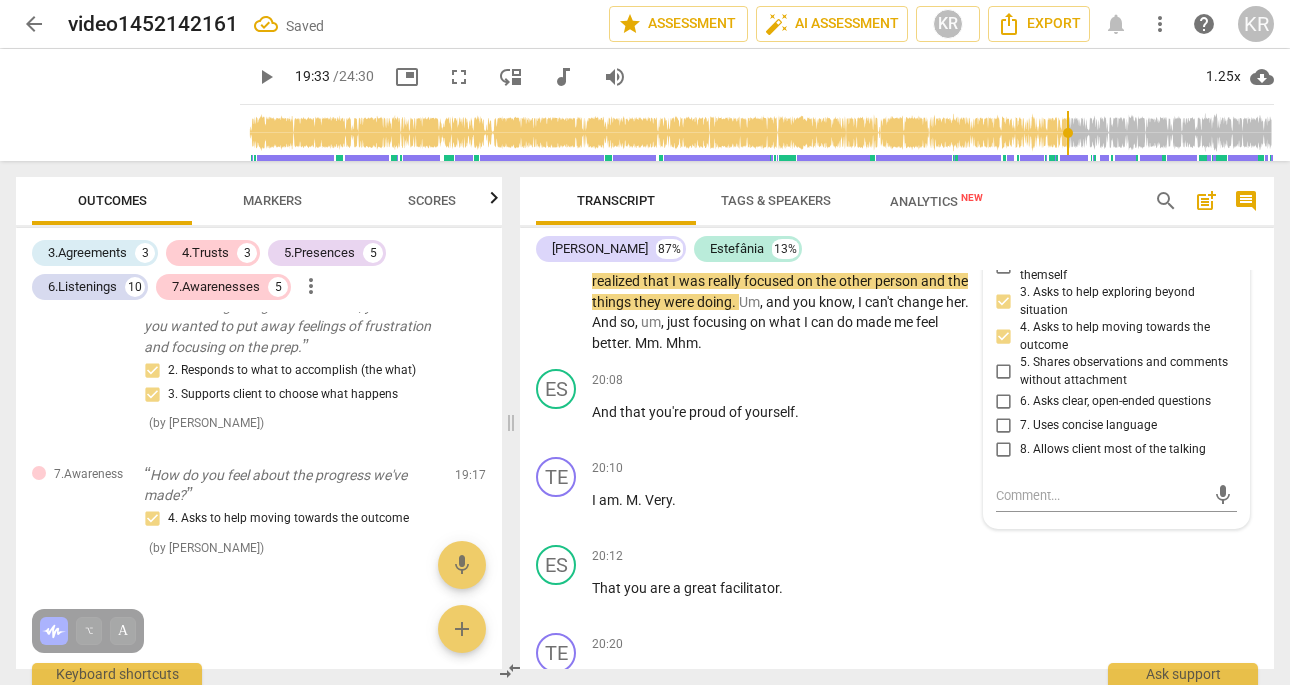 click on "[PERSON_NAME] 87% [PERSON_NAME] 13%" at bounding box center [897, 249] 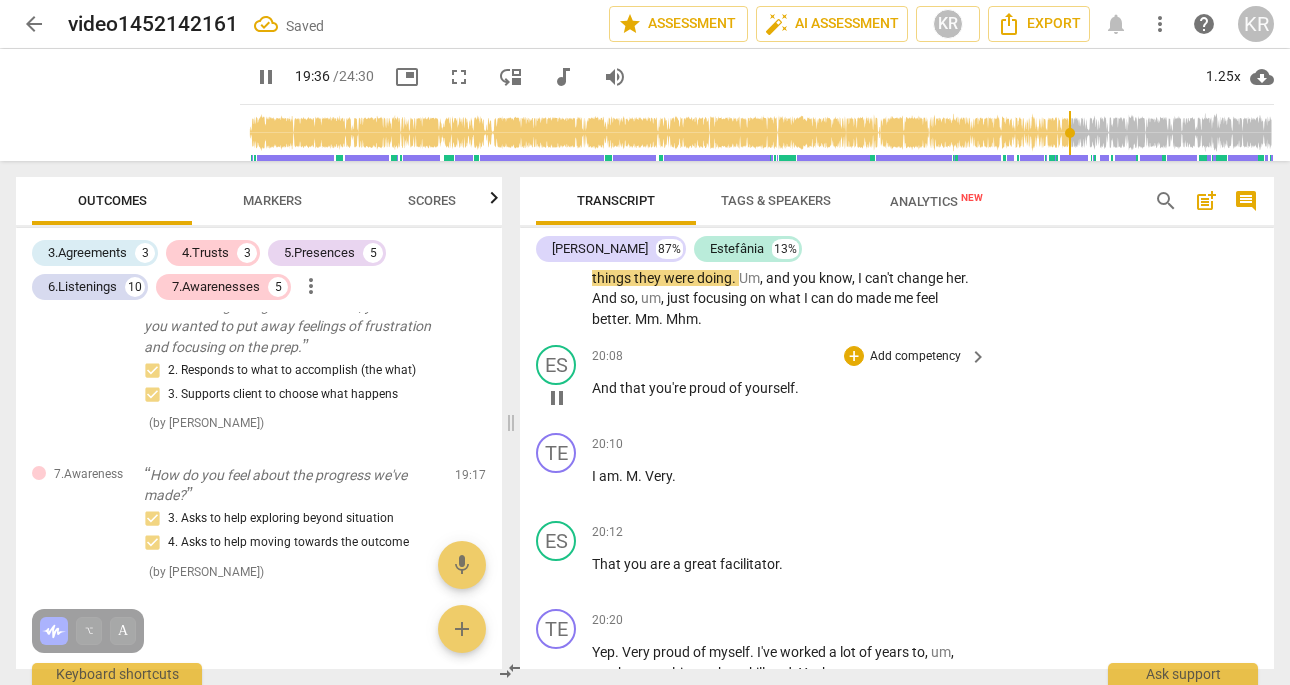 scroll, scrollTop: 6221, scrollLeft: 0, axis: vertical 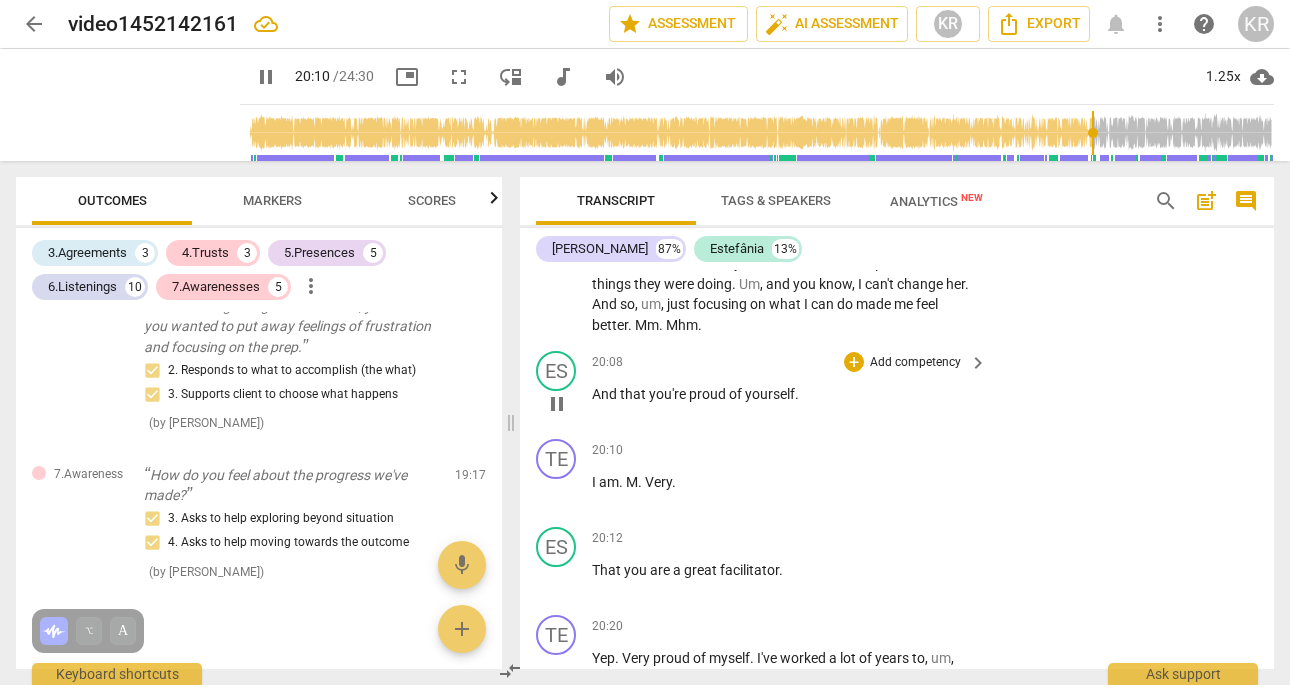 click on "Add competency" at bounding box center [915, 363] 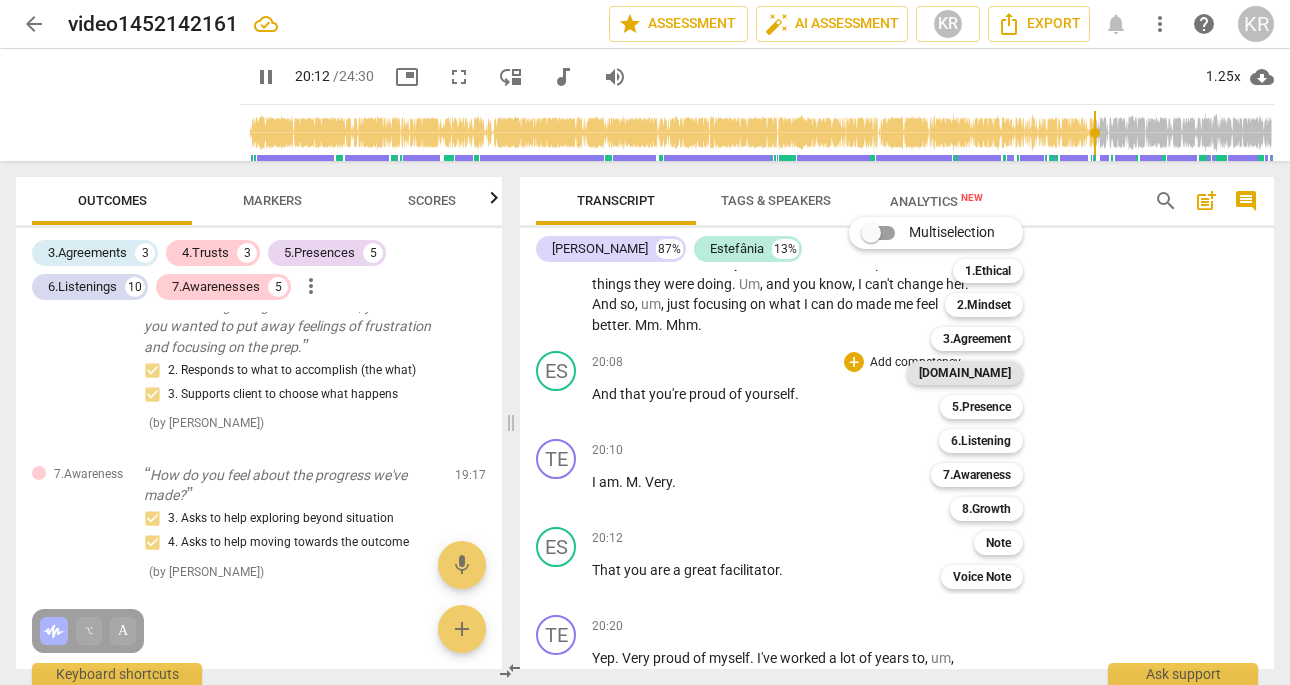 click on "[DOMAIN_NAME]" at bounding box center [965, 373] 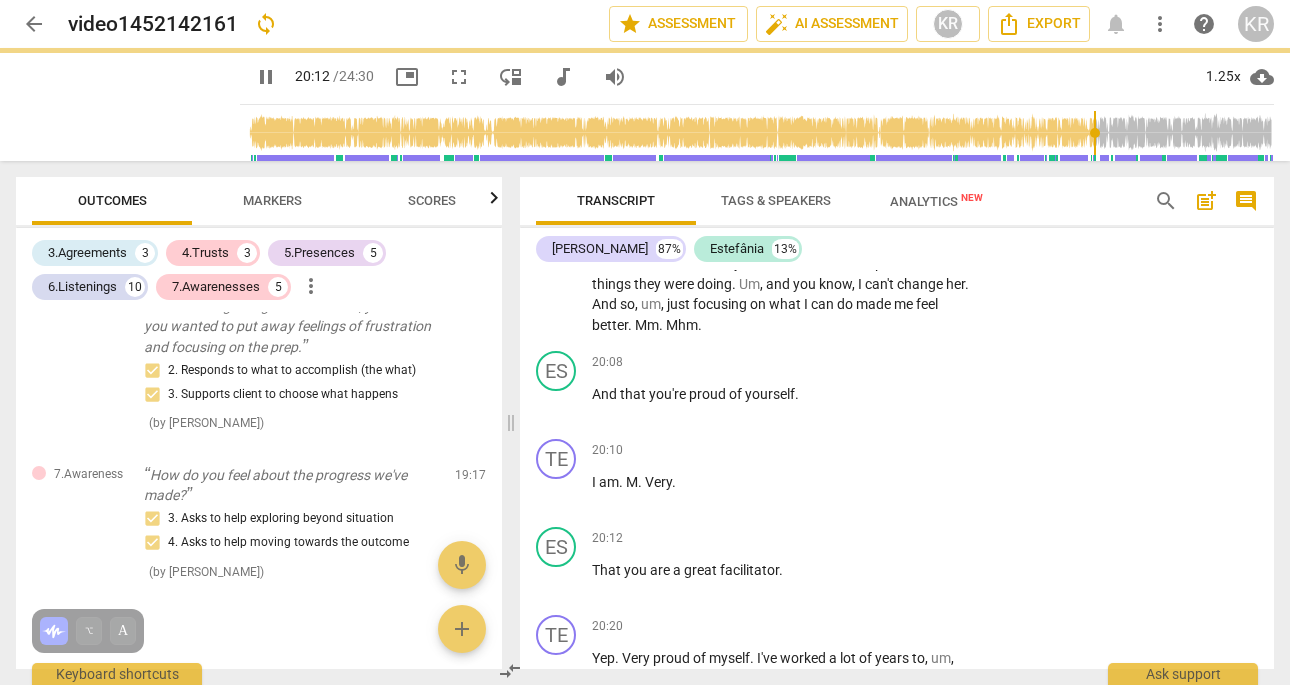 type on "1213" 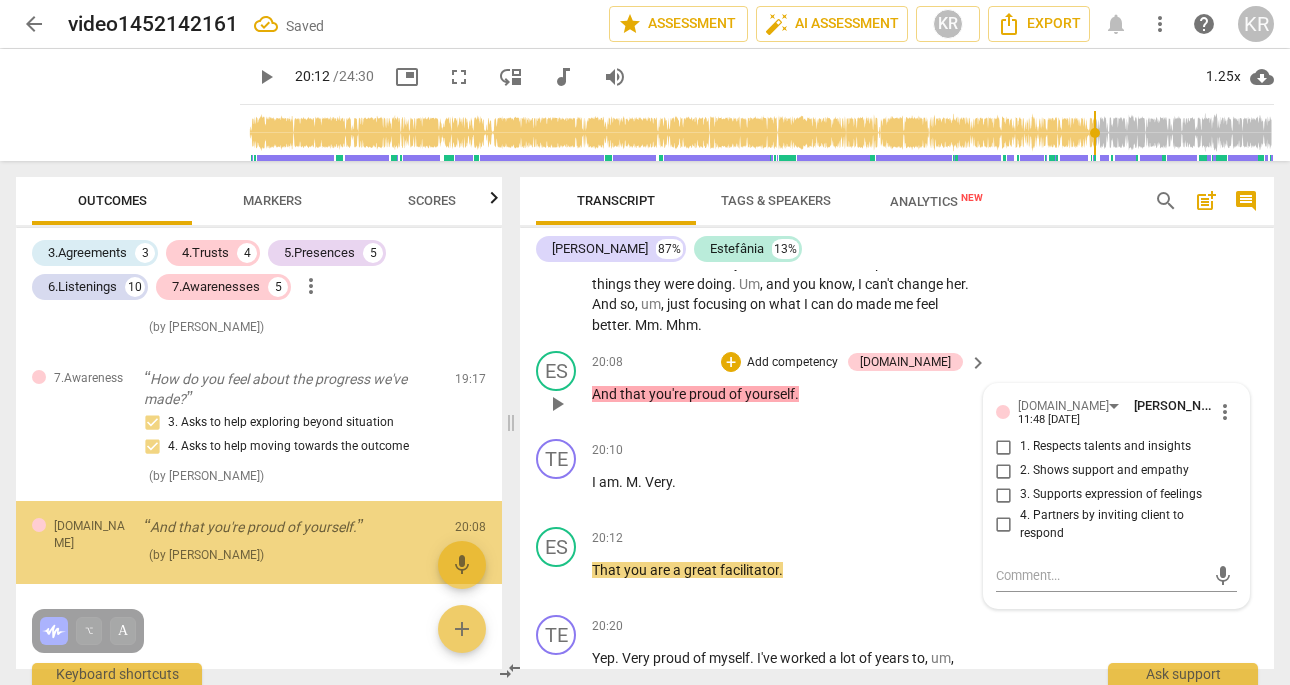 scroll, scrollTop: 3252, scrollLeft: 0, axis: vertical 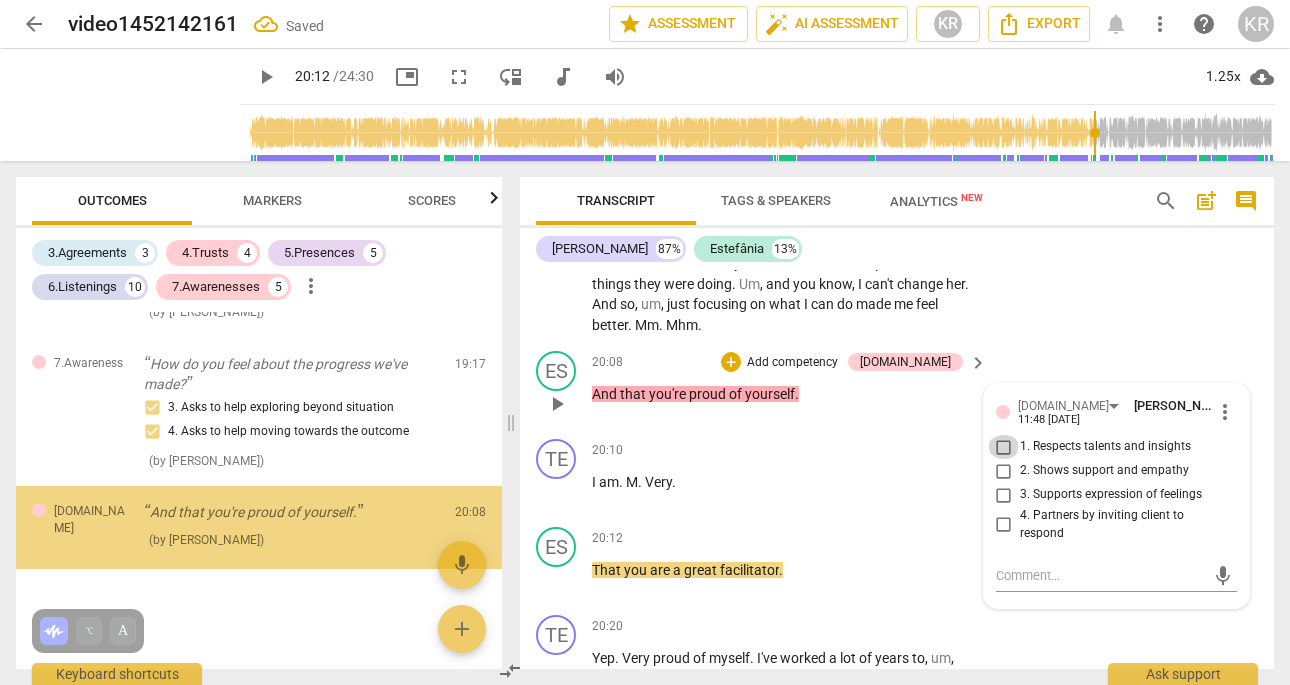 click on "1. Respects talents and insights" at bounding box center [1004, 447] 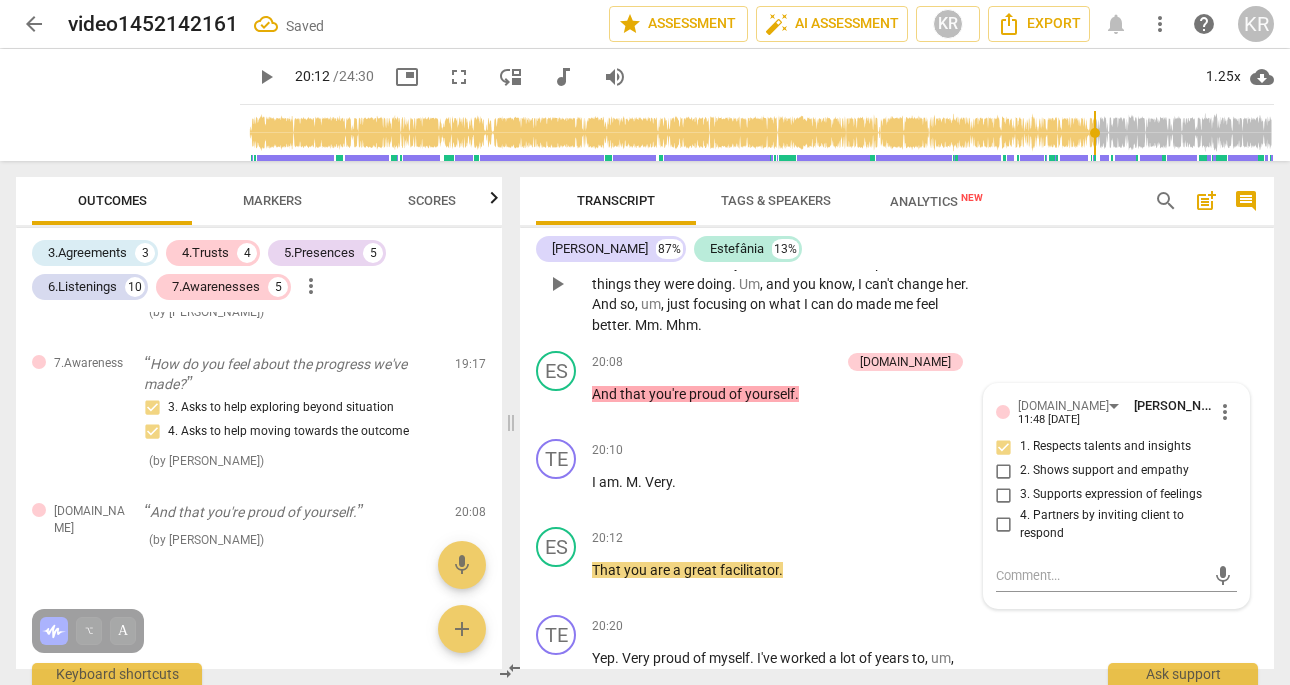 click on "TE play_arrow pause 19:23 + Add competency keyboard_arrow_right Um ,   I   feel   good   about   it .   Um ,   I   think   through   talking   with   you ,   I   realized   that   I   was   really   focused   on   the   other   person   and   the   things   they   were   doing .   Um ,   and   you   know ,   I   can't   change   her .   And   so ,   um ,   just   focusing   on   what   I   can   do   made   me   feel   better .   Mm .   Mhm ." at bounding box center [897, 268] 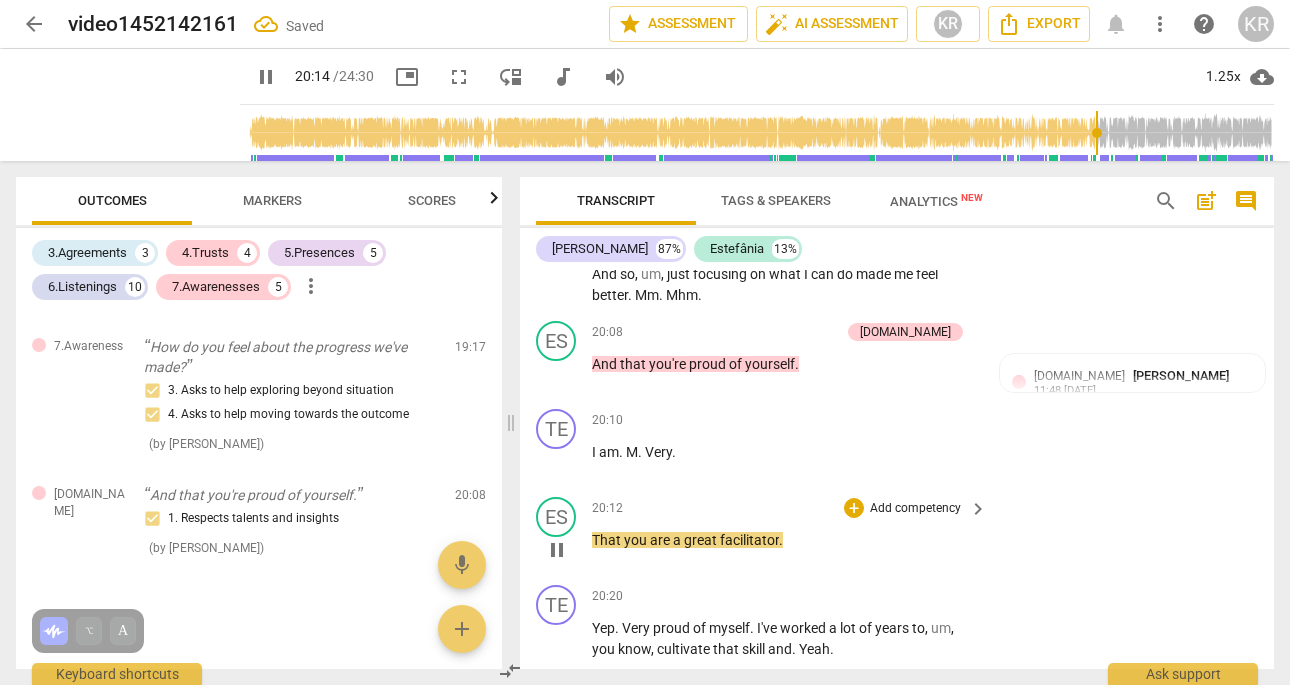scroll, scrollTop: 6257, scrollLeft: 0, axis: vertical 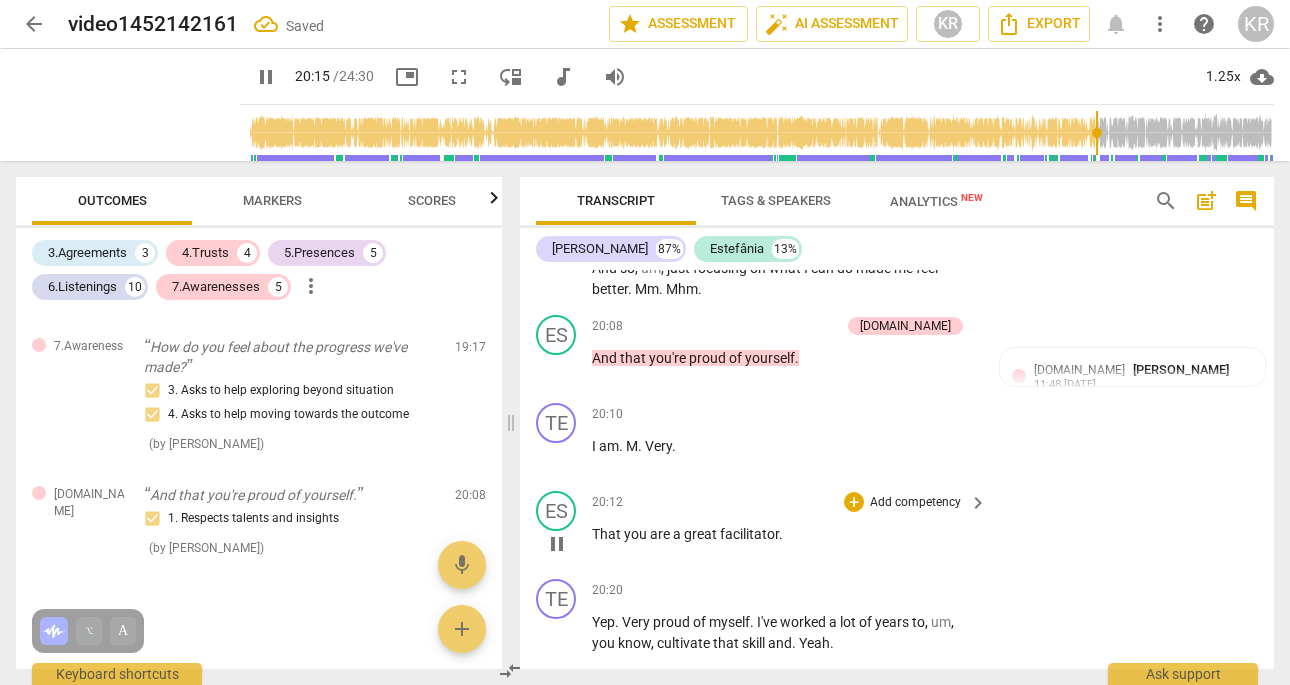 click on "Add competency" at bounding box center [915, 503] 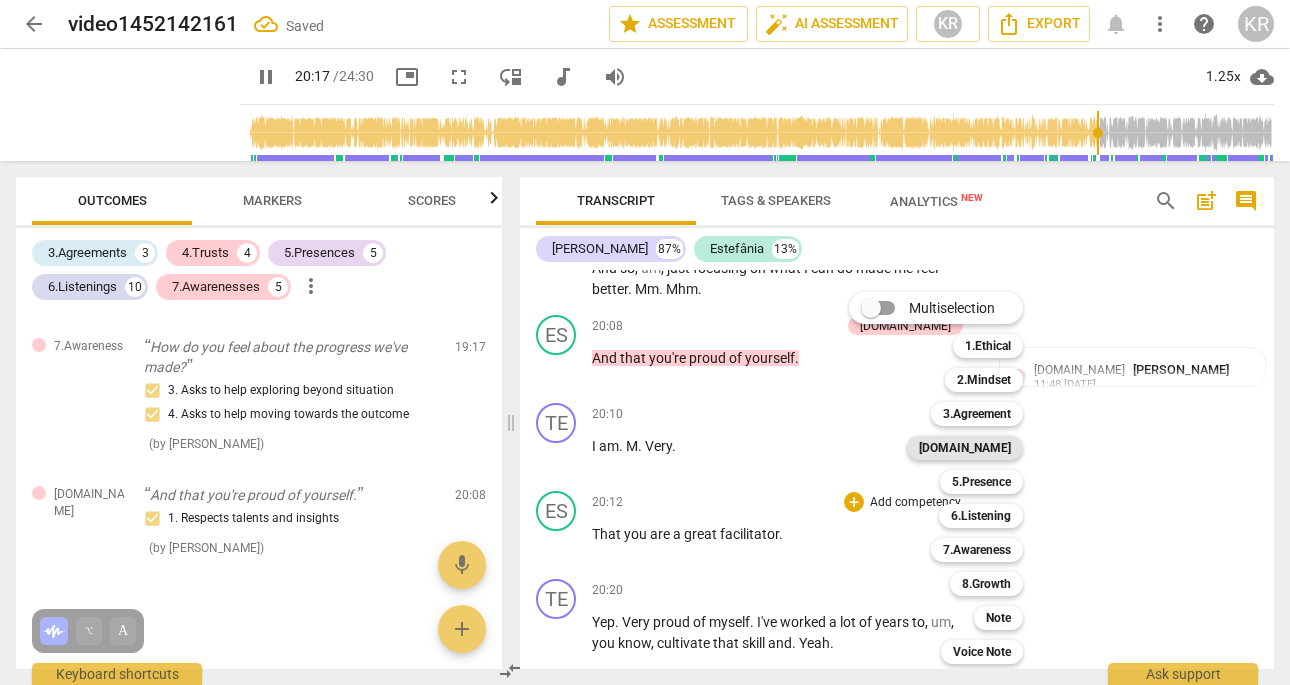 click on "[DOMAIN_NAME]" at bounding box center [965, 448] 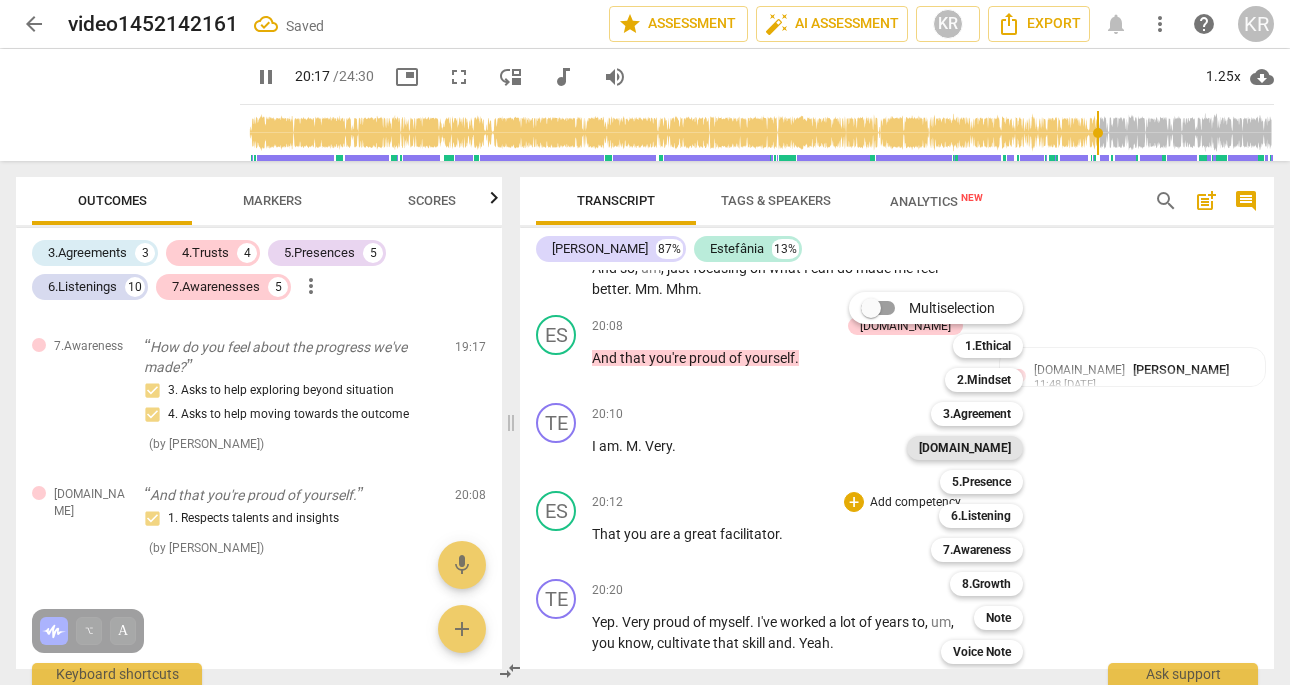 type on "1218" 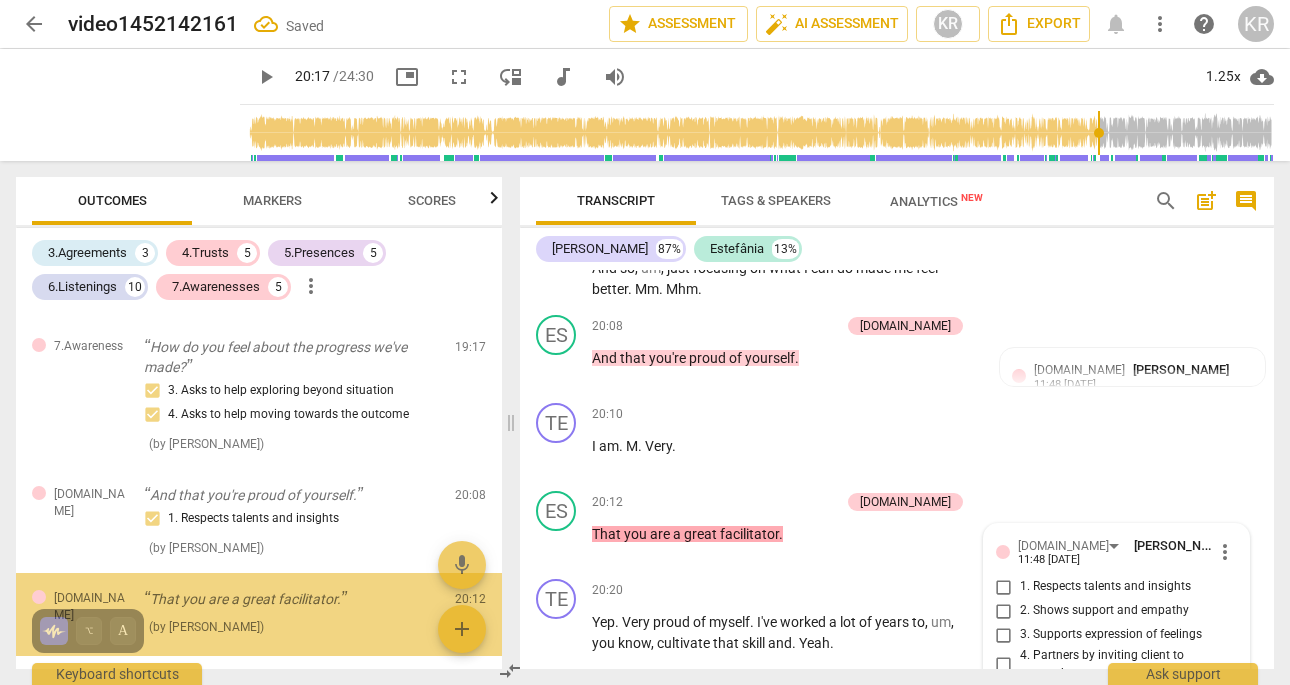 scroll, scrollTop: 6544, scrollLeft: 0, axis: vertical 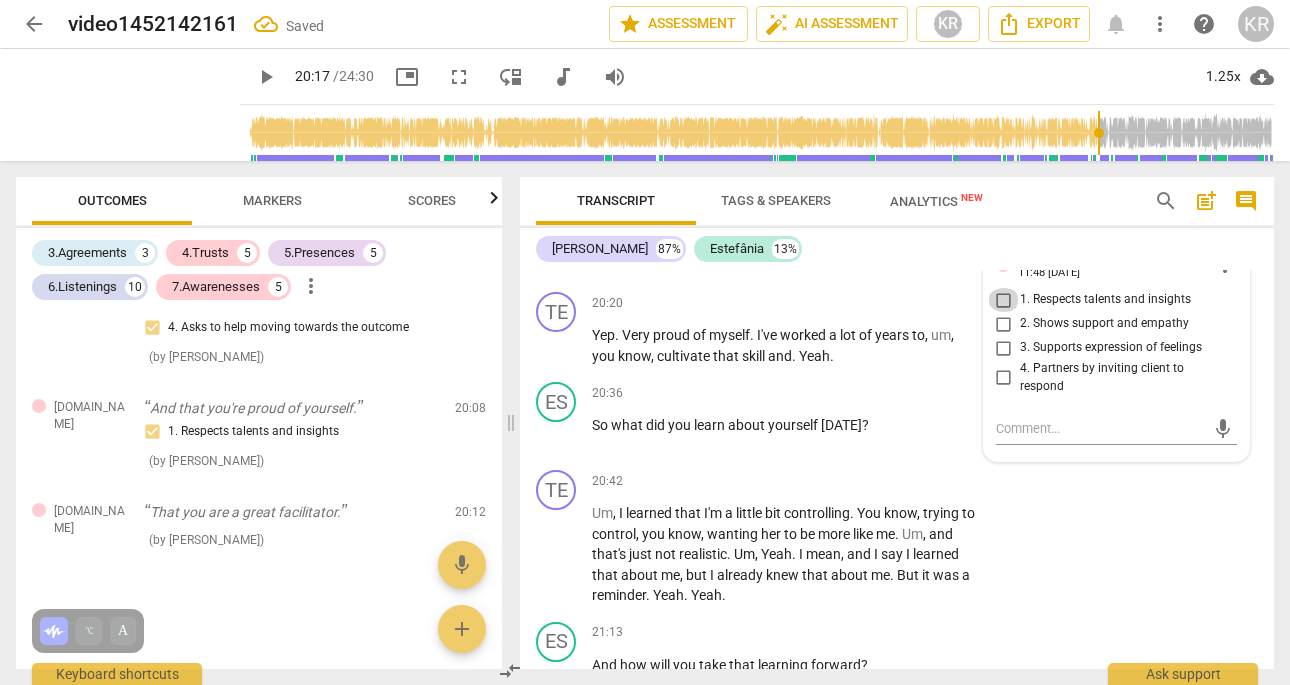 click on "1. Respects talents and insights" at bounding box center (1004, 300) 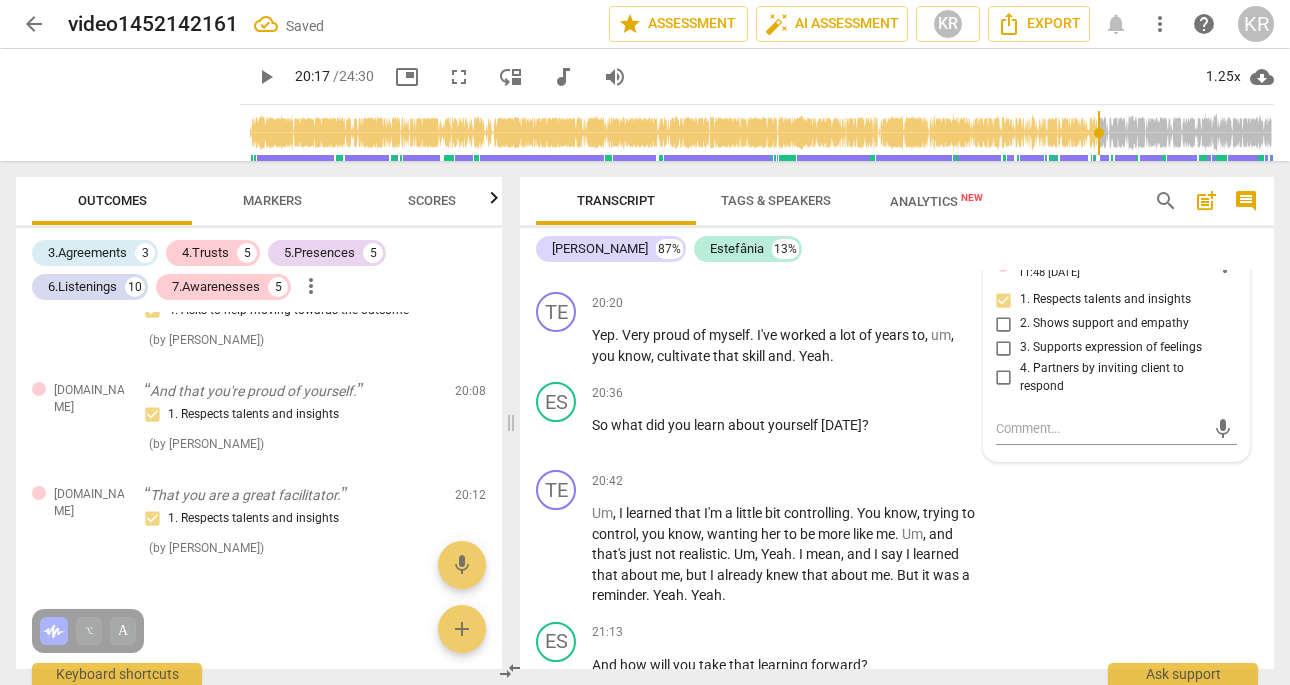 click on "That   you   are   a   great   facilitator ." at bounding box center [784, 247] 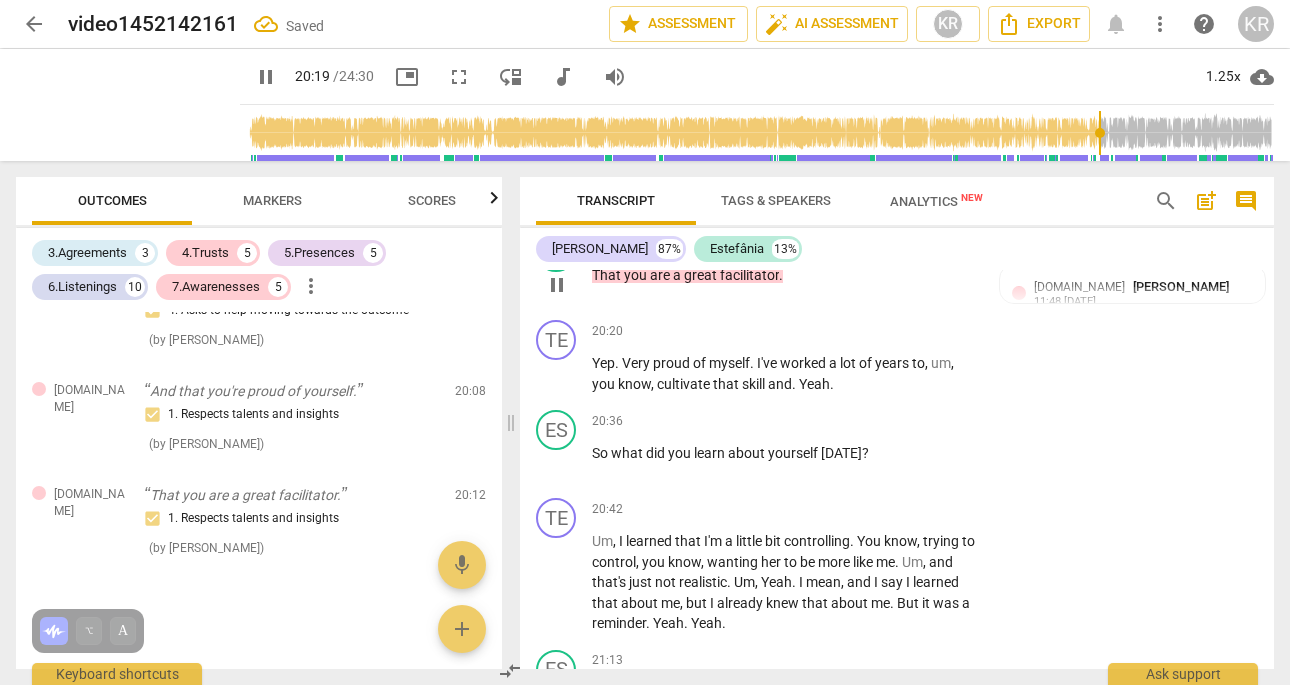 scroll, scrollTop: 6510, scrollLeft: 0, axis: vertical 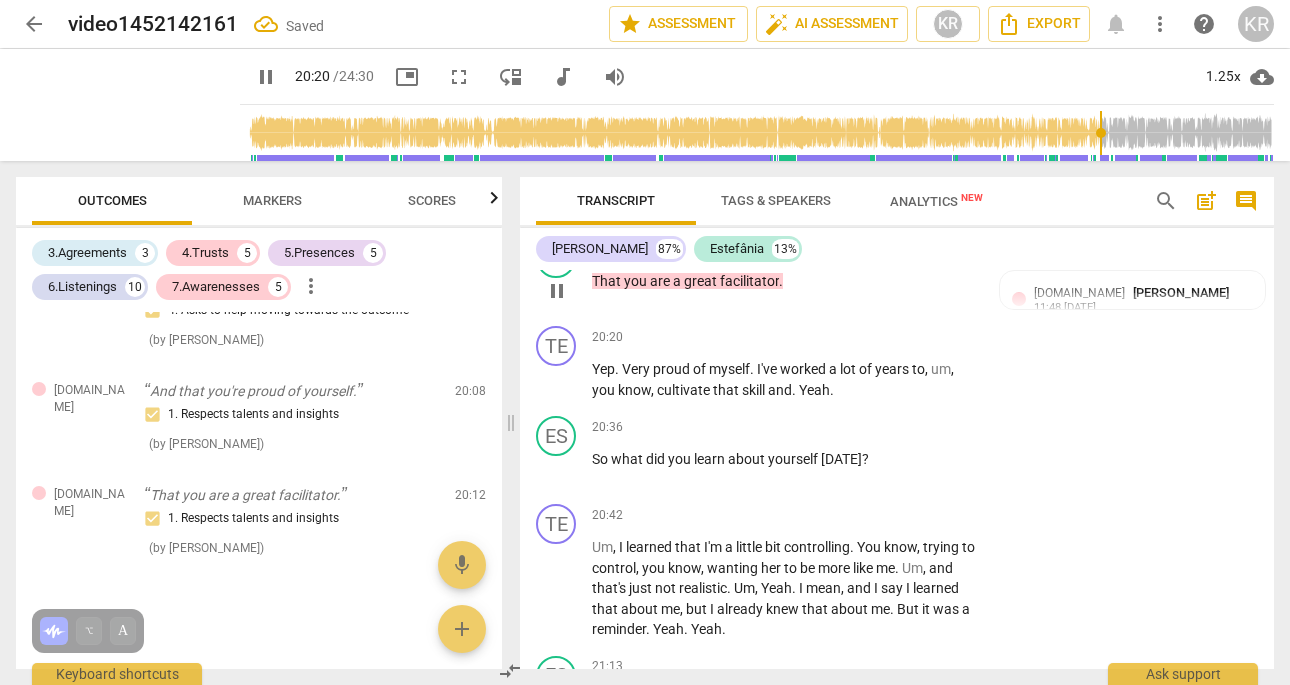 click on "+ Add competency" at bounding box center [780, 249] 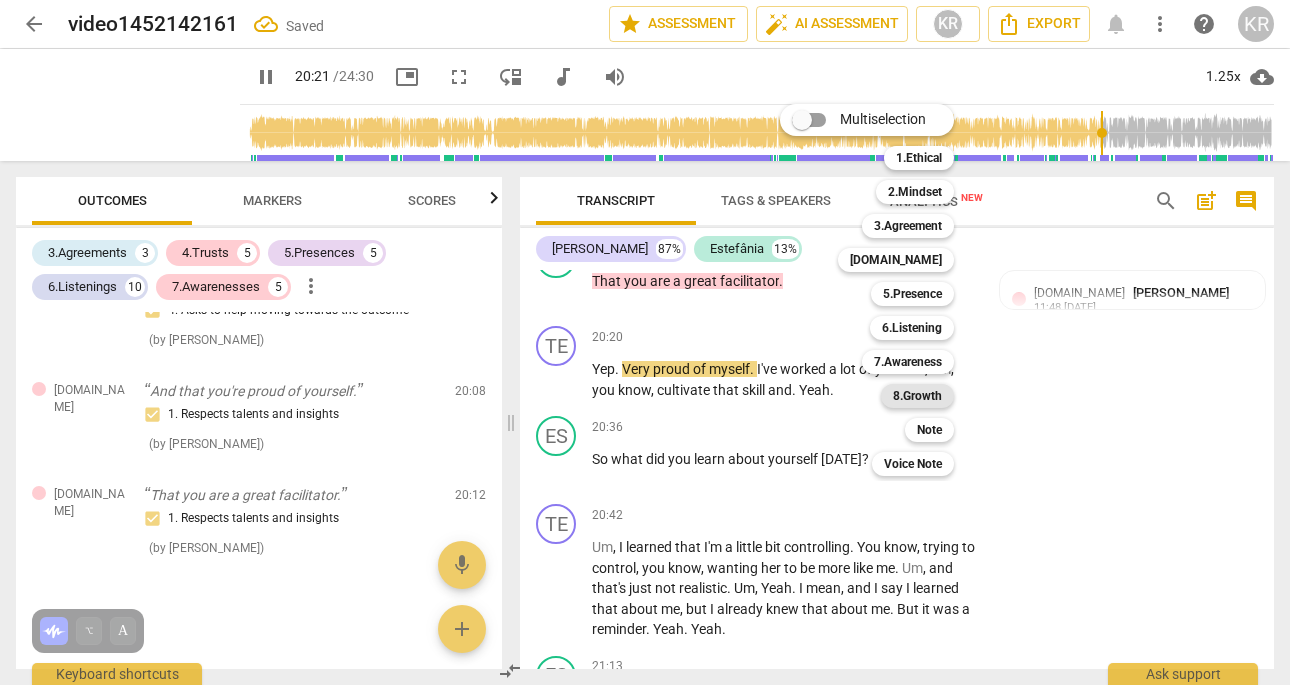 click on "8.Growth" at bounding box center (917, 396) 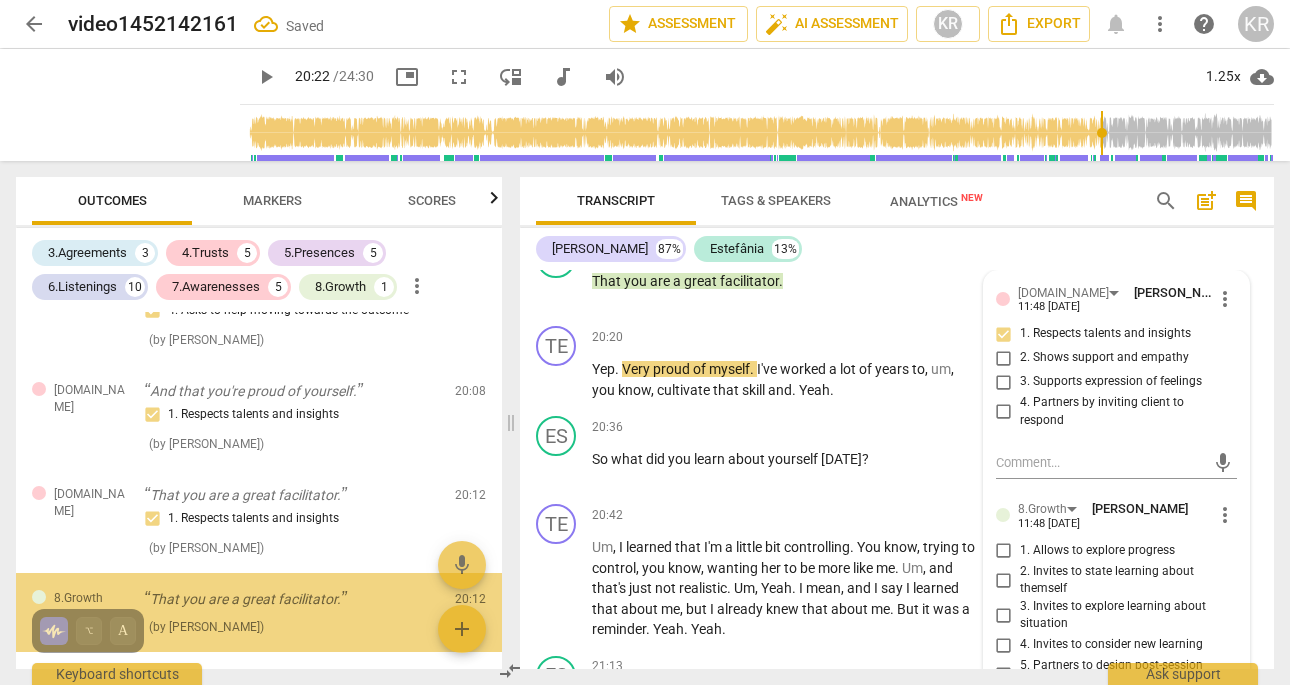 scroll, scrollTop: 3460, scrollLeft: 0, axis: vertical 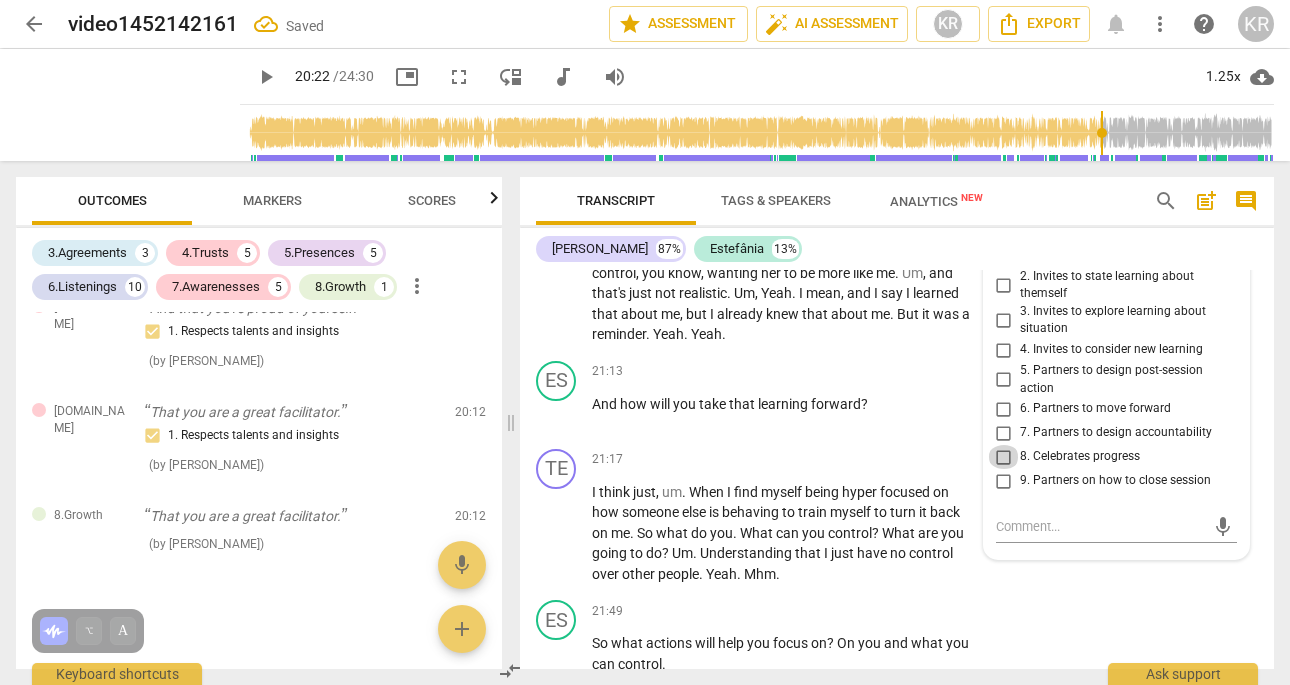 click on "8. Celebrates progress" at bounding box center [1004, 457] 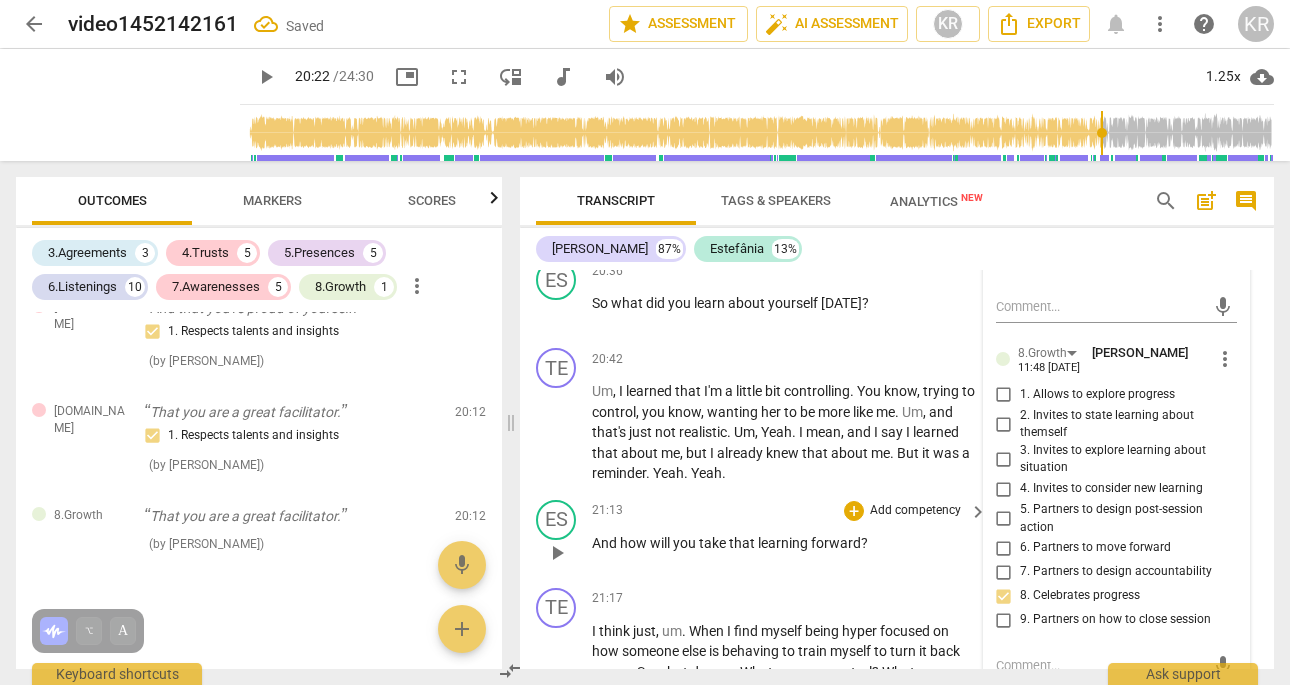 scroll, scrollTop: 6419, scrollLeft: 0, axis: vertical 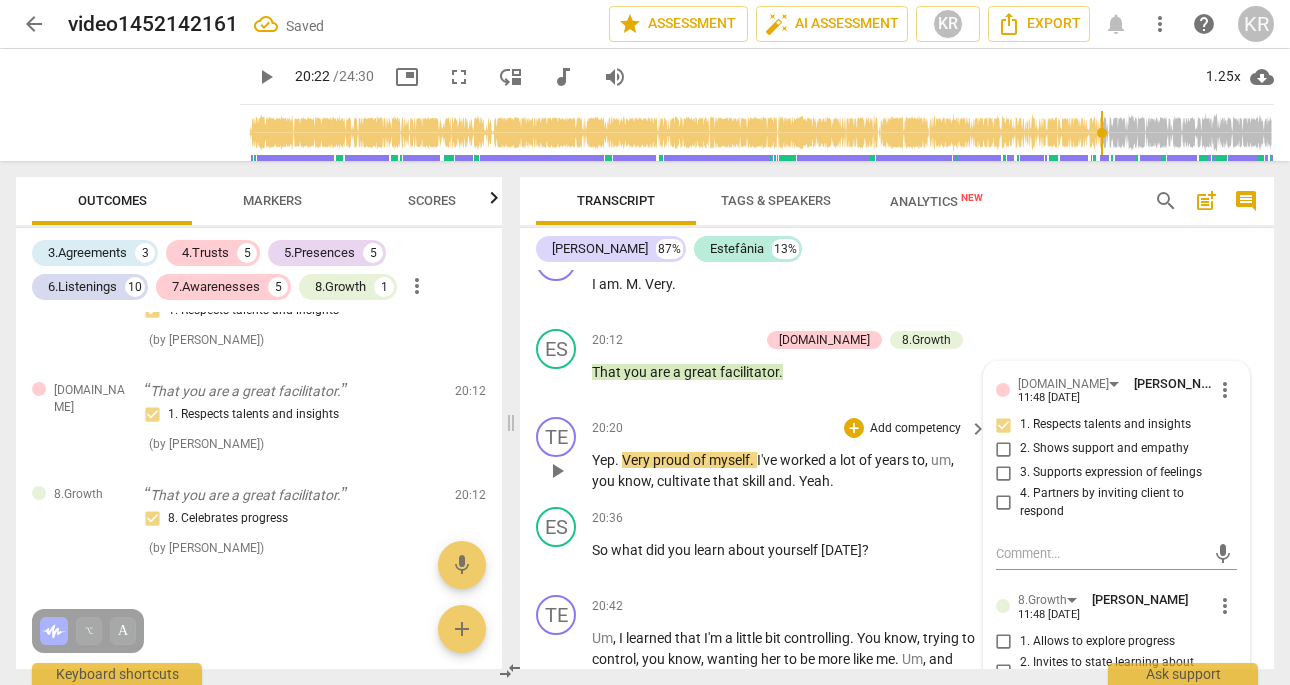 click on "TE play_arrow pause 20:20 + Add competency keyboard_arrow_right Yep .   Very   proud   of   myself .   I've   worked   a   lot   of   years   to ,   um ,   you   know ,   cultivate   that   skill   and .   Yeah ." at bounding box center (897, 454) 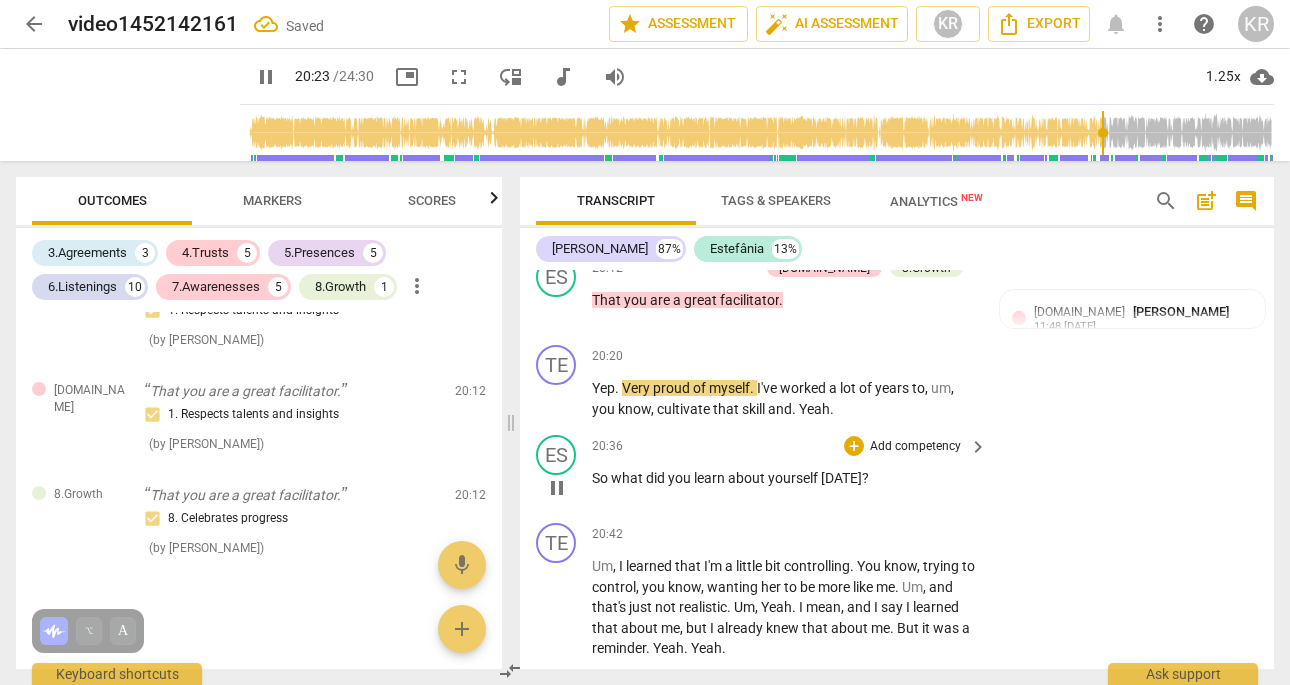 scroll, scrollTop: 6537, scrollLeft: 0, axis: vertical 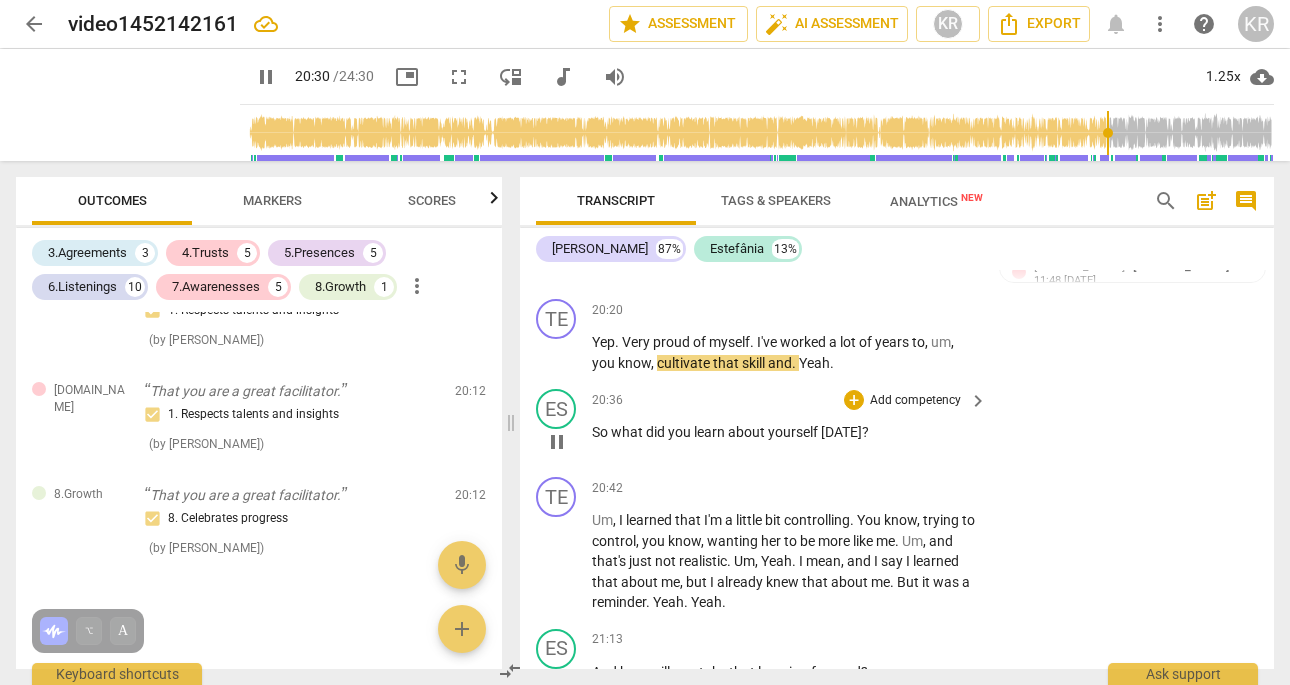 click on "Add competency" at bounding box center (915, 401) 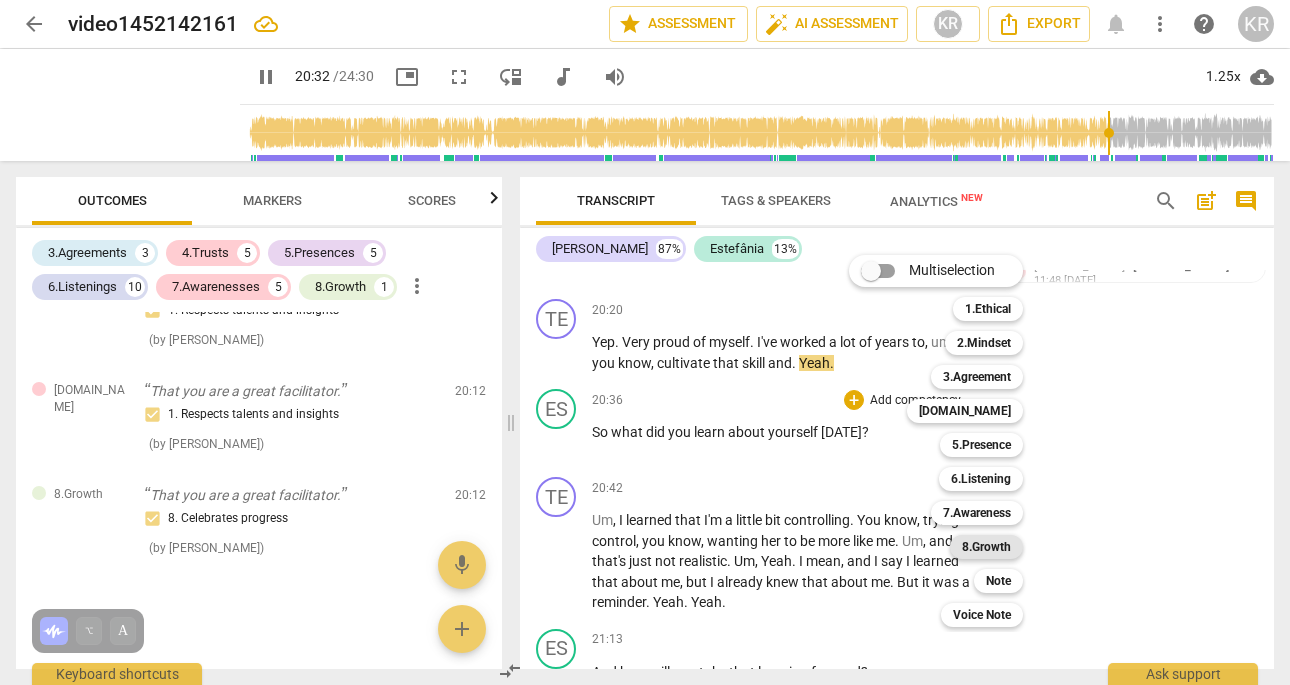 click on "8.Growth" at bounding box center [986, 547] 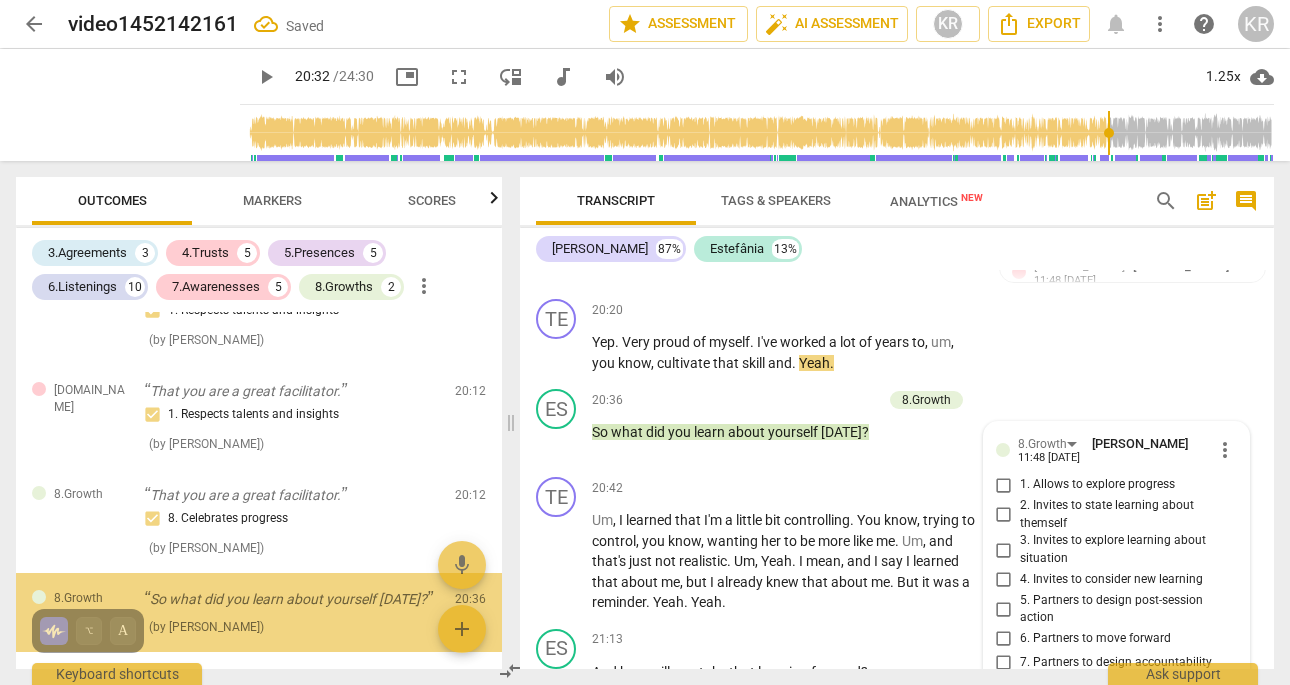scroll, scrollTop: 6865, scrollLeft: 0, axis: vertical 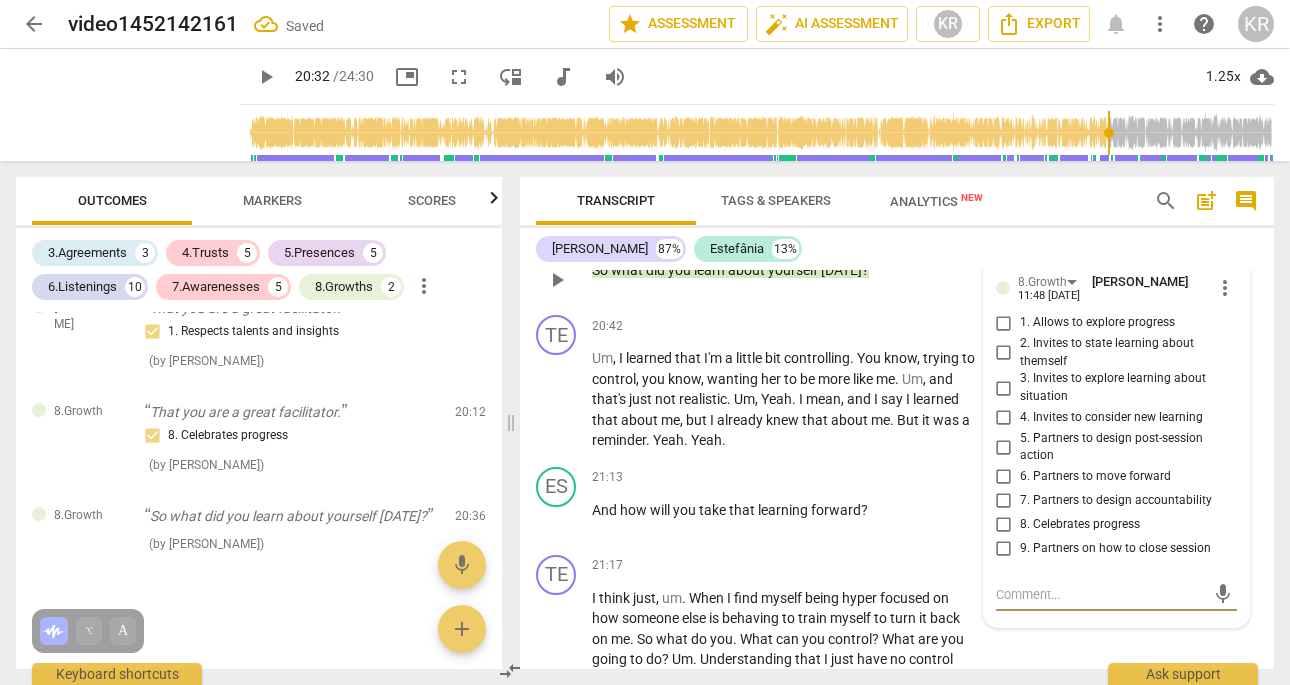 click on "1. Allows to explore progress" at bounding box center (1004, 323) 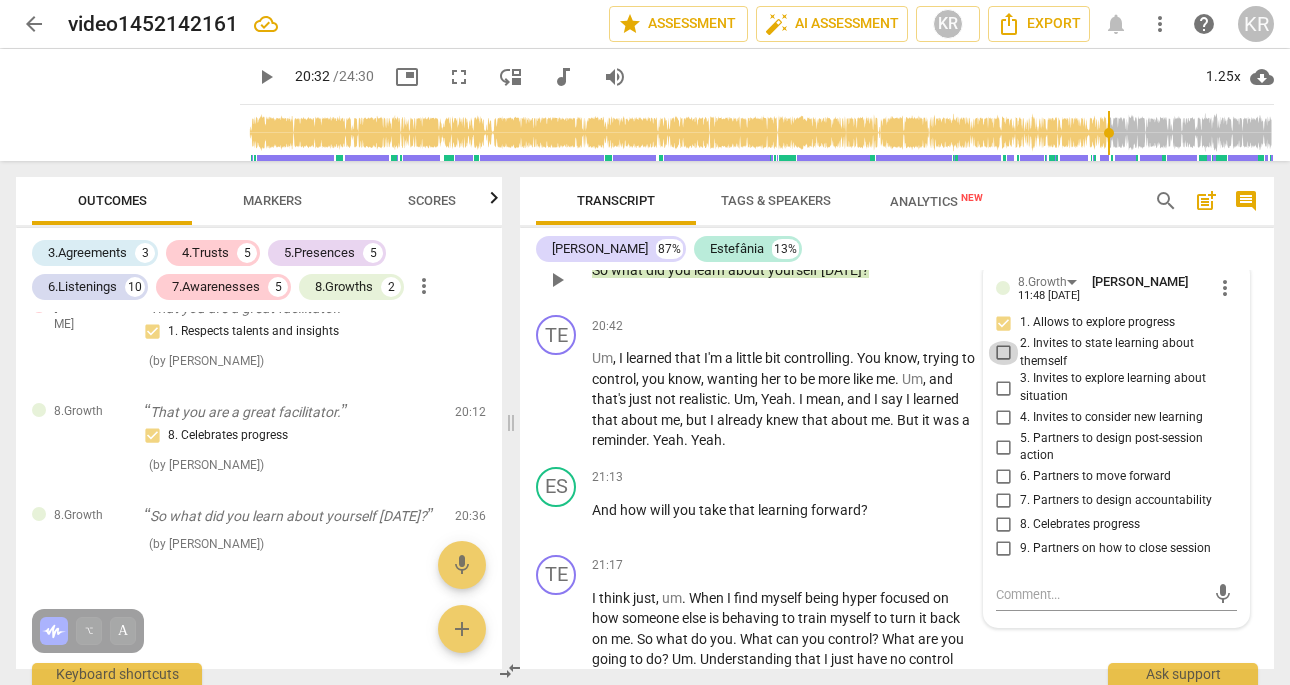 click on "2. Invites to state learning about themself" at bounding box center (1004, 353) 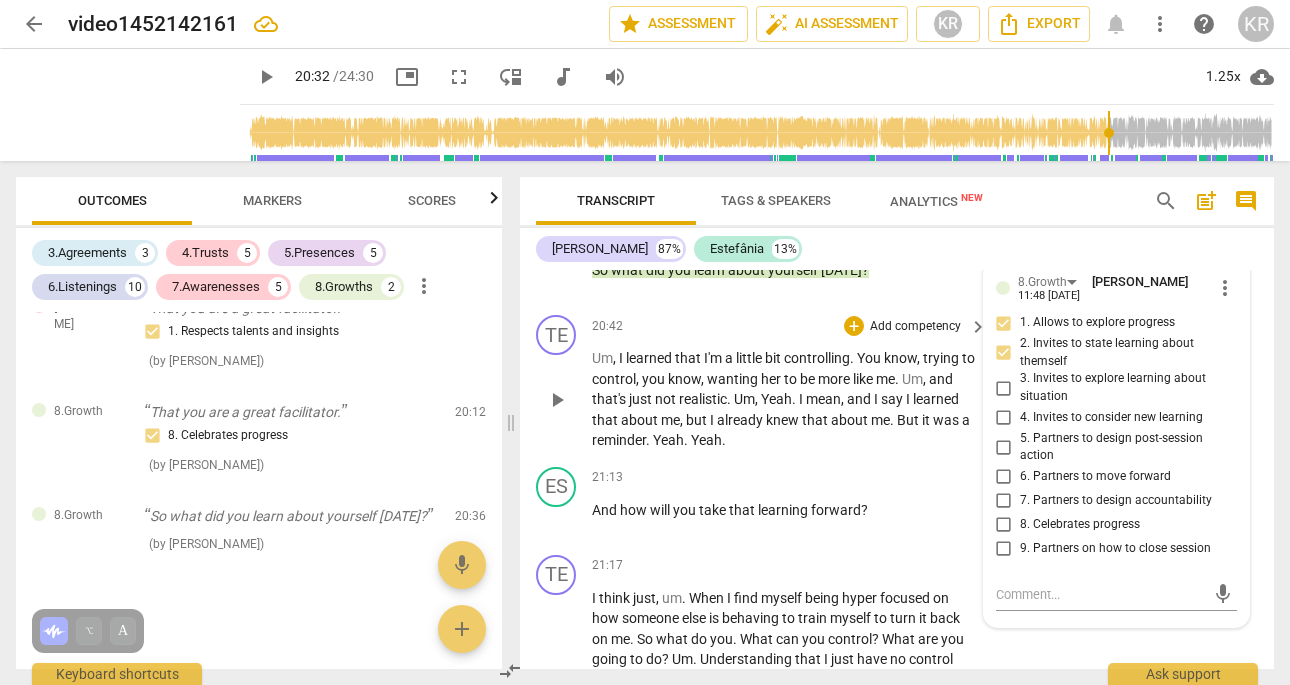 click on "20:42 + Add competency keyboard_arrow_right" at bounding box center [790, 326] 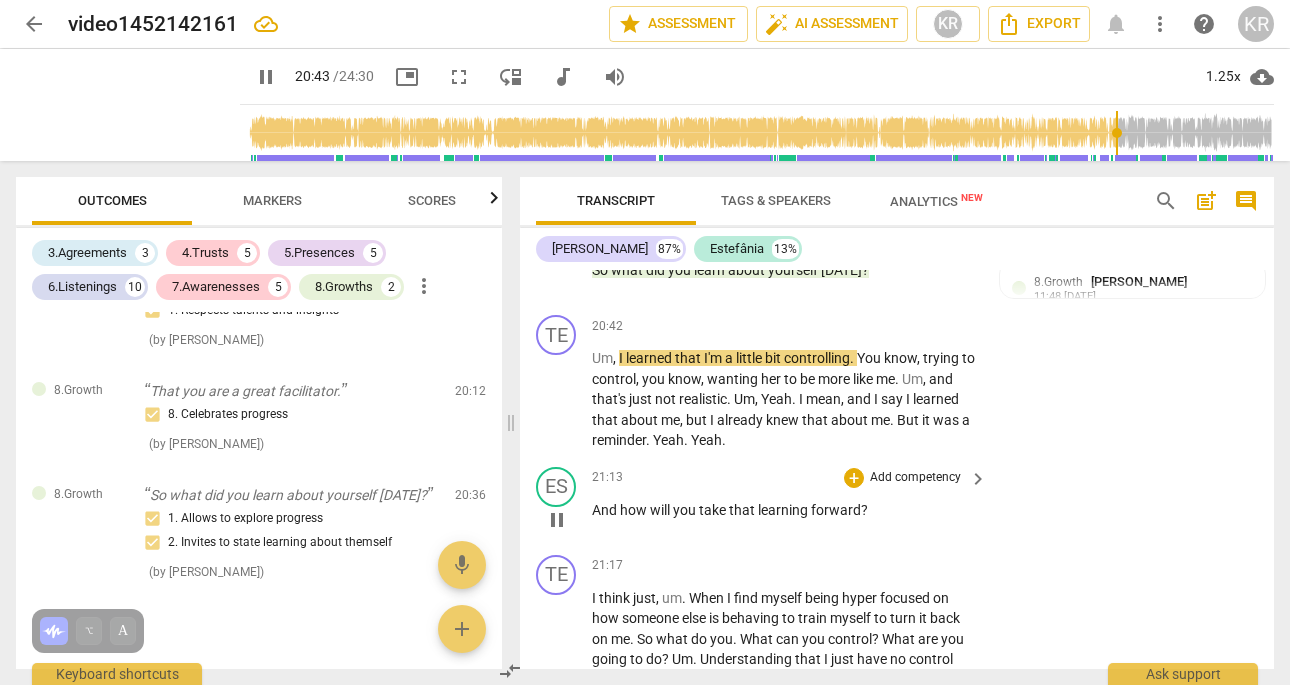 scroll, scrollTop: 6691, scrollLeft: 0, axis: vertical 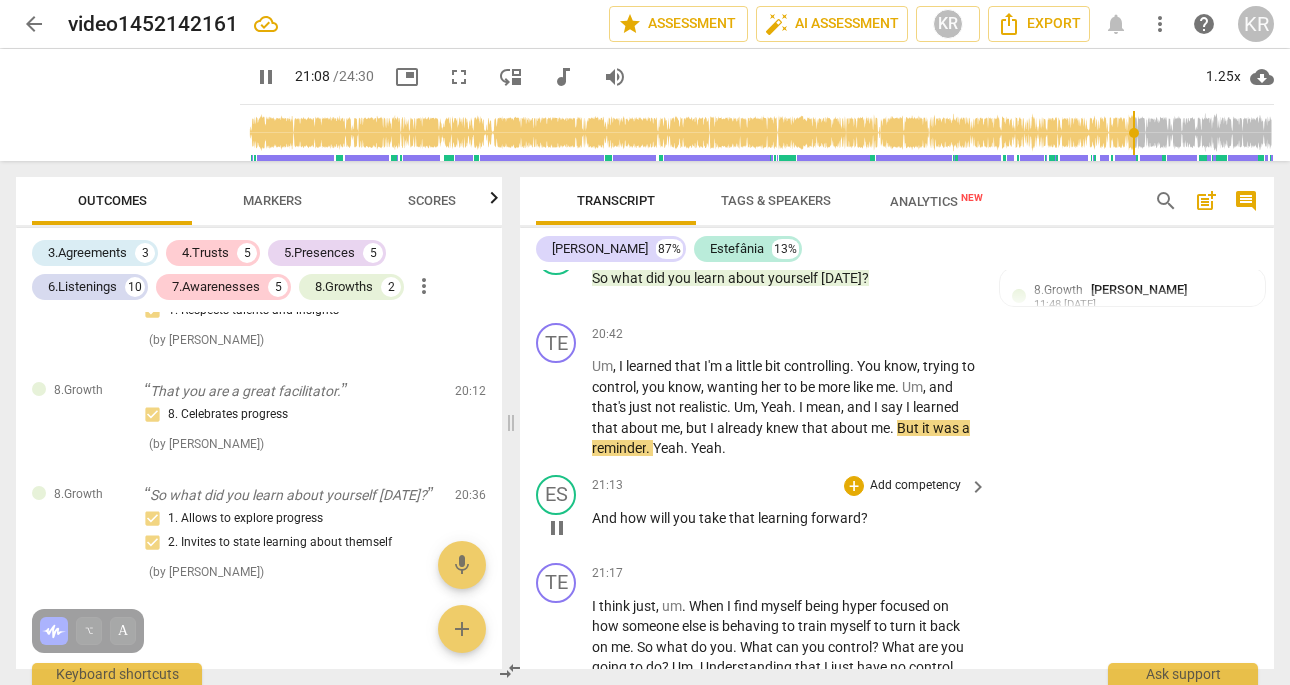 click on "Add competency" at bounding box center (915, 486) 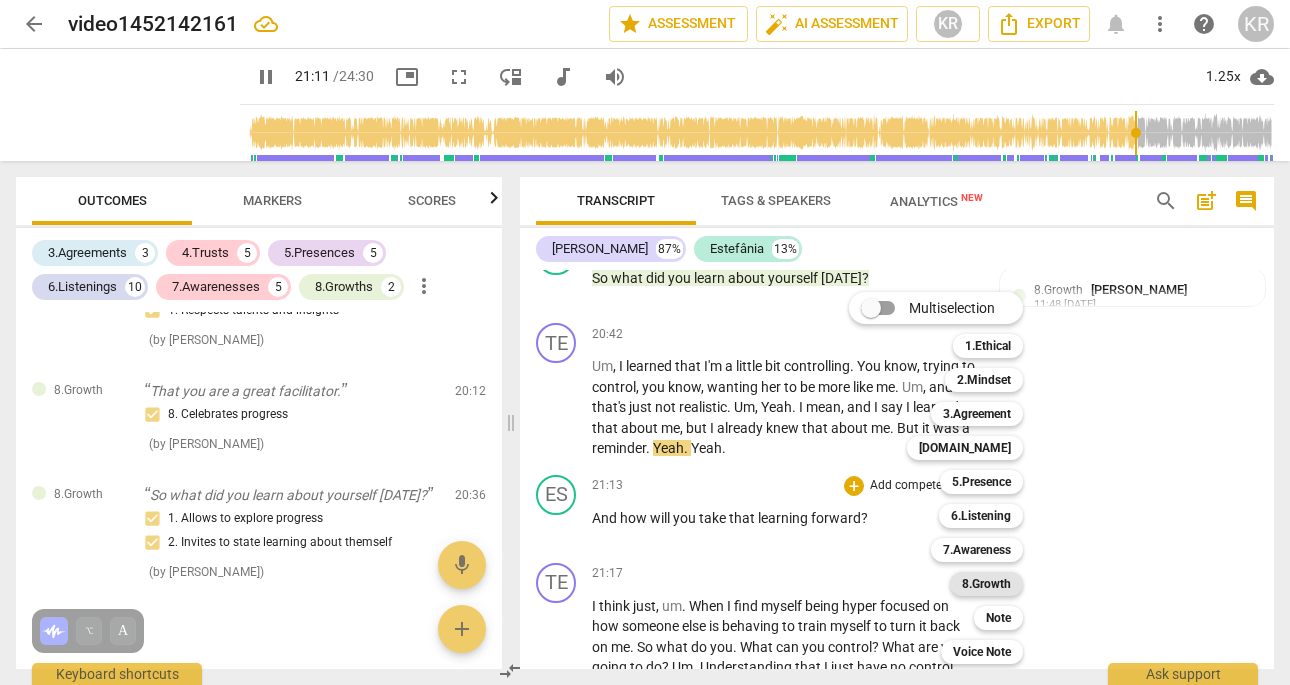 click on "8.Growth" at bounding box center (986, 584) 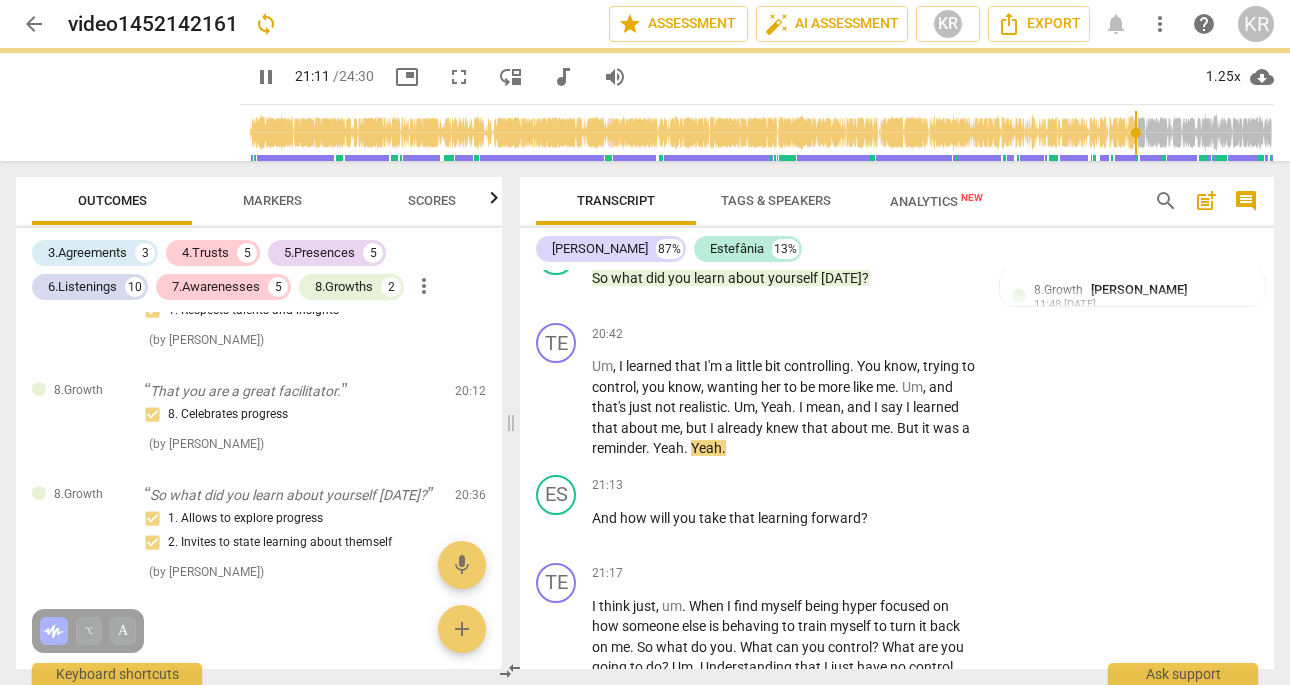 type on "1272" 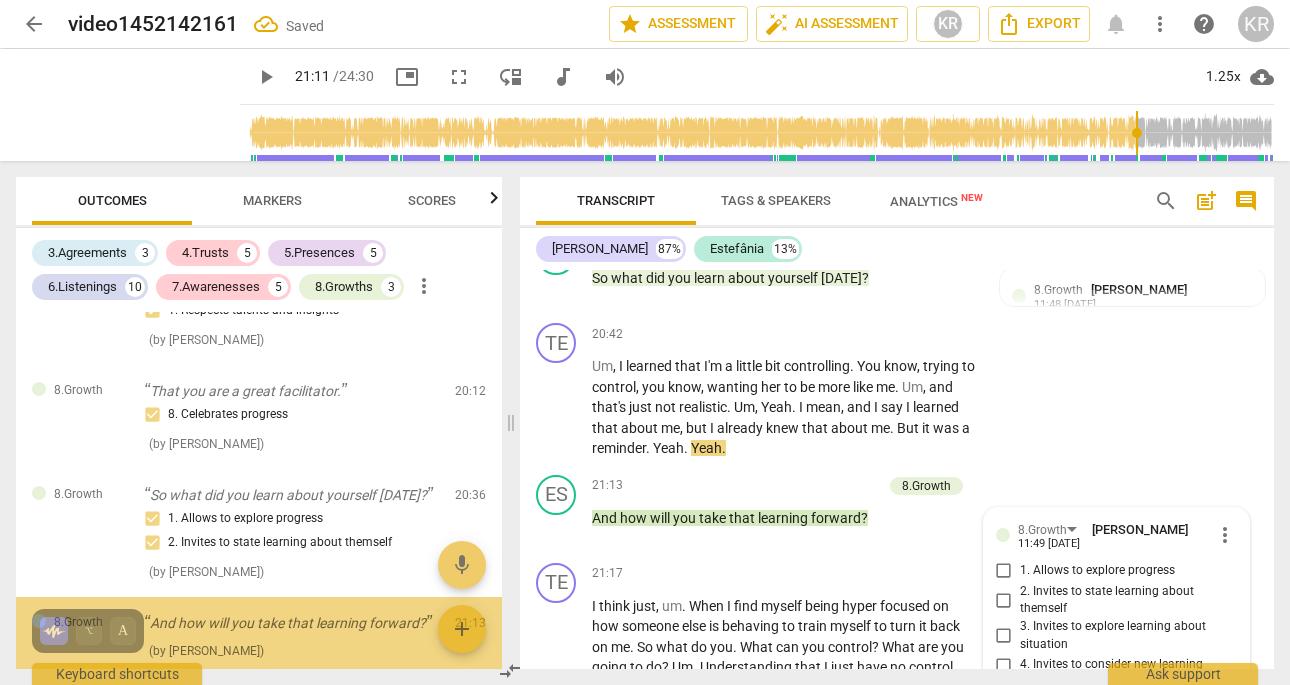 scroll, scrollTop: 7104, scrollLeft: 0, axis: vertical 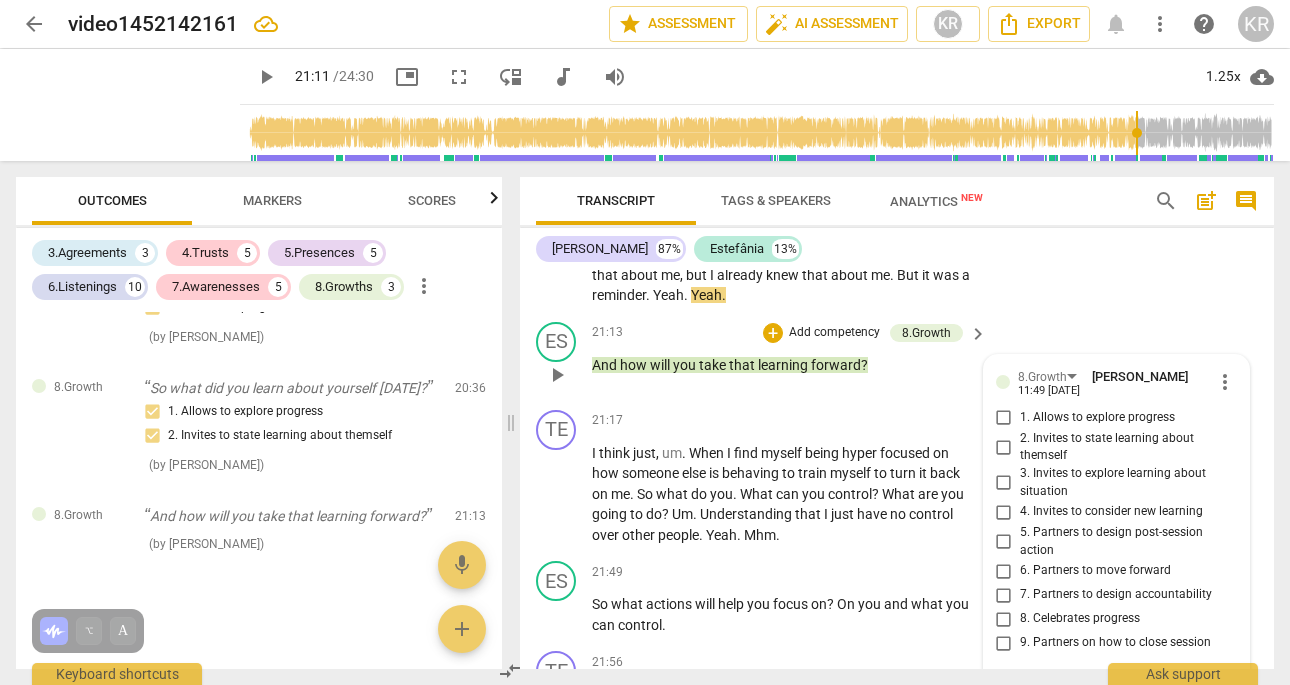 click on "4. Invites to consider new learning" at bounding box center (1004, 512) 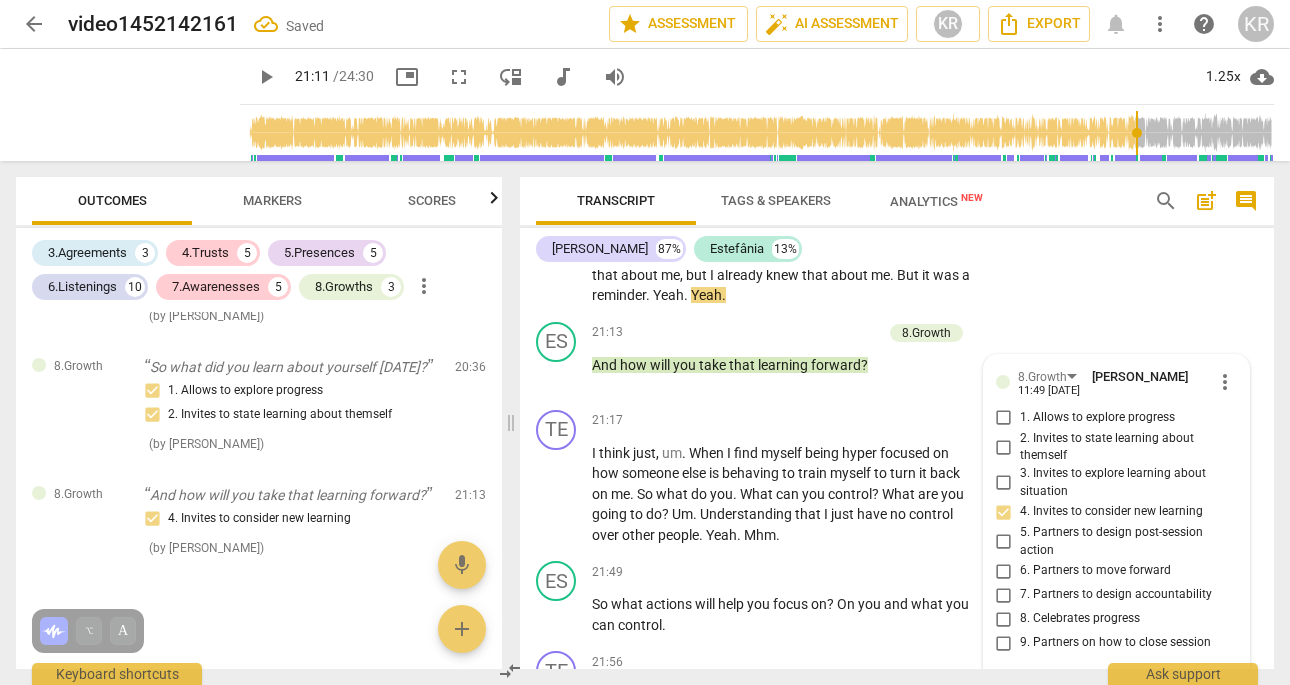 click on "TE play_arrow pause 20:42 + Add competency keyboard_arrow_right Um ,   I   learned   that   I'm   a   little   bit   controlling .   You   know ,   trying   to   control ,   you   know ,   wanting   her   to   be   more   like   me .   Um ,   and   that's   just   not   realistic .   Um ,   Yeah .   I   mean ,   and   I   say   I   learned   that   about   me ,   but   I   already   knew   that   about   me .   But   it   was   a   reminder .   Yeah .   Yeah ." at bounding box center (897, 238) 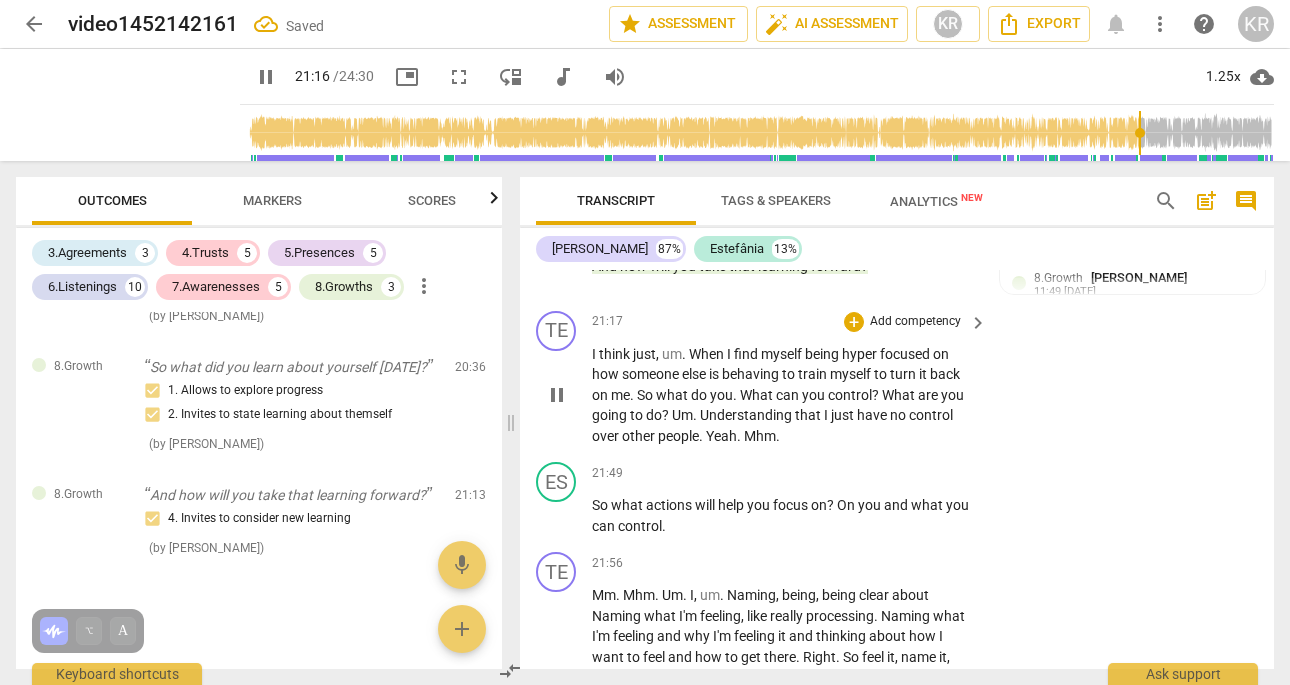 scroll, scrollTop: 6945, scrollLeft: 0, axis: vertical 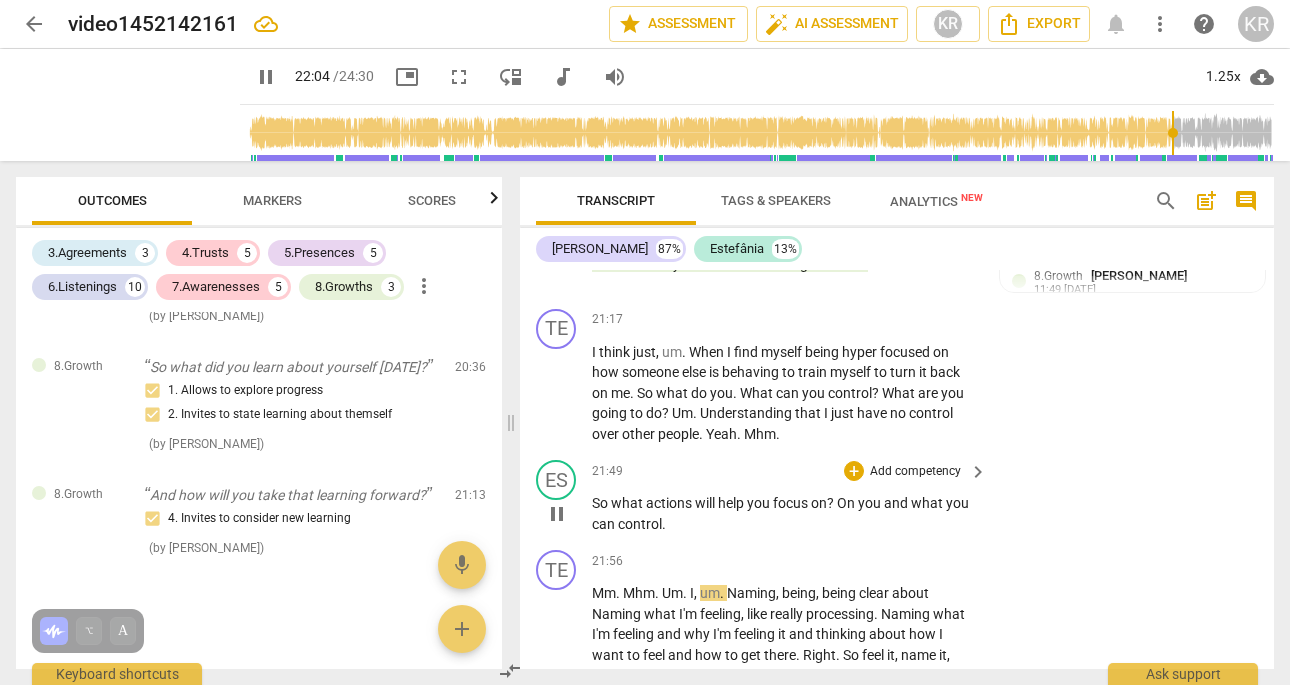 click on "Add competency" at bounding box center [915, 472] 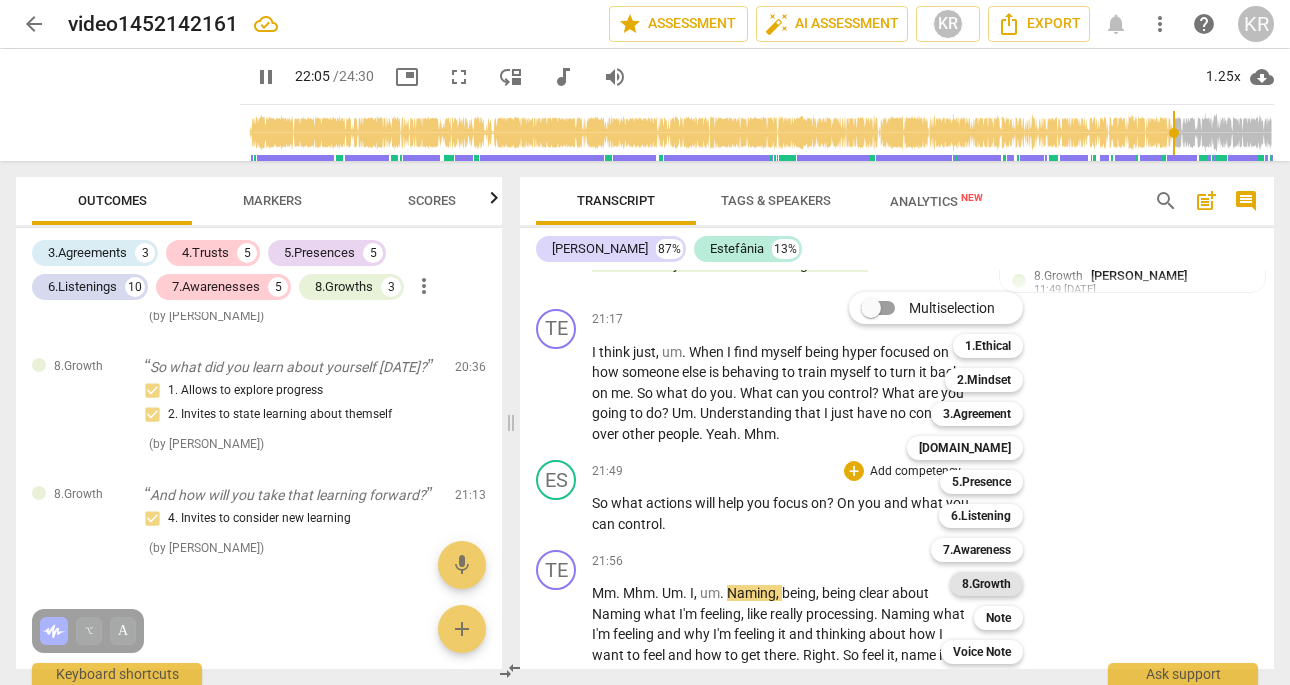 click on "8.Growth" at bounding box center [986, 584] 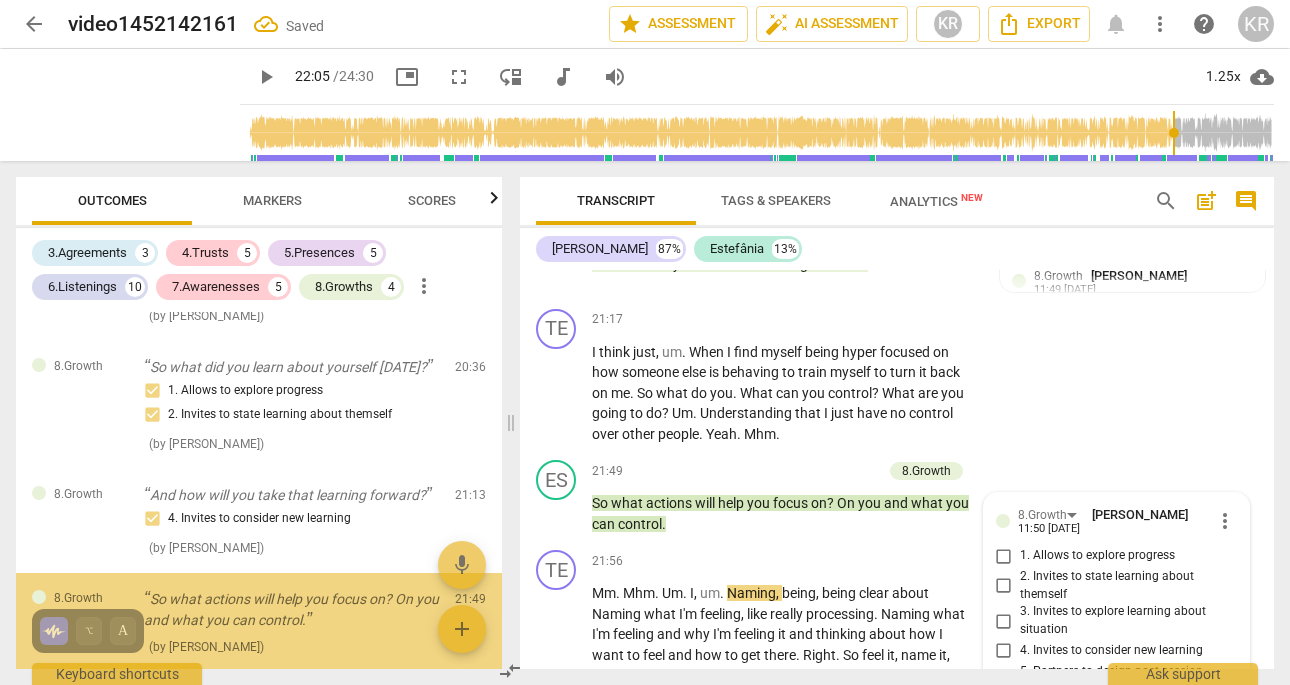scroll, scrollTop: 7344, scrollLeft: 0, axis: vertical 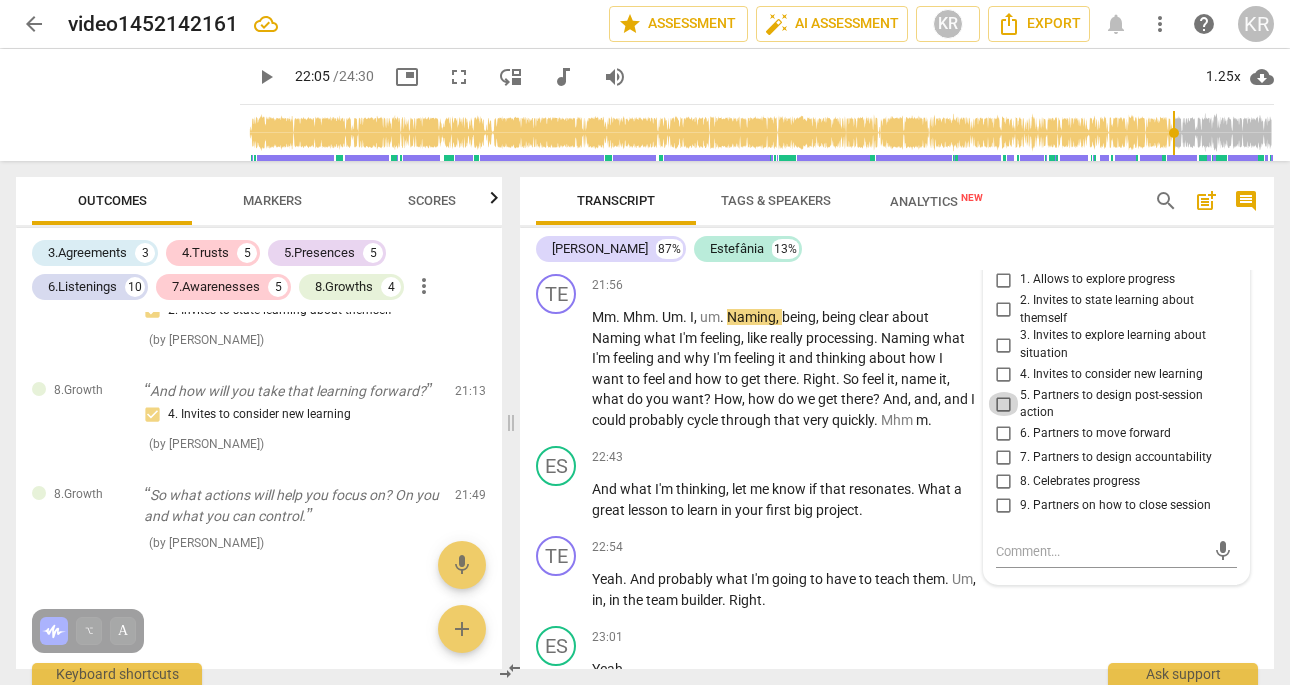 click on "5. Partners to design post-session action" at bounding box center (1004, 404) 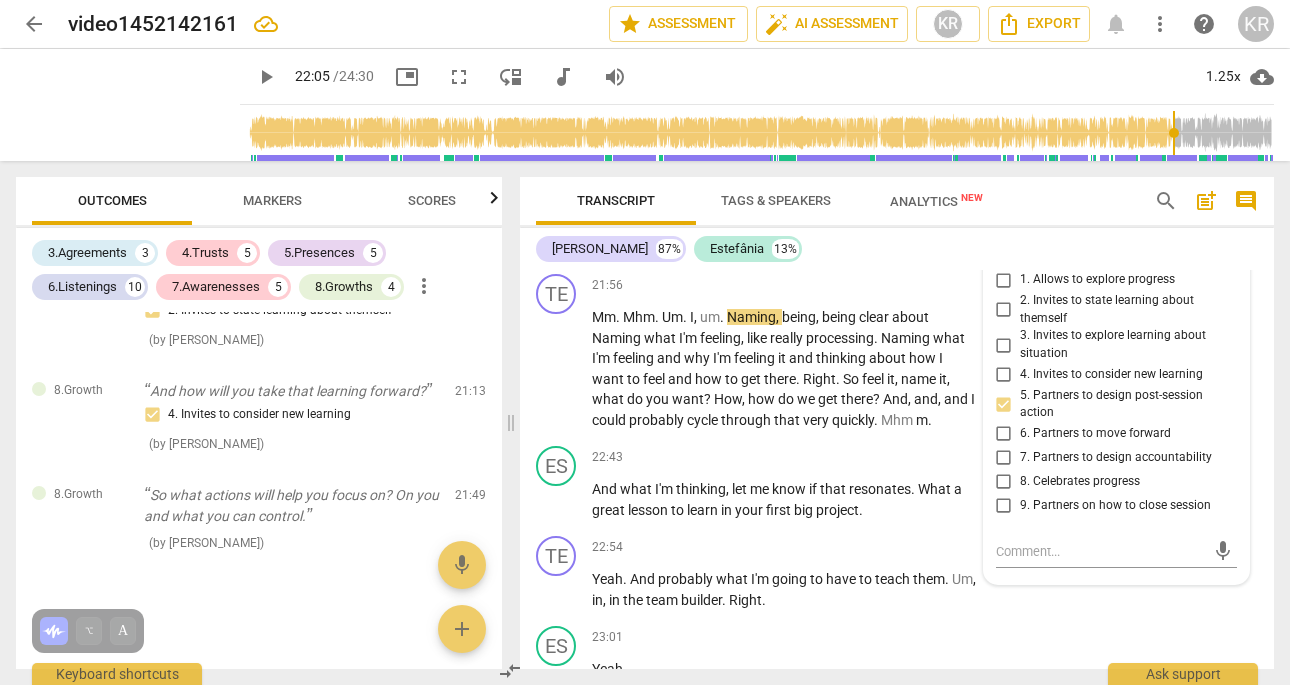 click on "6. Partners to move forward" at bounding box center (1004, 434) 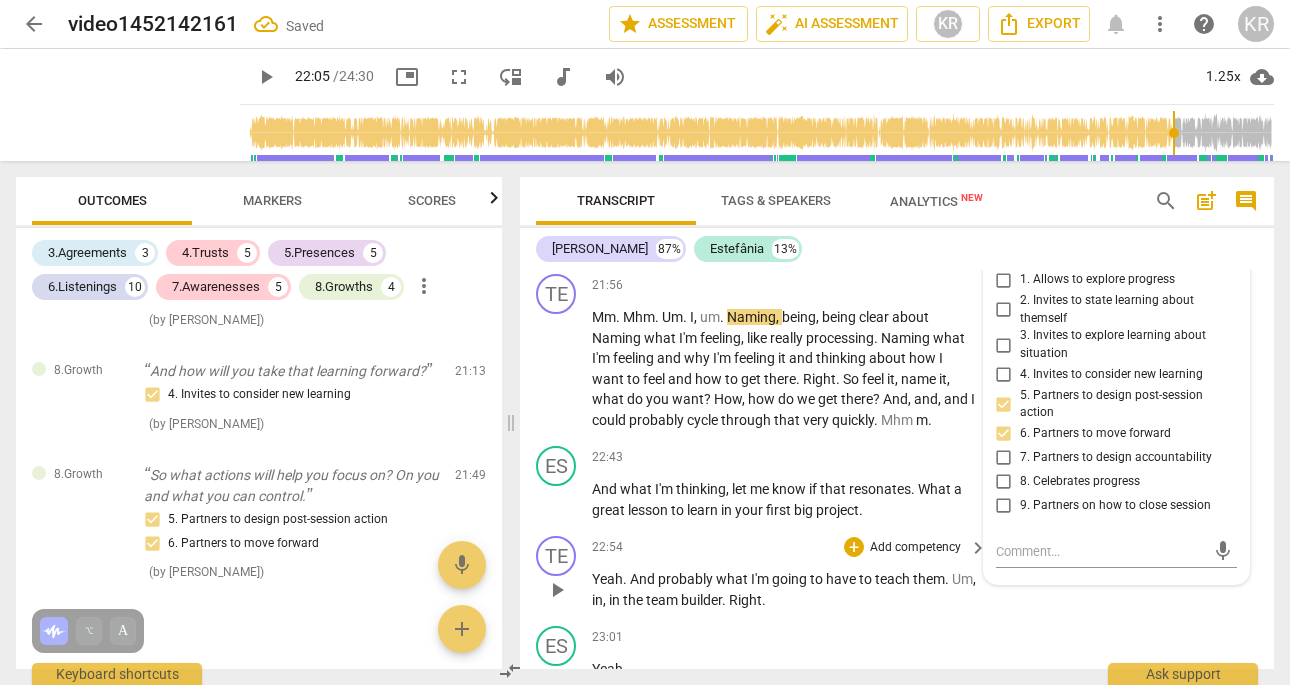 click on "TE play_arrow pause 22:54 + Add competency keyboard_arrow_right Yeah .   And   probably   what   I'm   going   to   have   to   teach   them .   Um ,   in ,   in   the   team   builder .   Right ." at bounding box center [897, 573] 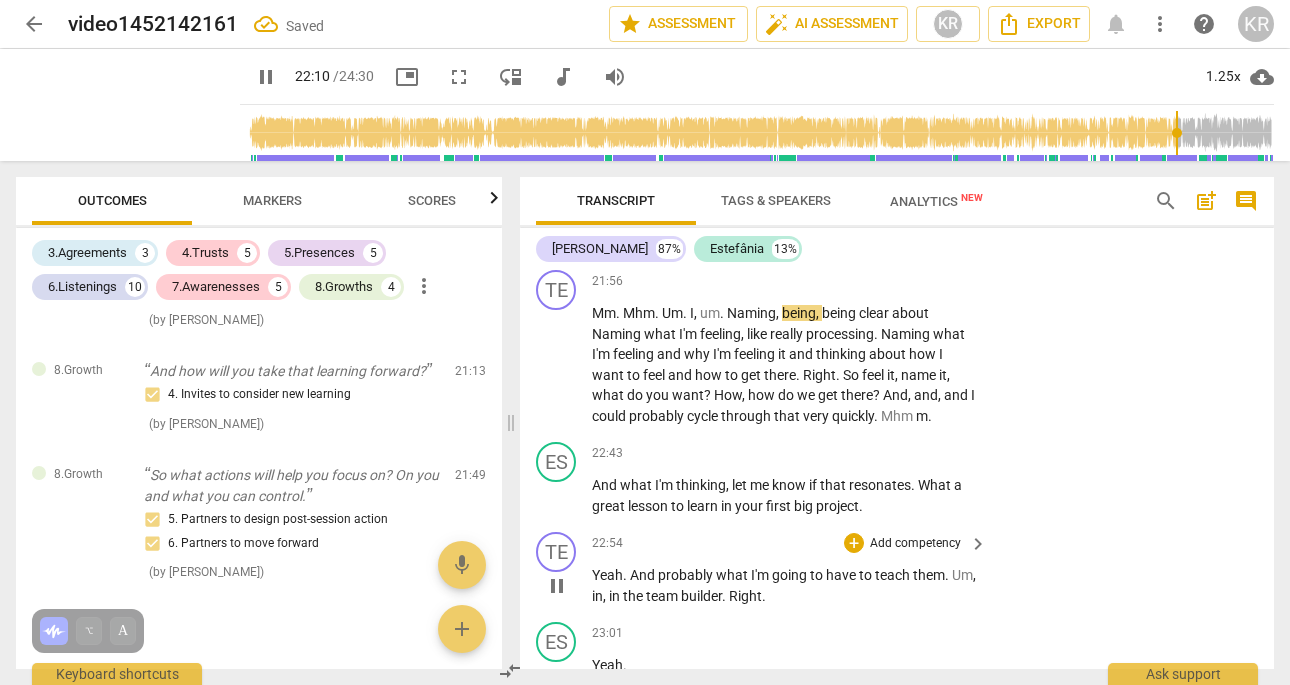 scroll, scrollTop: 7231, scrollLeft: 0, axis: vertical 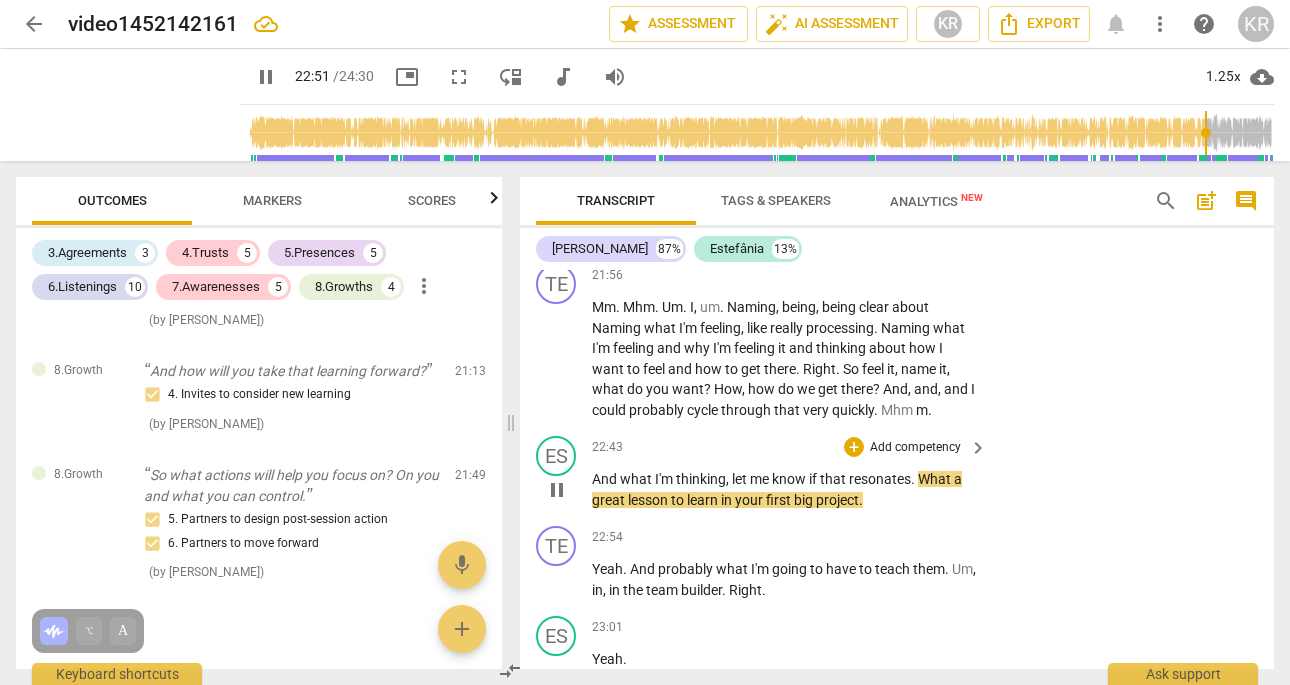 click on "Add competency" at bounding box center (915, 448) 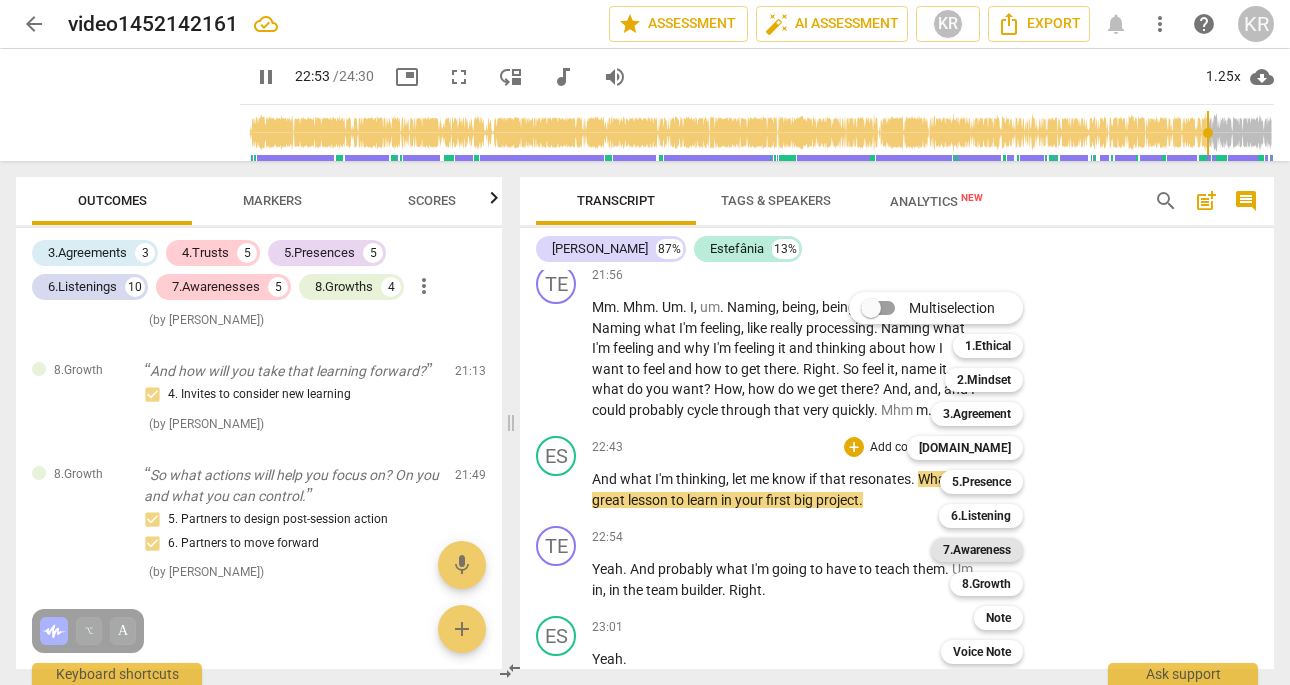 click on "7.Awareness" at bounding box center (977, 550) 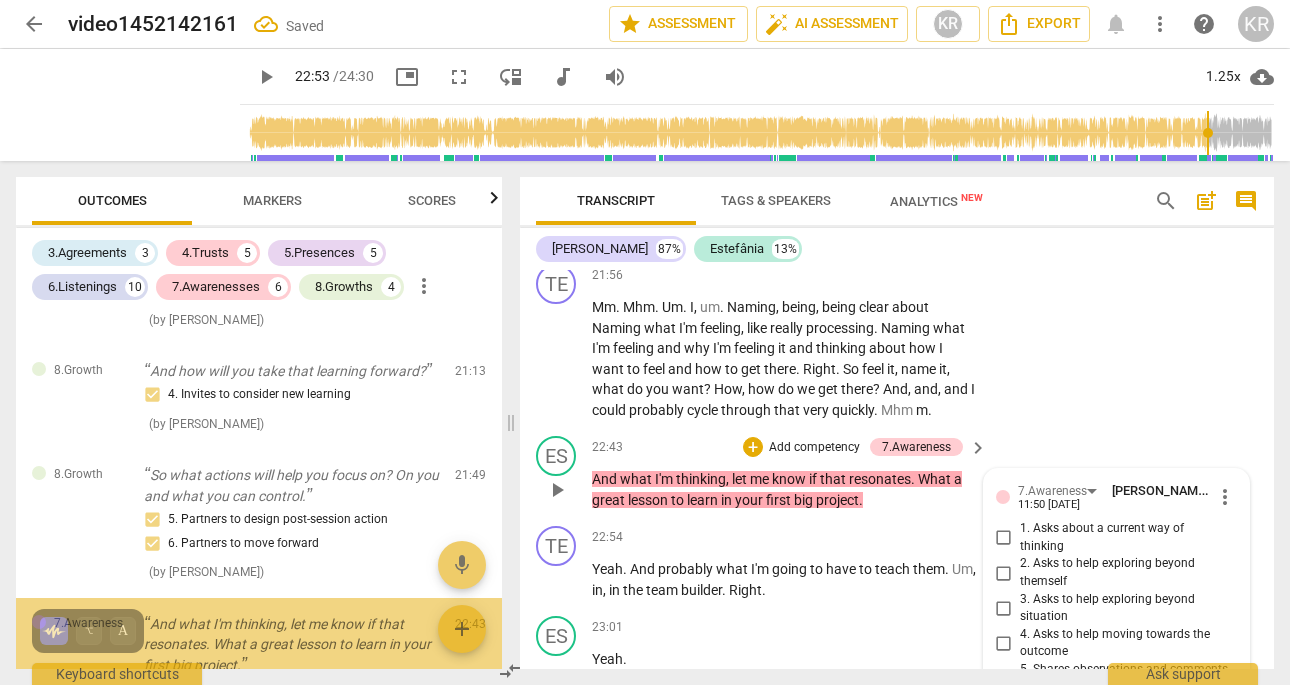 scroll, scrollTop: 7604, scrollLeft: 0, axis: vertical 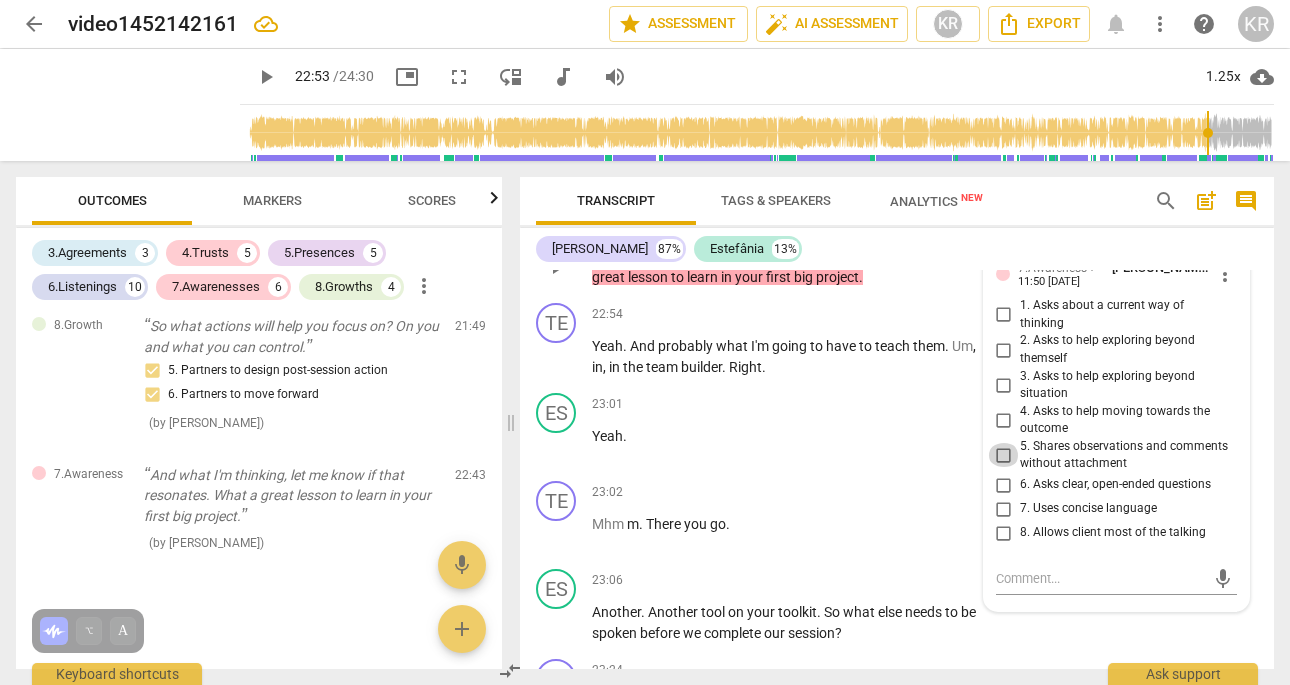 click on "5. Shares observations and comments without attachment" at bounding box center [1004, 455] 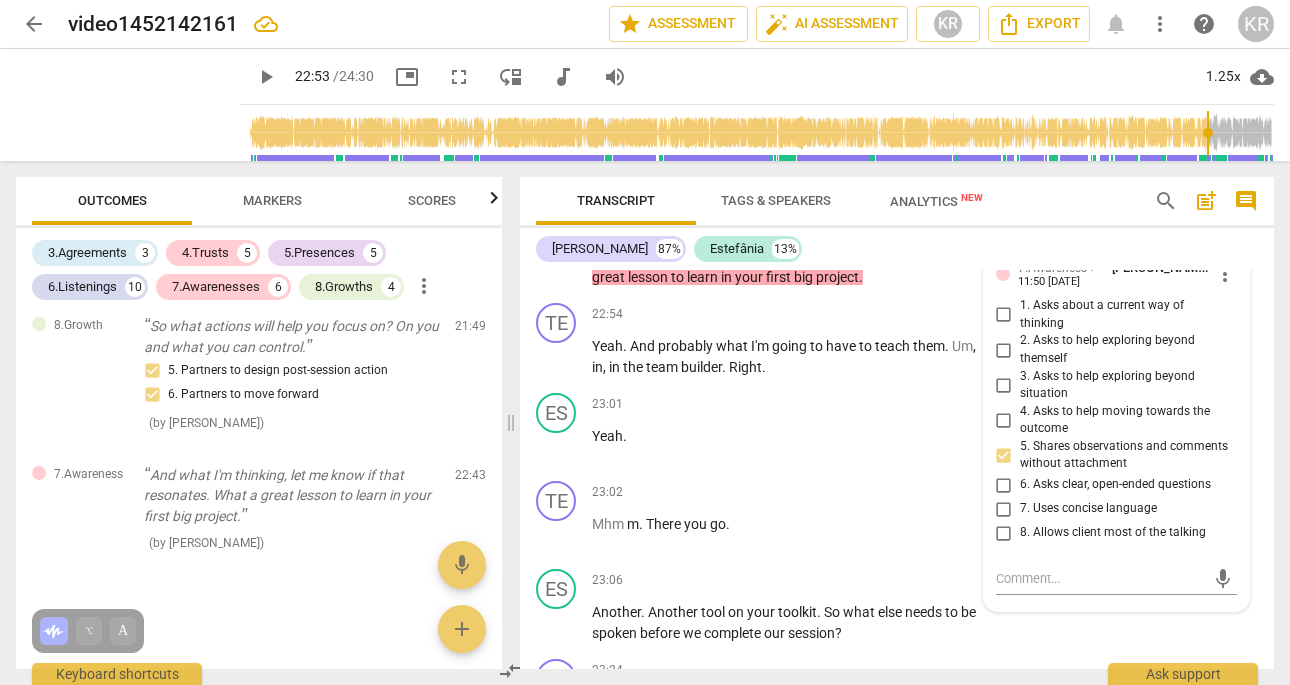 click on "[PERSON_NAME] 87% [PERSON_NAME] 13%" at bounding box center (897, 249) 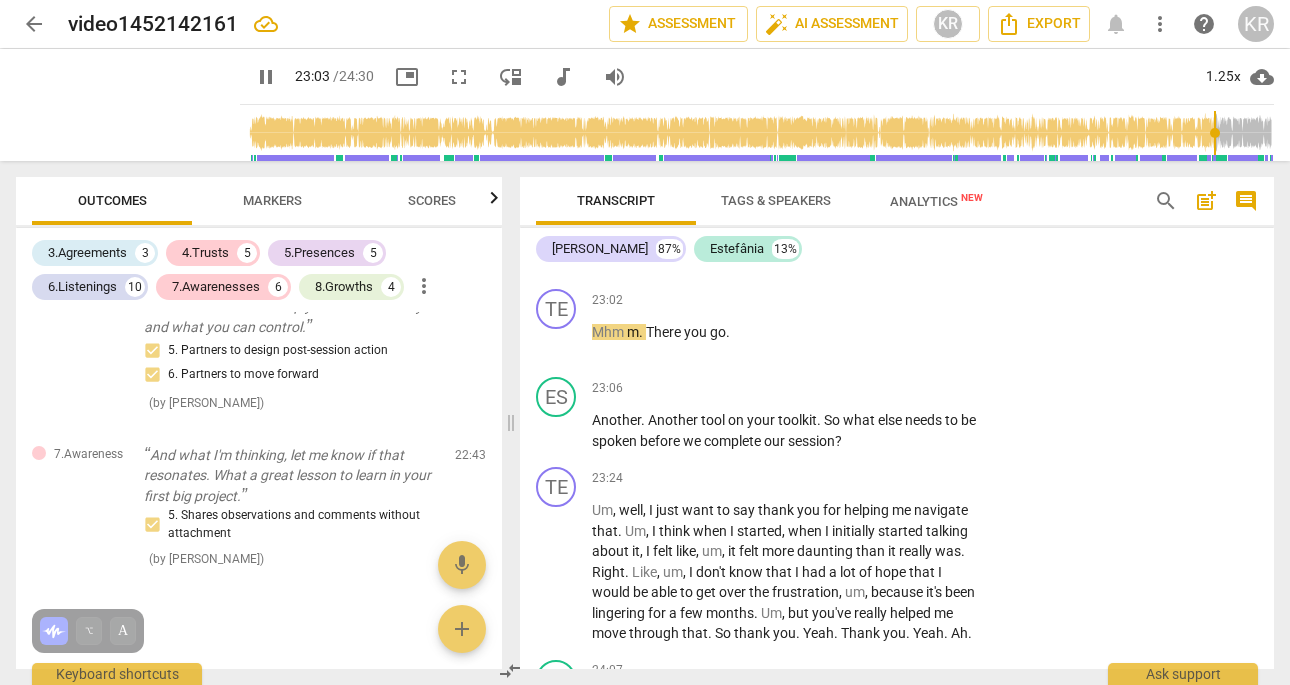 scroll, scrollTop: 7649, scrollLeft: 0, axis: vertical 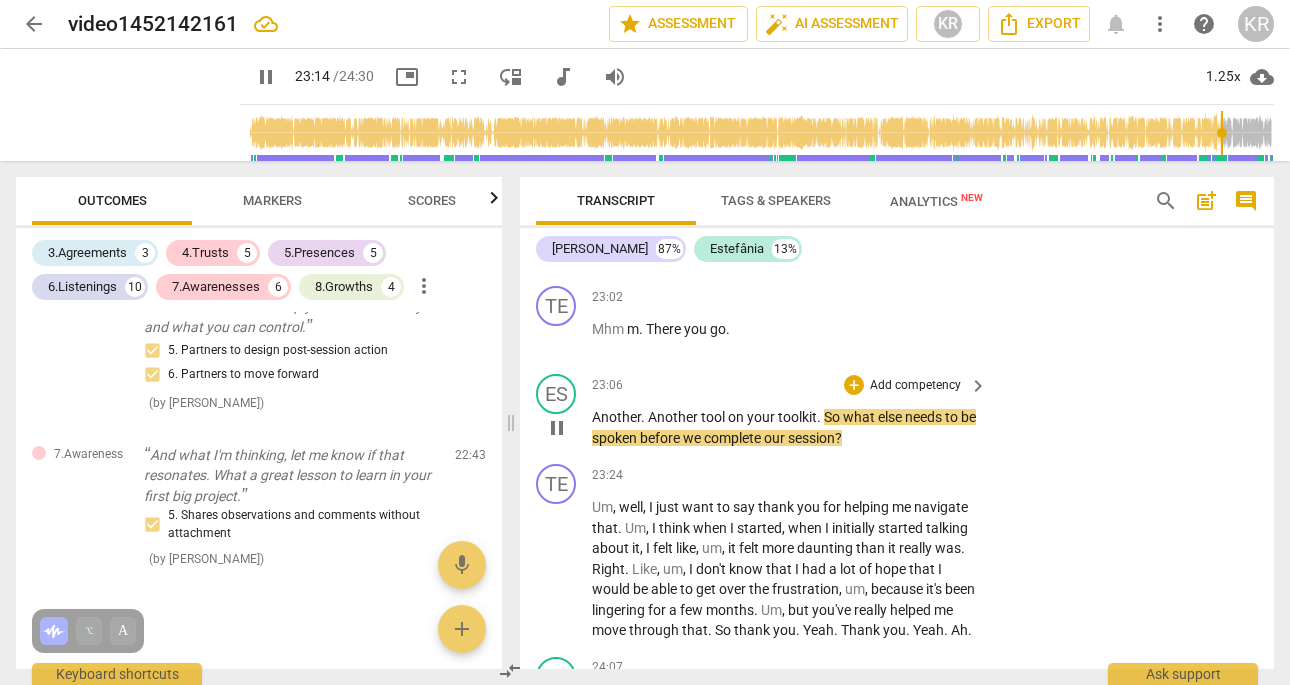 click on "Add competency" at bounding box center (915, 386) 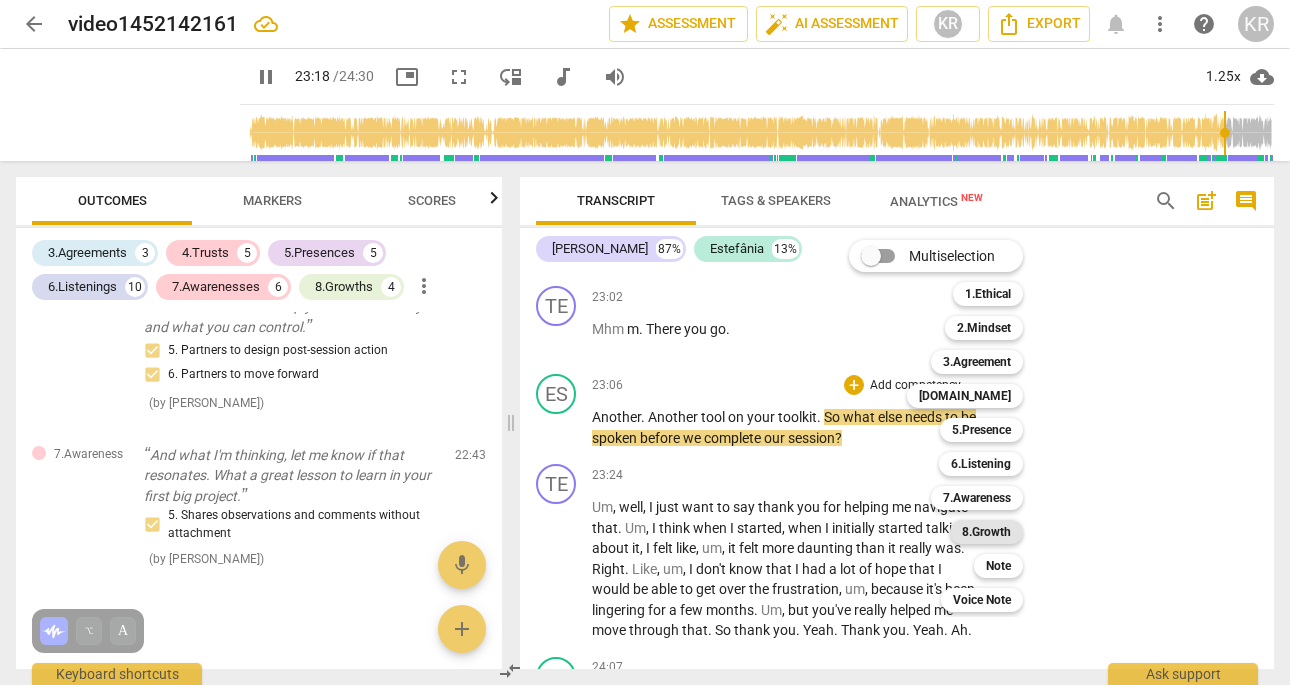 click on "8.Growth" at bounding box center [986, 532] 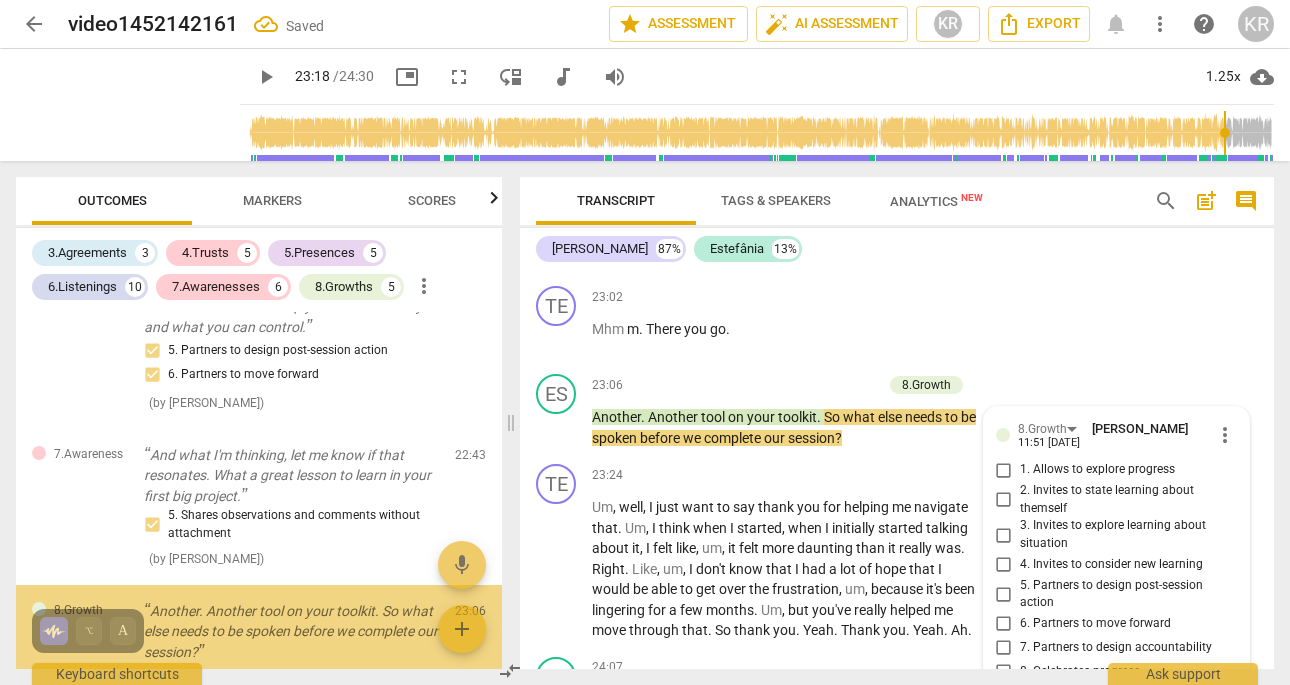scroll, scrollTop: 7962, scrollLeft: 0, axis: vertical 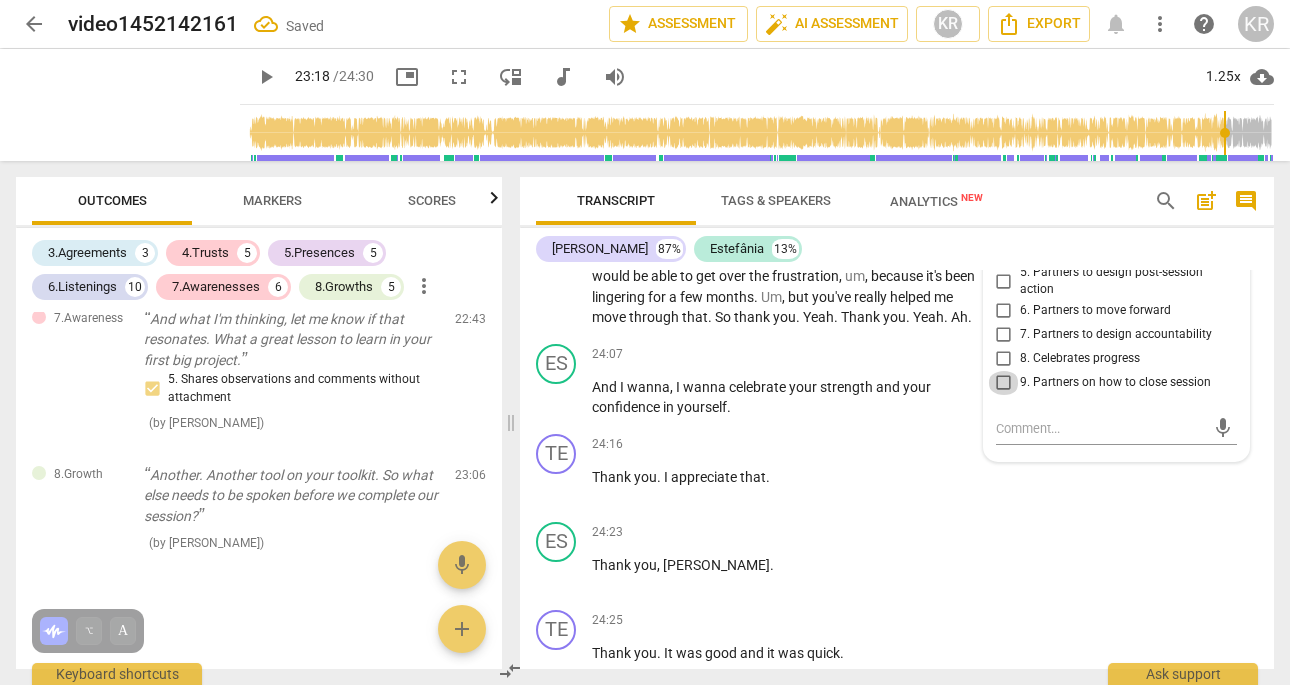 click on "9. Partners on how to close session" at bounding box center (1004, 383) 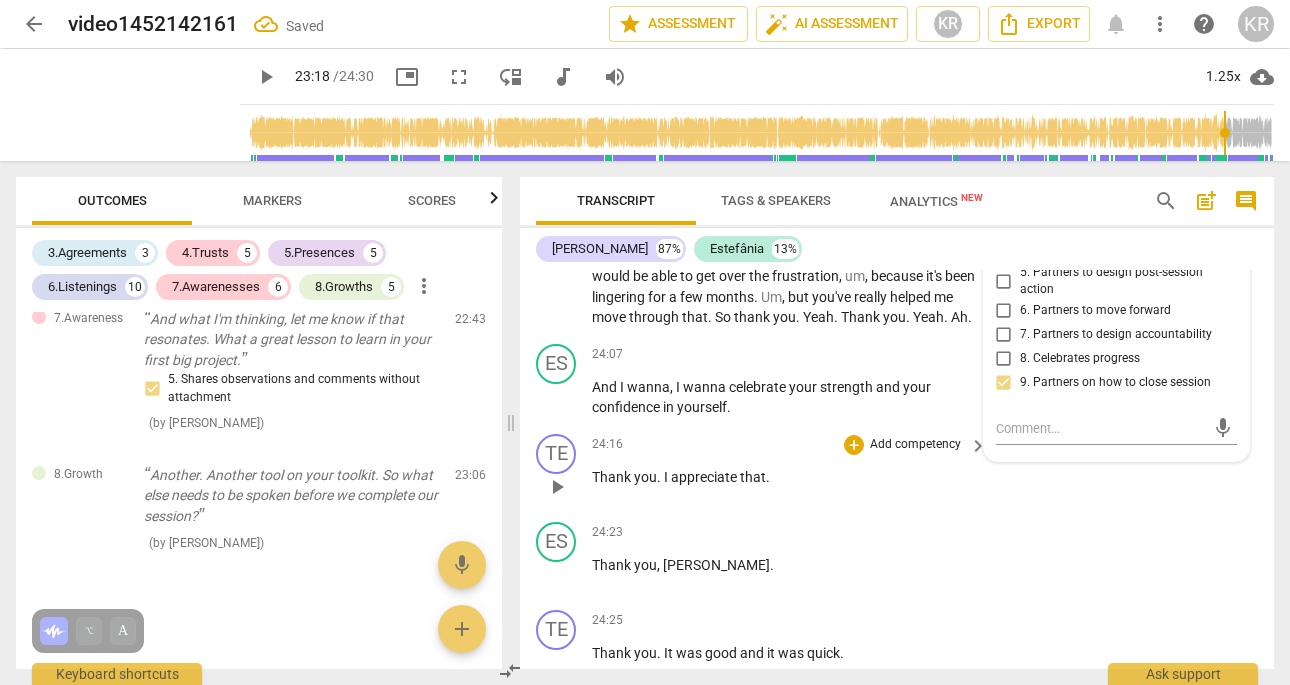 click on "TE play_arrow pause 24:16 + Add competency keyboard_arrow_right Thank   you .   I   appreciate   that ." at bounding box center (897, 470) 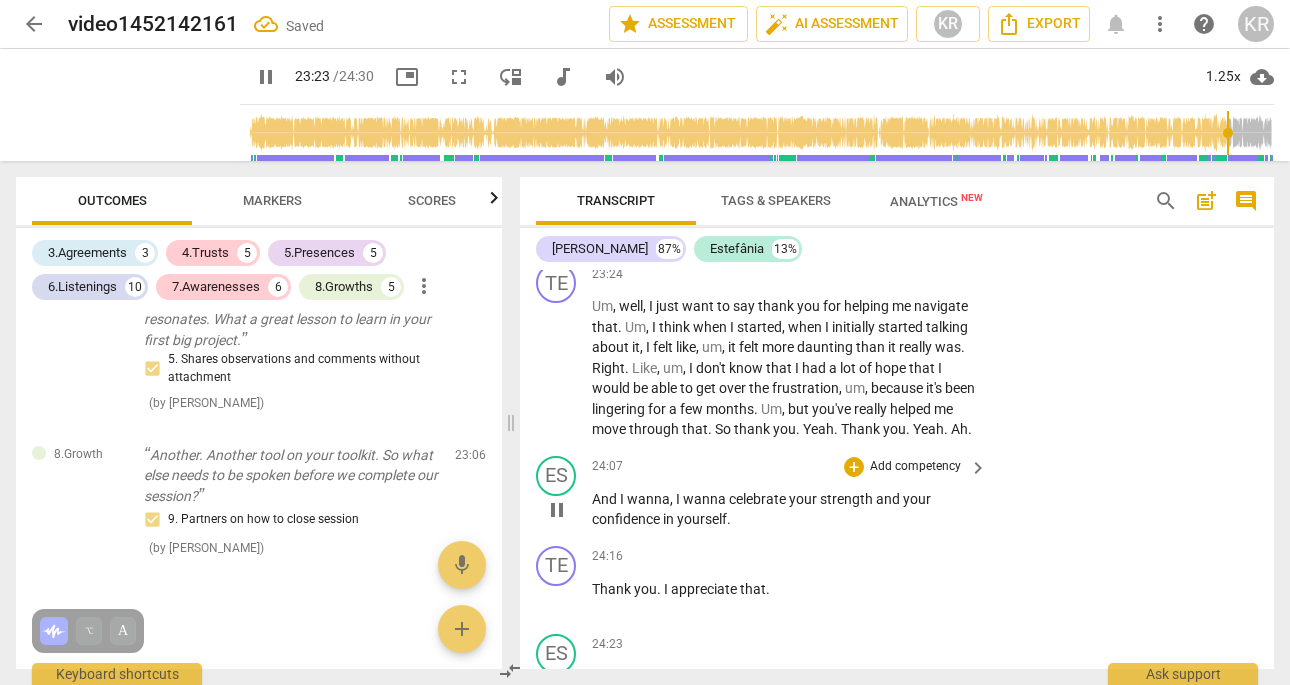 scroll, scrollTop: 7843, scrollLeft: 0, axis: vertical 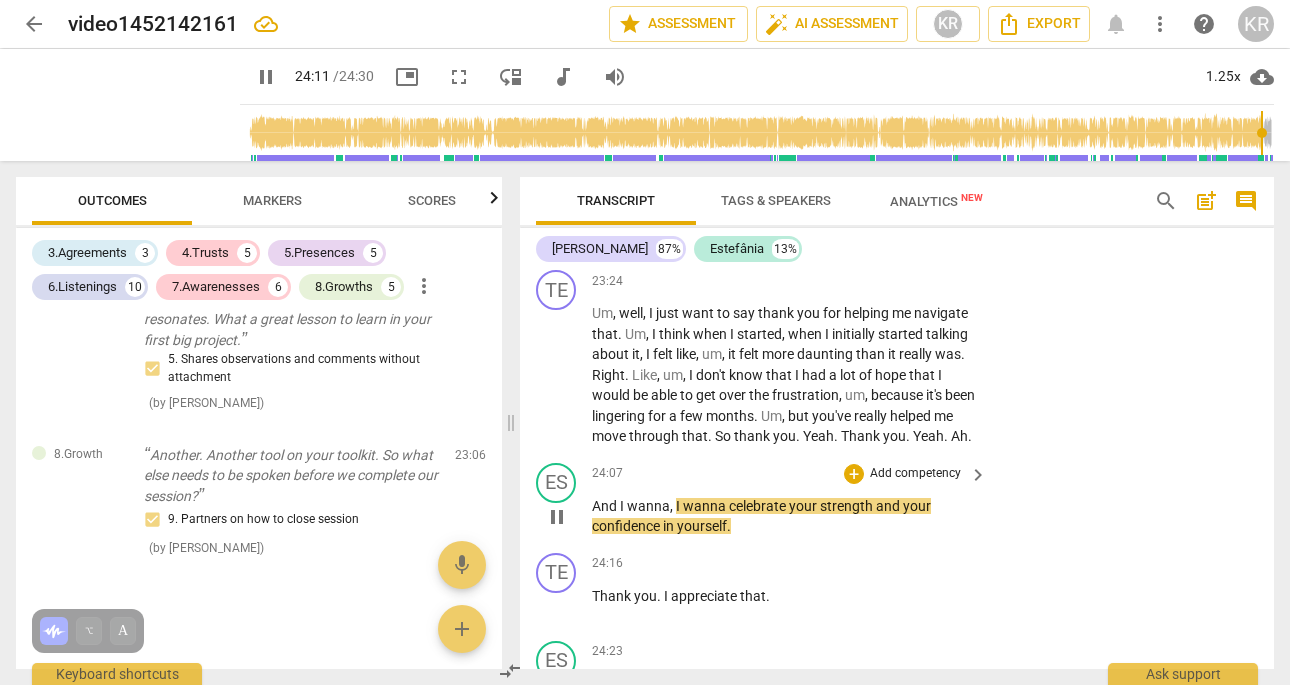 click on "Add competency" at bounding box center [915, 474] 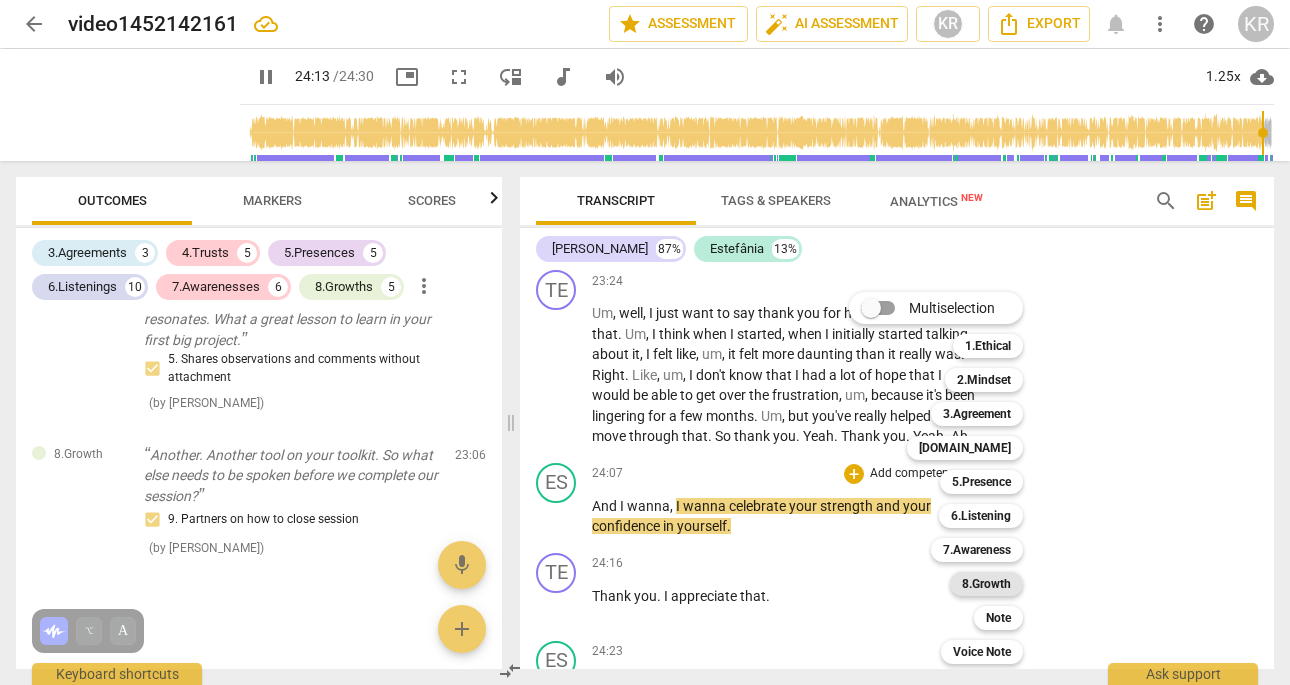 click on "8.Growth" at bounding box center (986, 584) 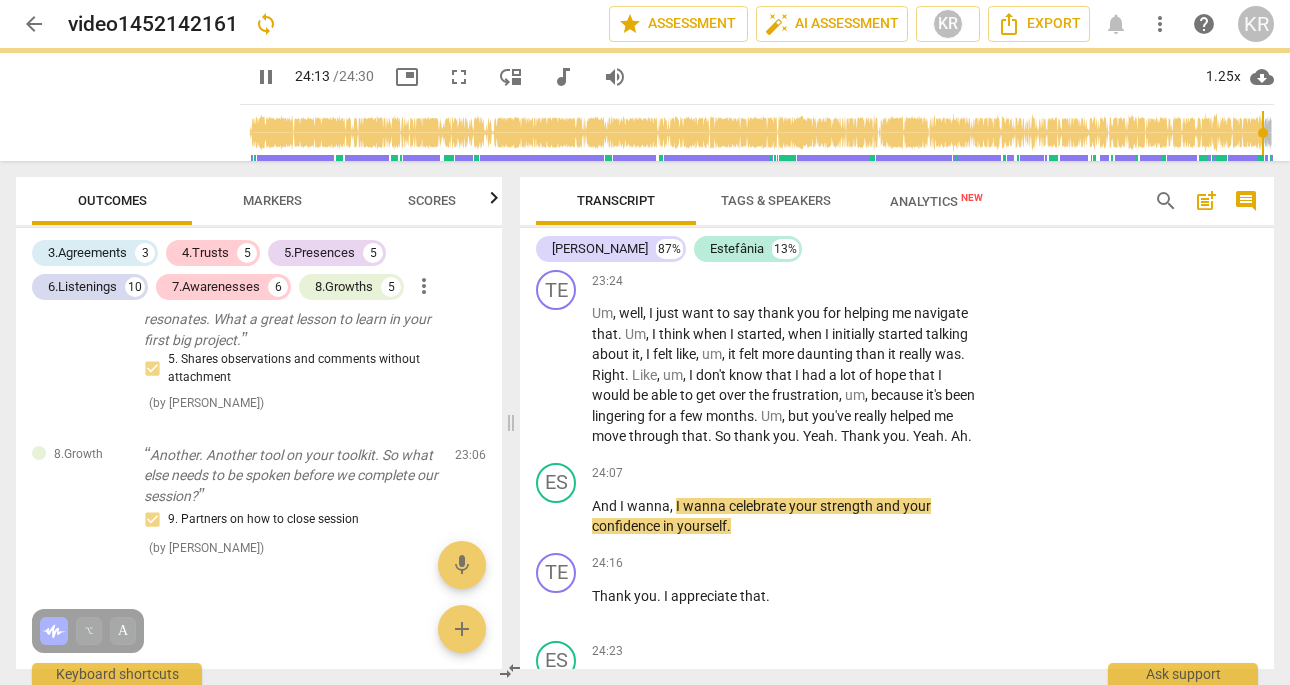 type on "1454" 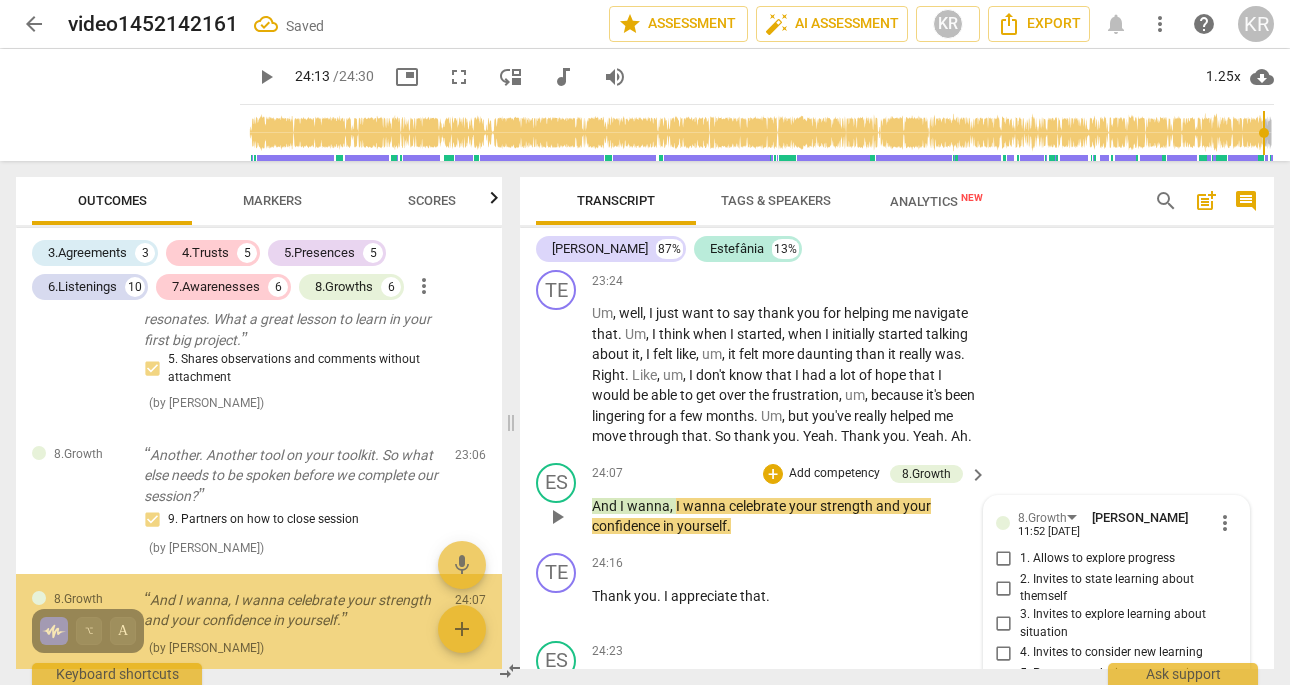 scroll, scrollTop: 8118, scrollLeft: 0, axis: vertical 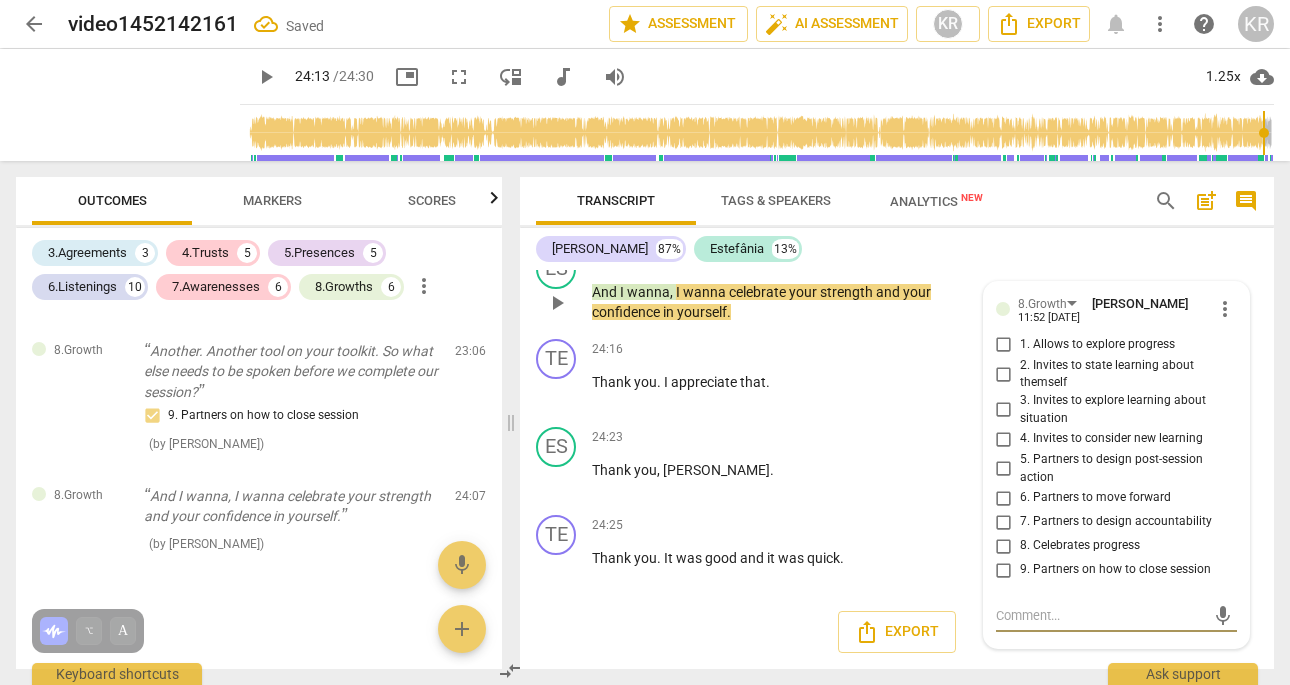 click on "8. Celebrates progress" at bounding box center [1004, 546] 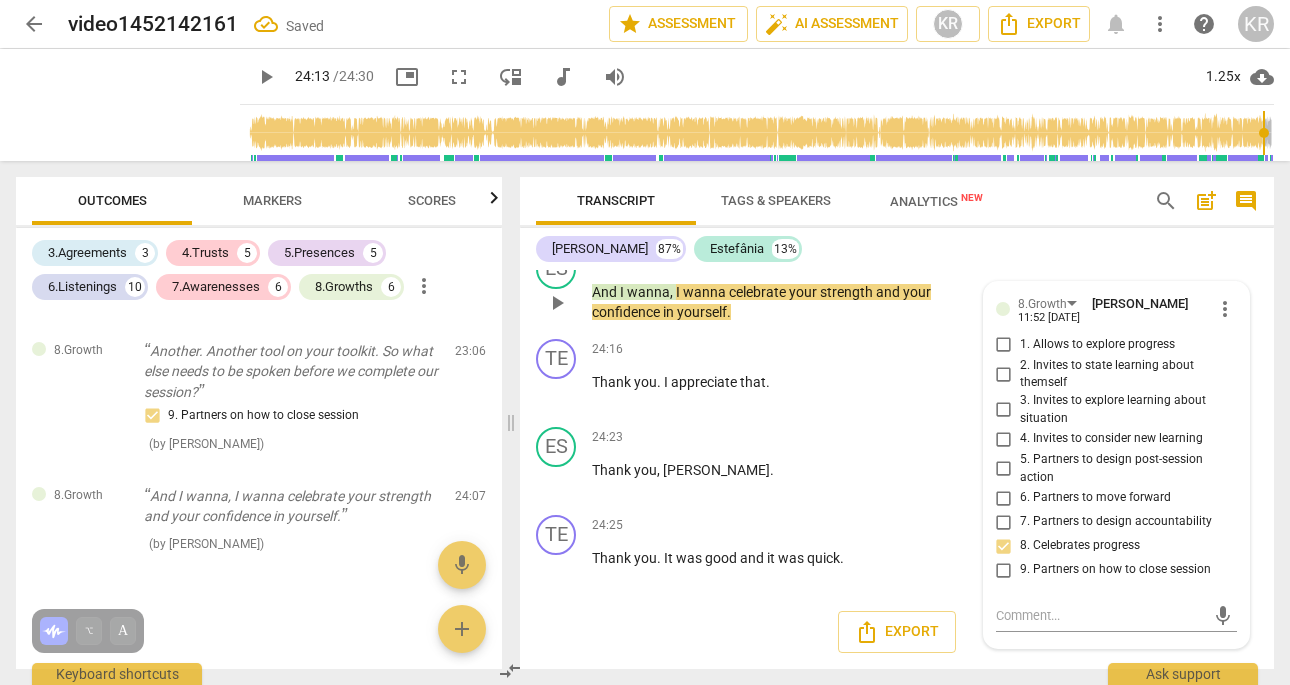 click on "ES play_arrow pause 24:07 + Add competency 8.Growth keyboard_arrow_right And   I   wanna ,   I   wanna   celebrate   your   strength   and   your   confidence   in   yourself . 8.Growth [PERSON_NAME] 11:52 [DATE] more_vert 1. Allows to explore progress 2. Invites to state learning about themself 3. Invites to explore learning about situation 4. Invites to consider new learning 5. Partners to design post-session action 6. Partners to move forward 7. Partners to design accountability 8. Celebrates progress 9. Partners on how to close session mic" at bounding box center [897, 286] 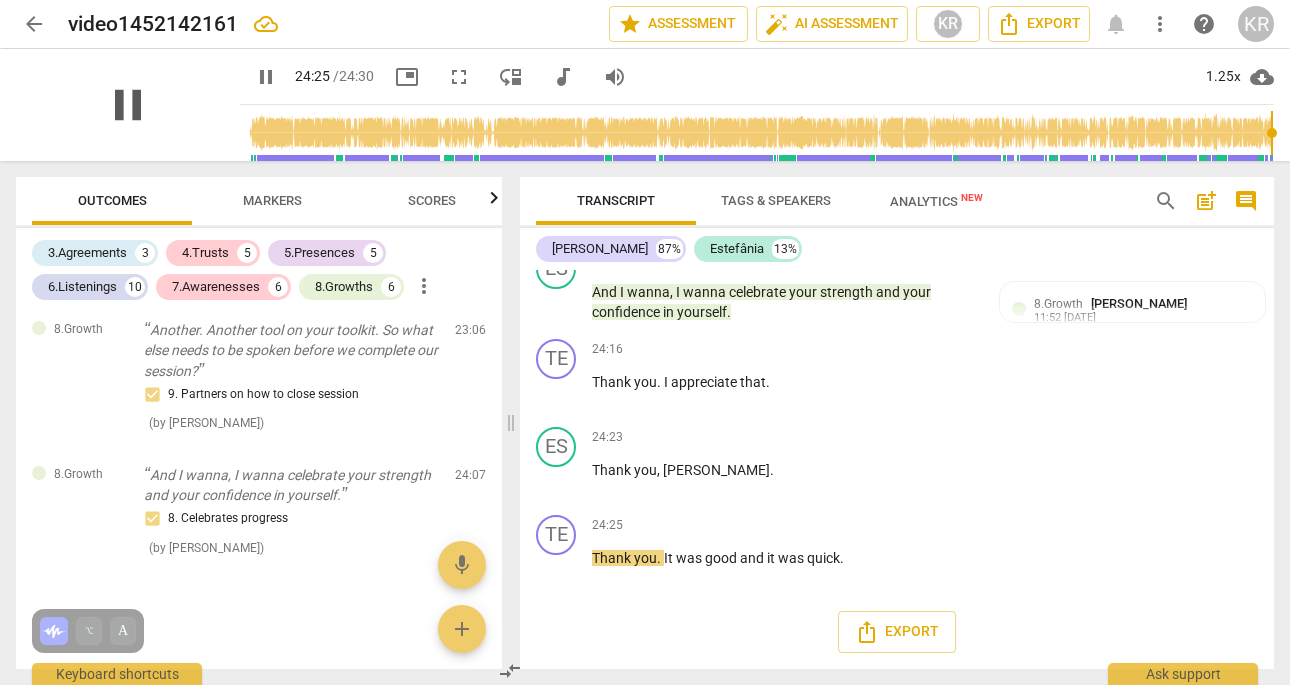 click on "pause" at bounding box center [128, 105] 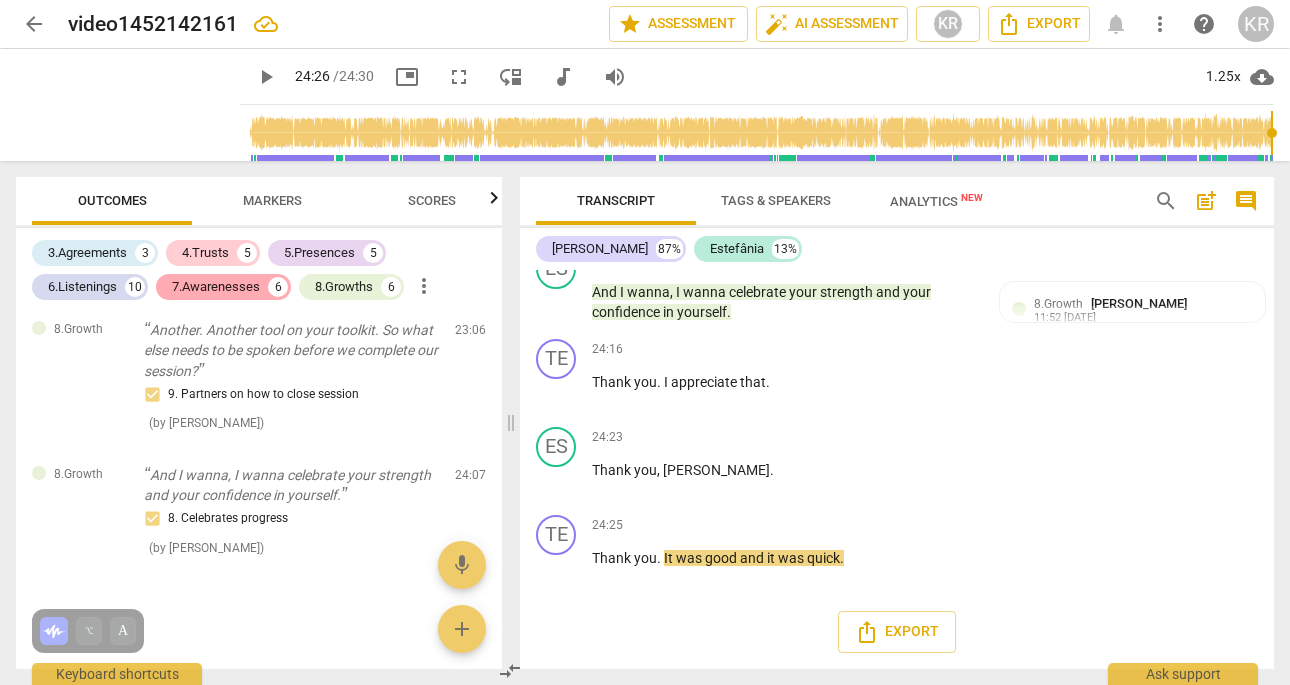 click on "7.Awarenesses" at bounding box center [216, 287] 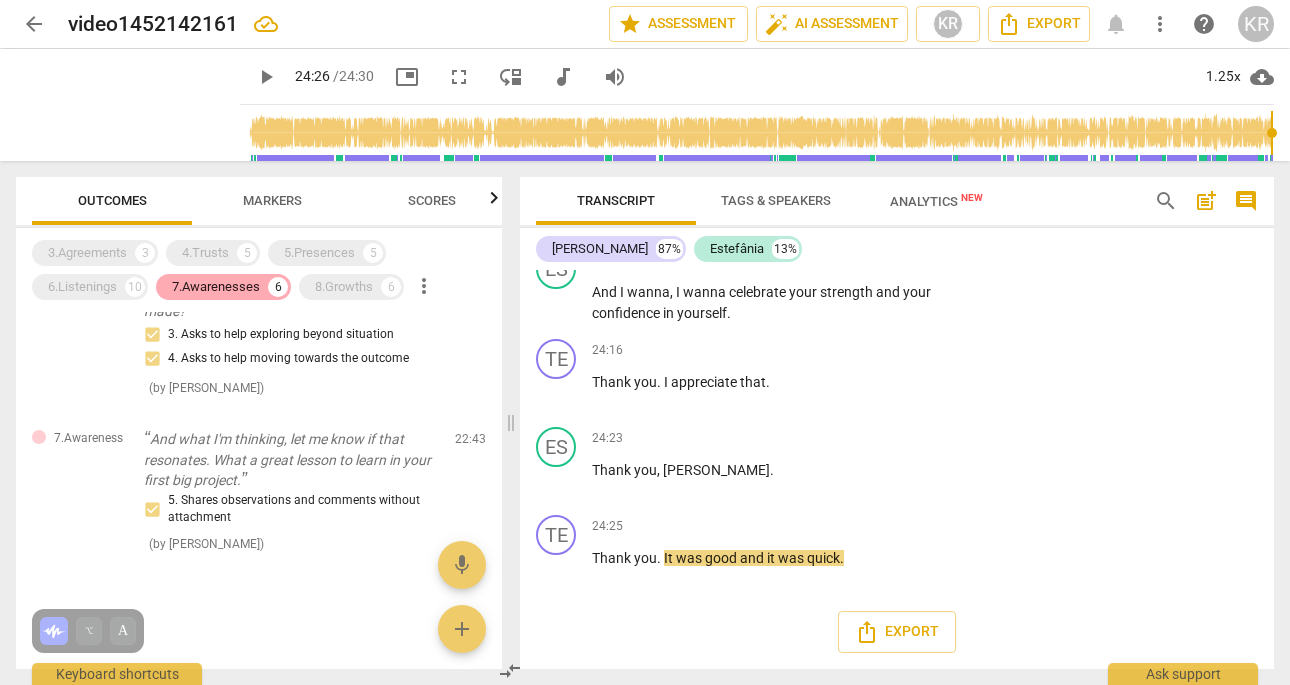 scroll, scrollTop: 609, scrollLeft: 0, axis: vertical 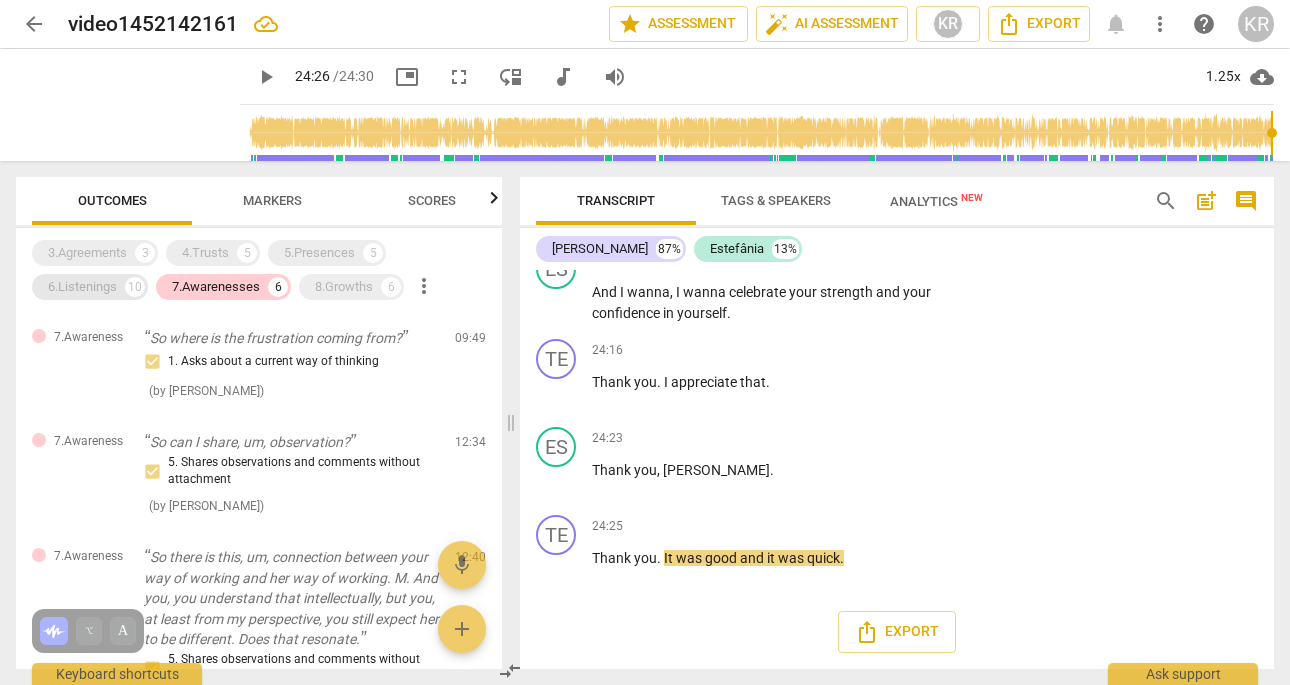 click on "6.Listenings" at bounding box center [82, 287] 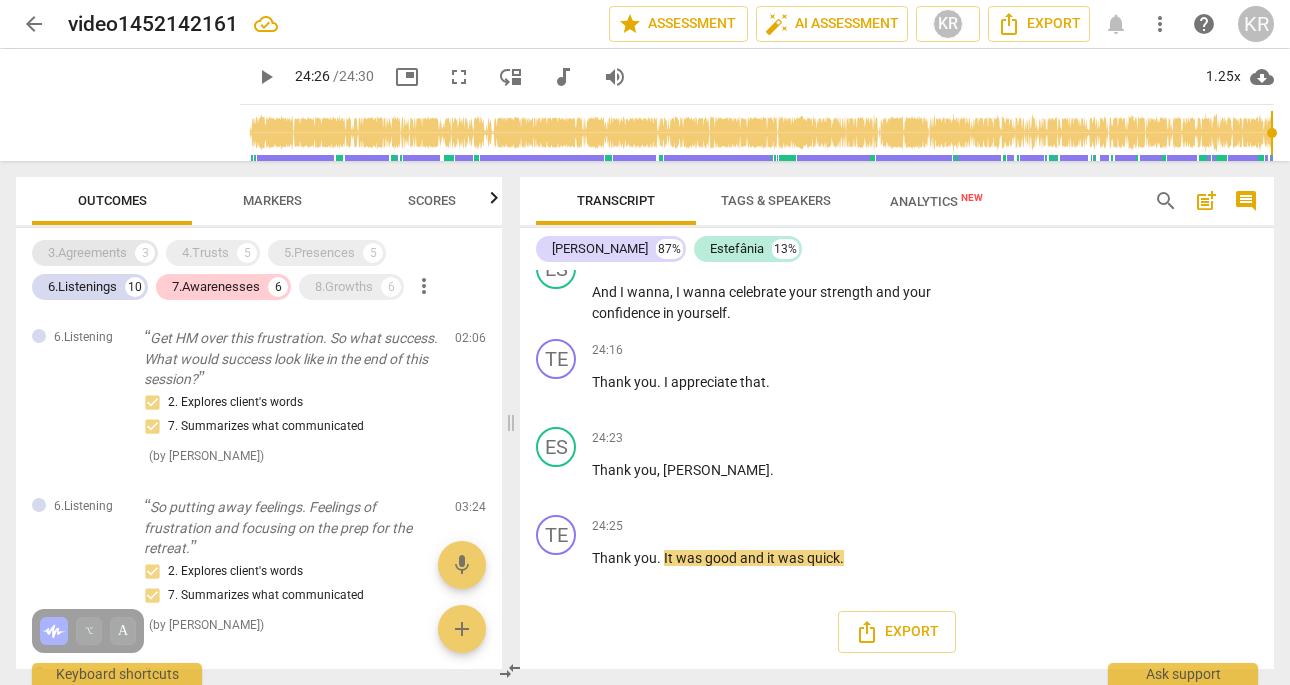 click on "3.Agreements" at bounding box center [87, 253] 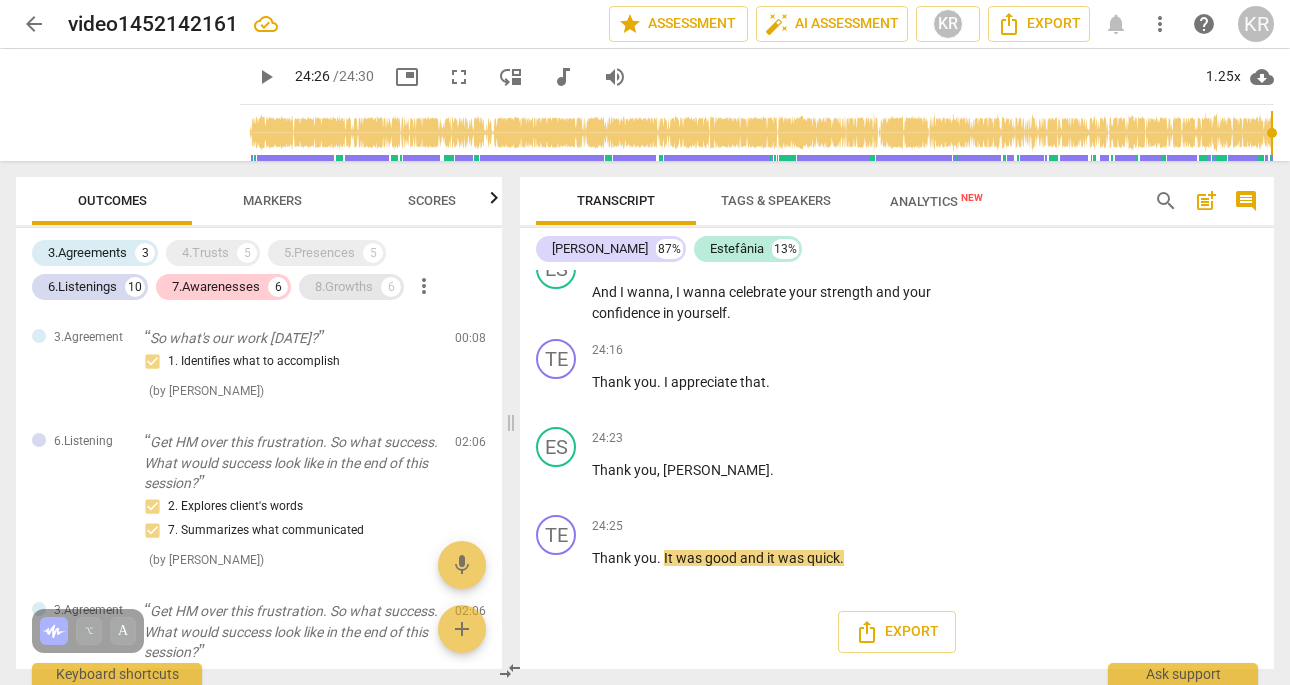 click on "8.Growths" at bounding box center [344, 287] 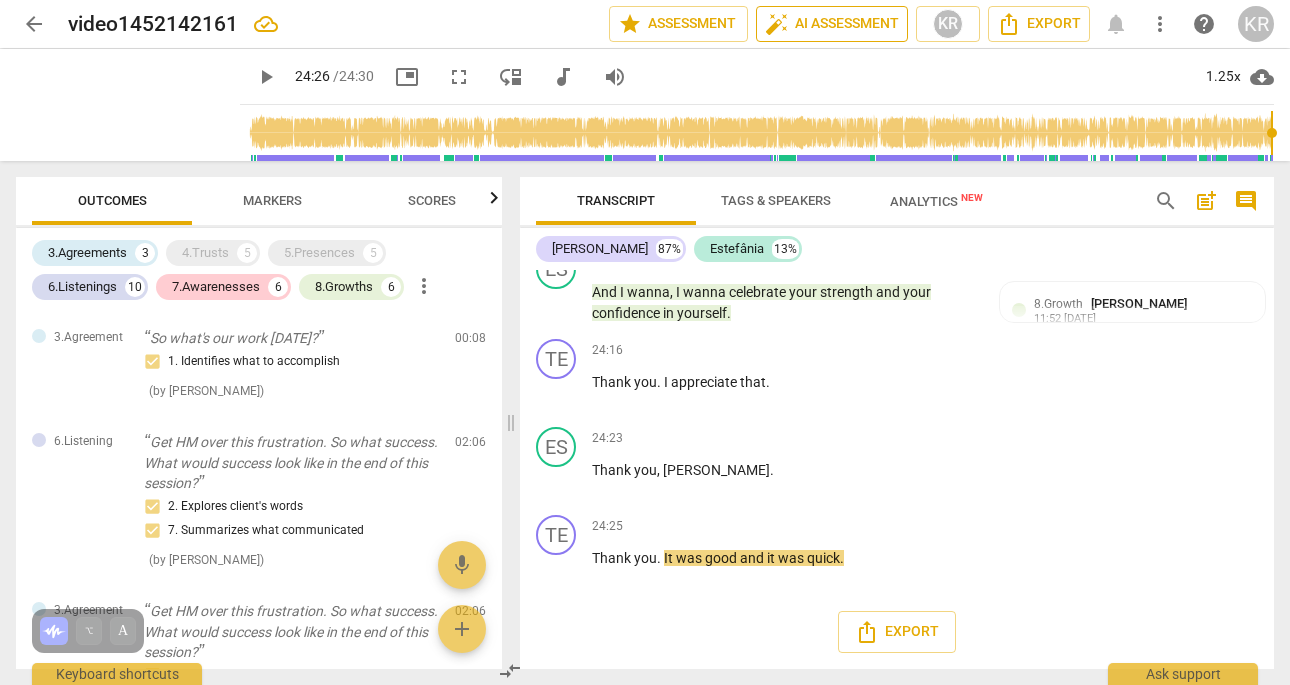 type on "1466" 